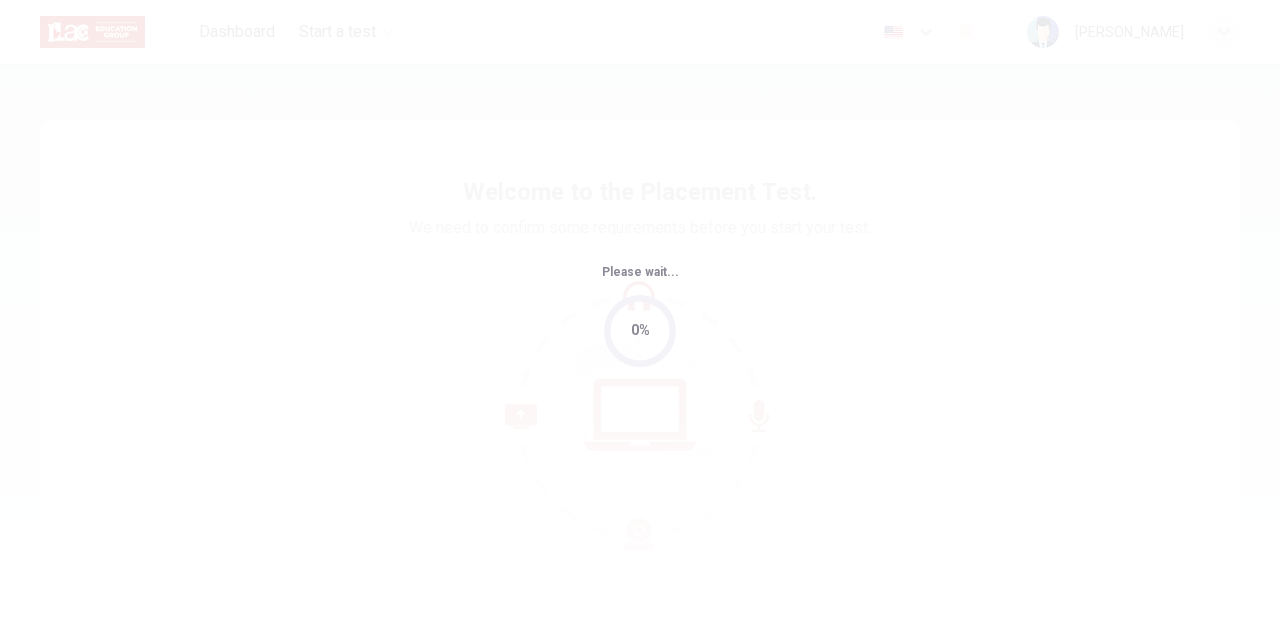 scroll, scrollTop: 0, scrollLeft: 0, axis: both 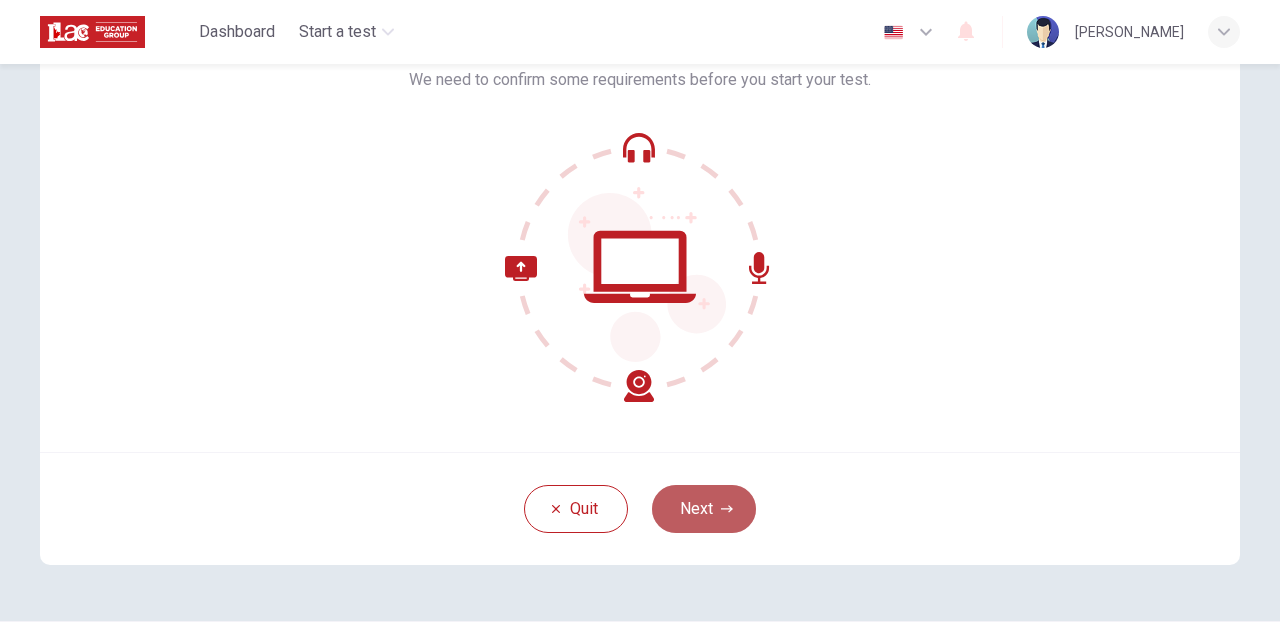 click on "Next" at bounding box center (704, 509) 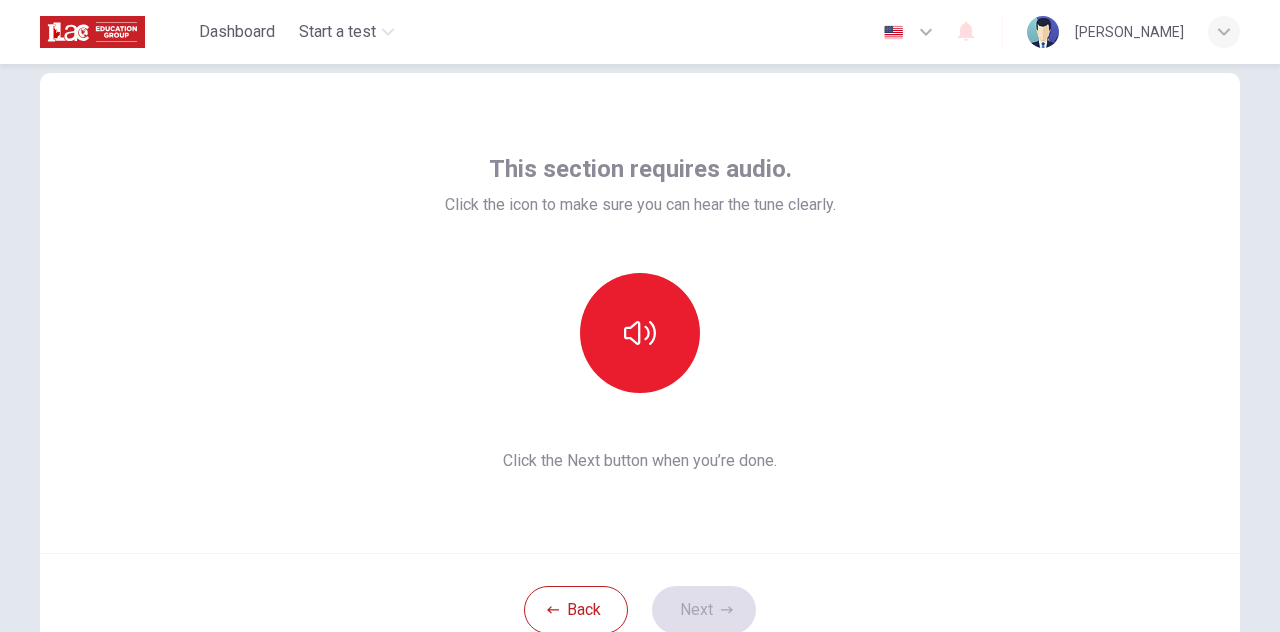 scroll, scrollTop: 13, scrollLeft: 0, axis: vertical 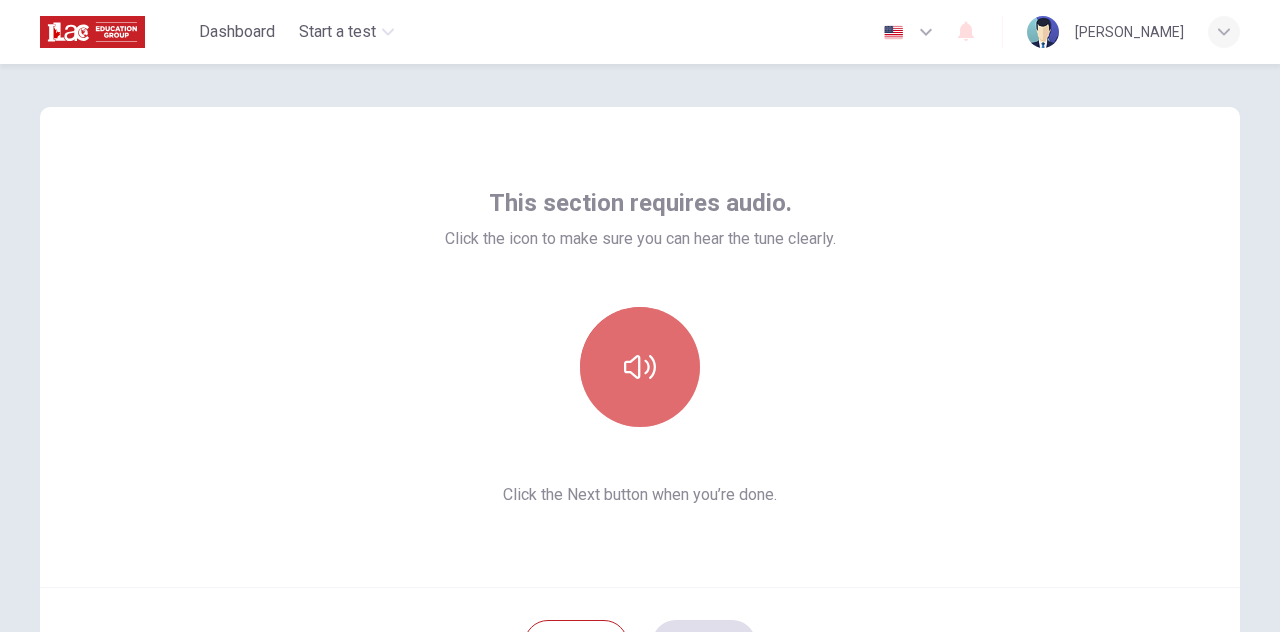 click at bounding box center (640, 367) 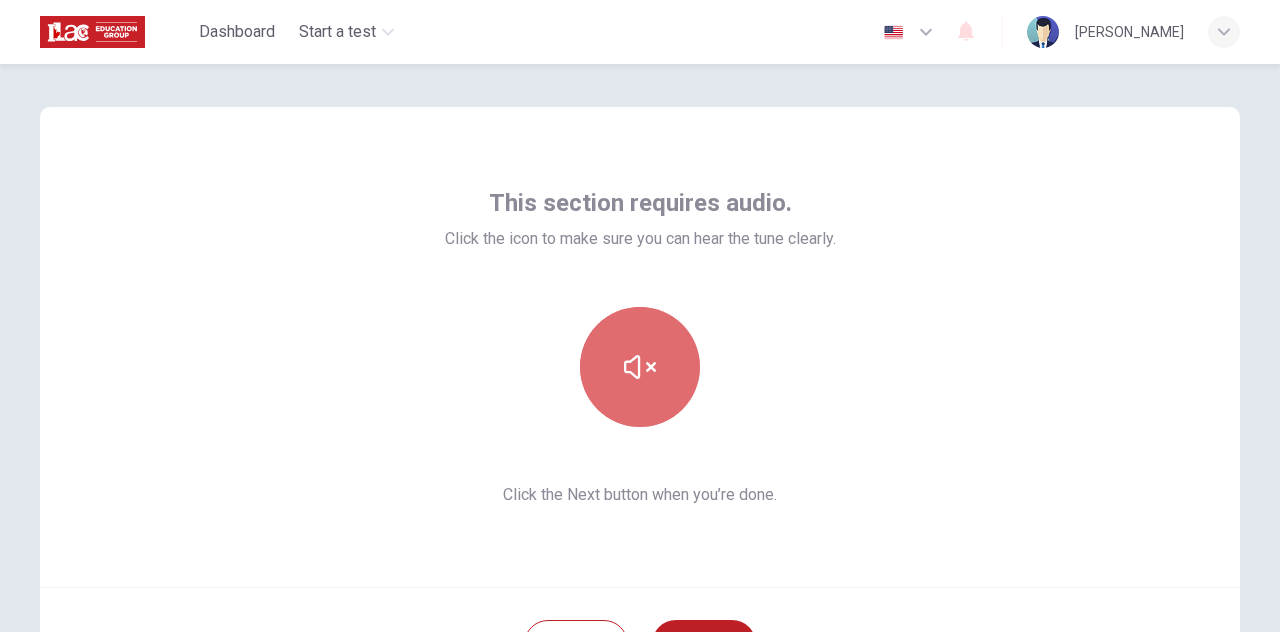 click at bounding box center (640, 367) 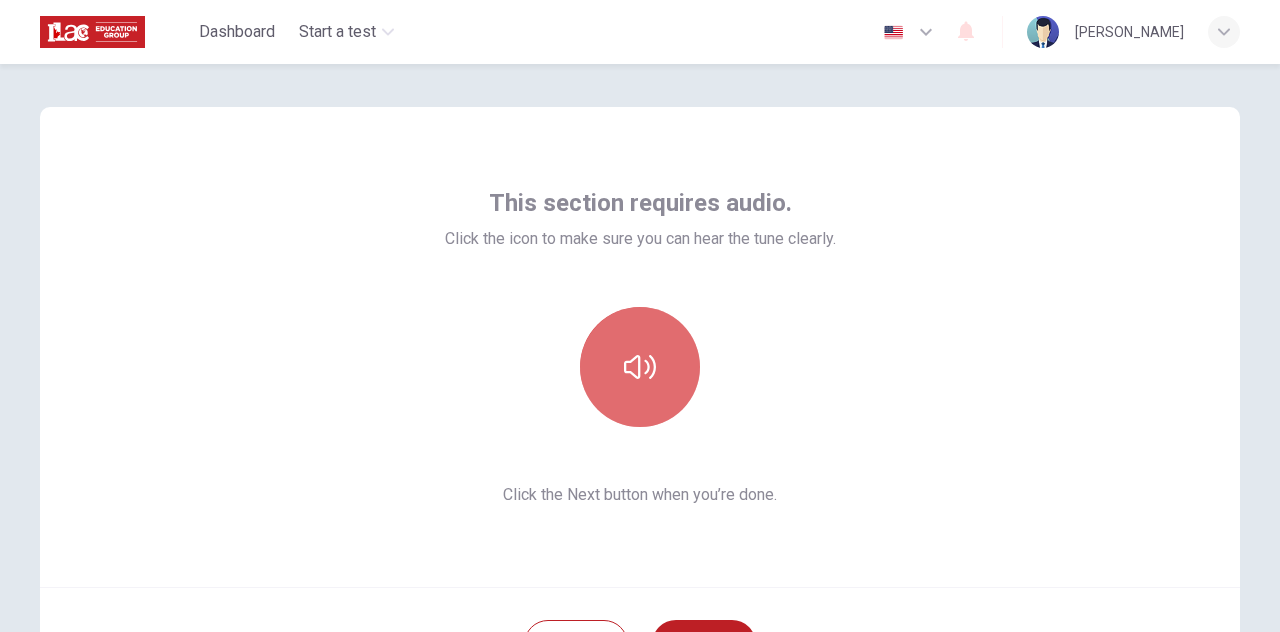 click at bounding box center [640, 367] 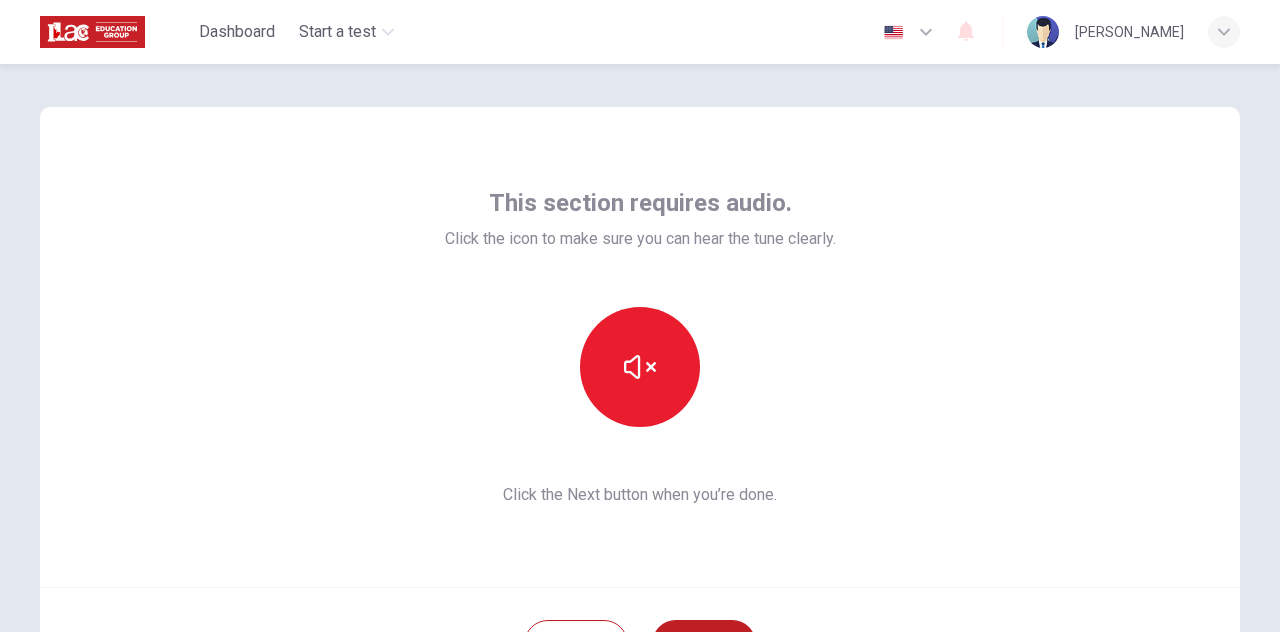 scroll, scrollTop: 78, scrollLeft: 0, axis: vertical 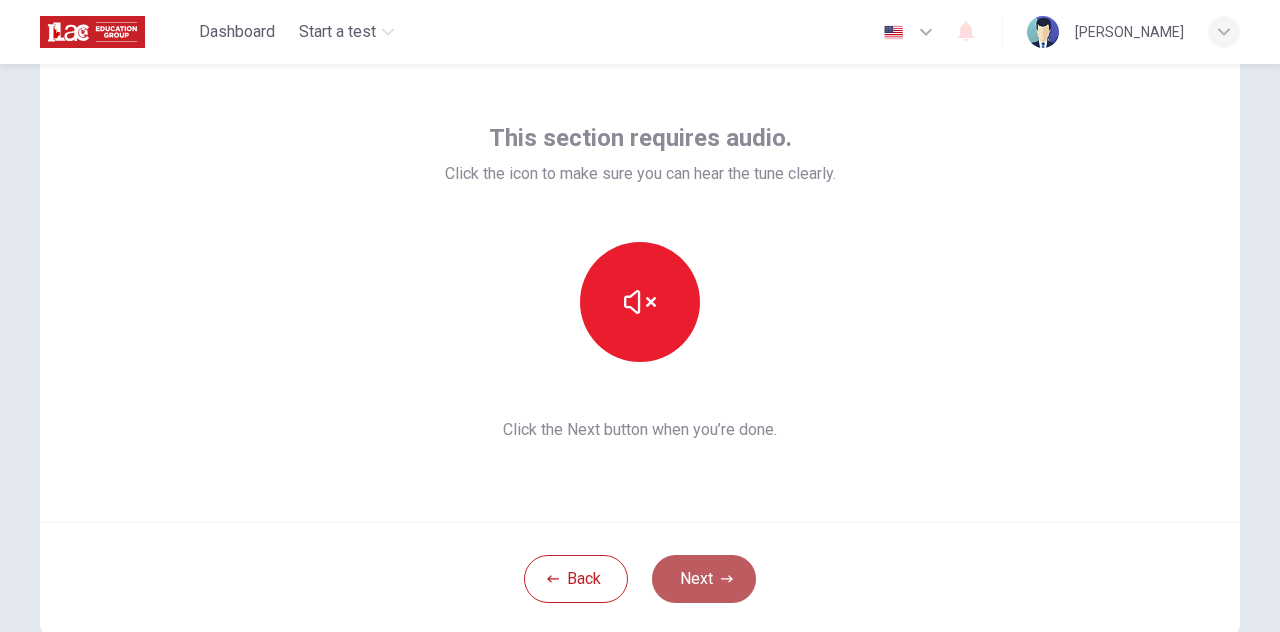 click on "Next" at bounding box center (704, 579) 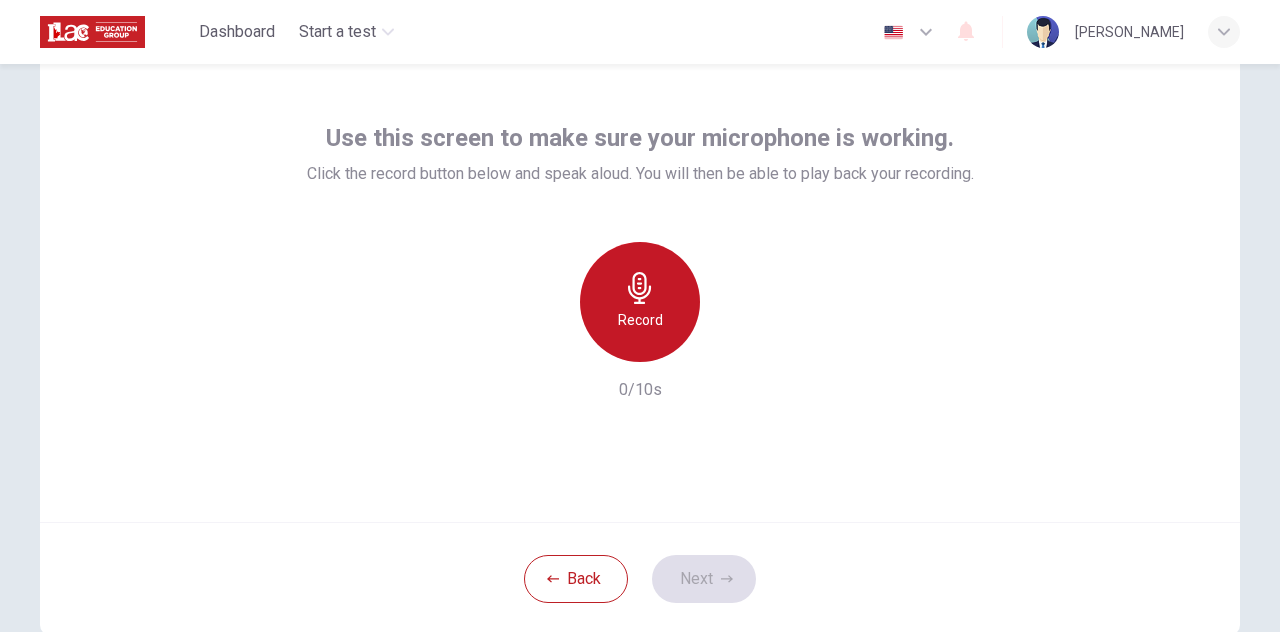 click on "Record" at bounding box center [640, 302] 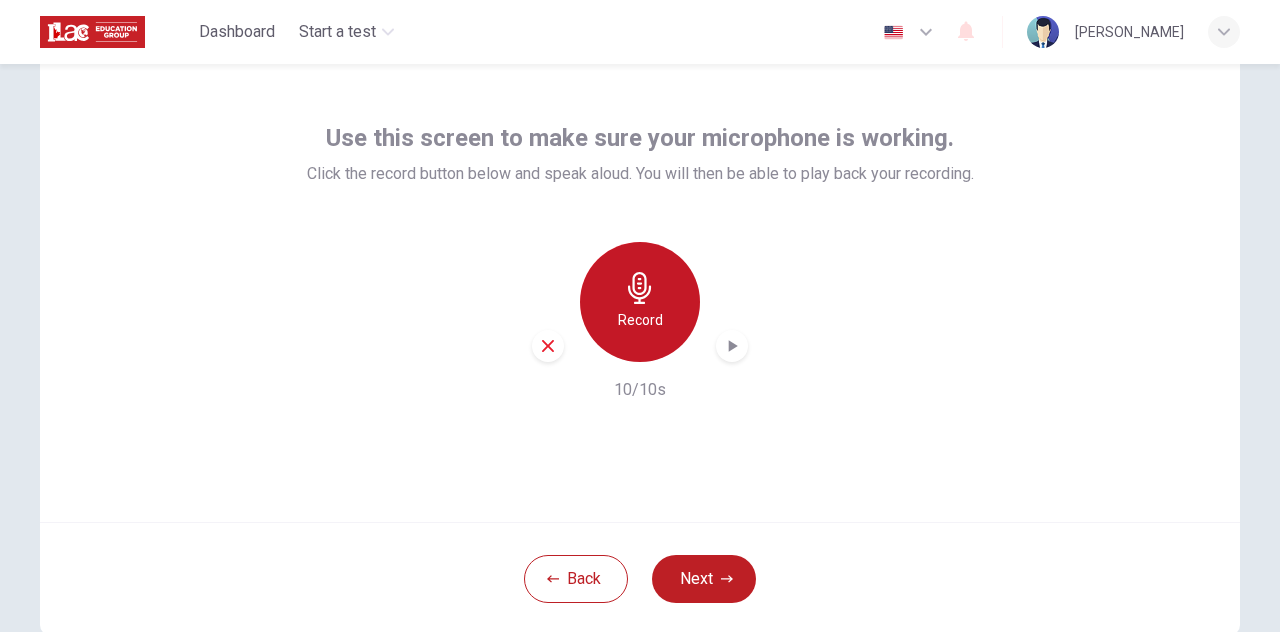 click on "Record" at bounding box center (640, 320) 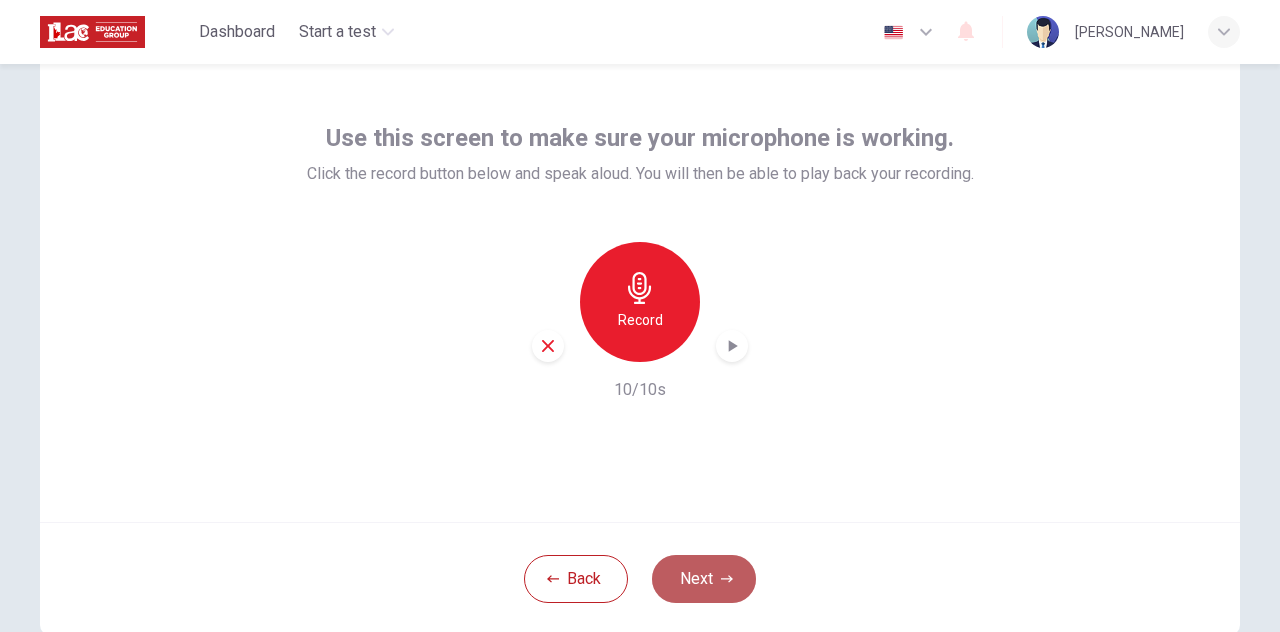 click on "Next" at bounding box center [704, 579] 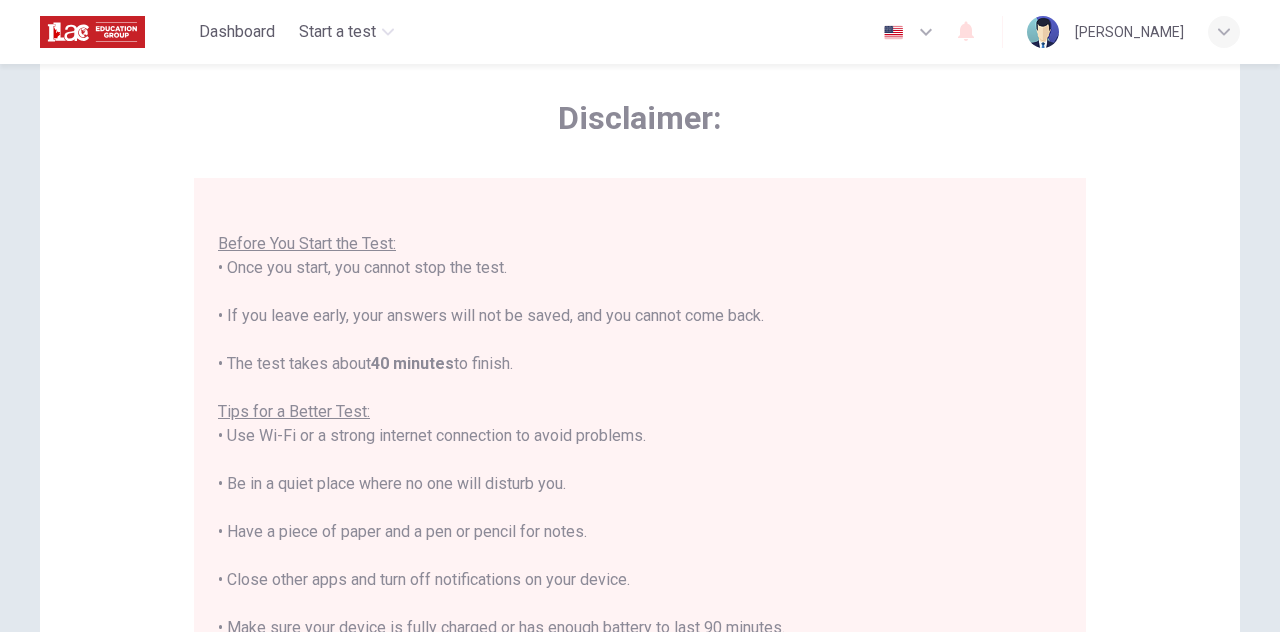 scroll, scrollTop: 22, scrollLeft: 0, axis: vertical 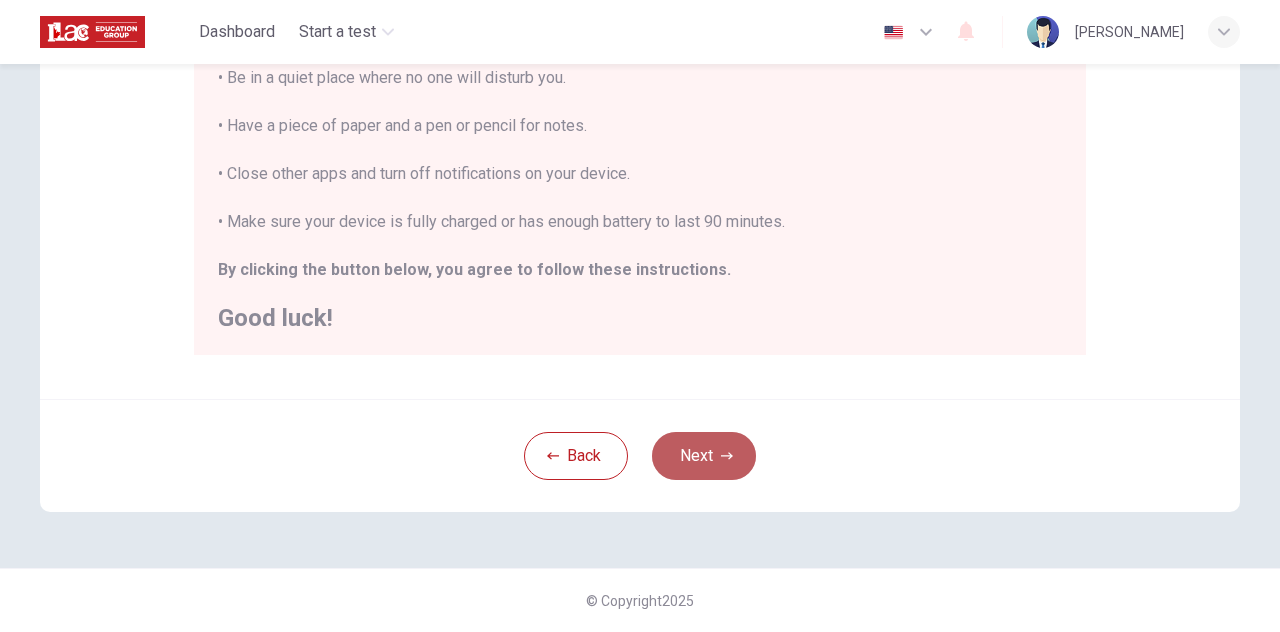 click on "Next" at bounding box center (704, 456) 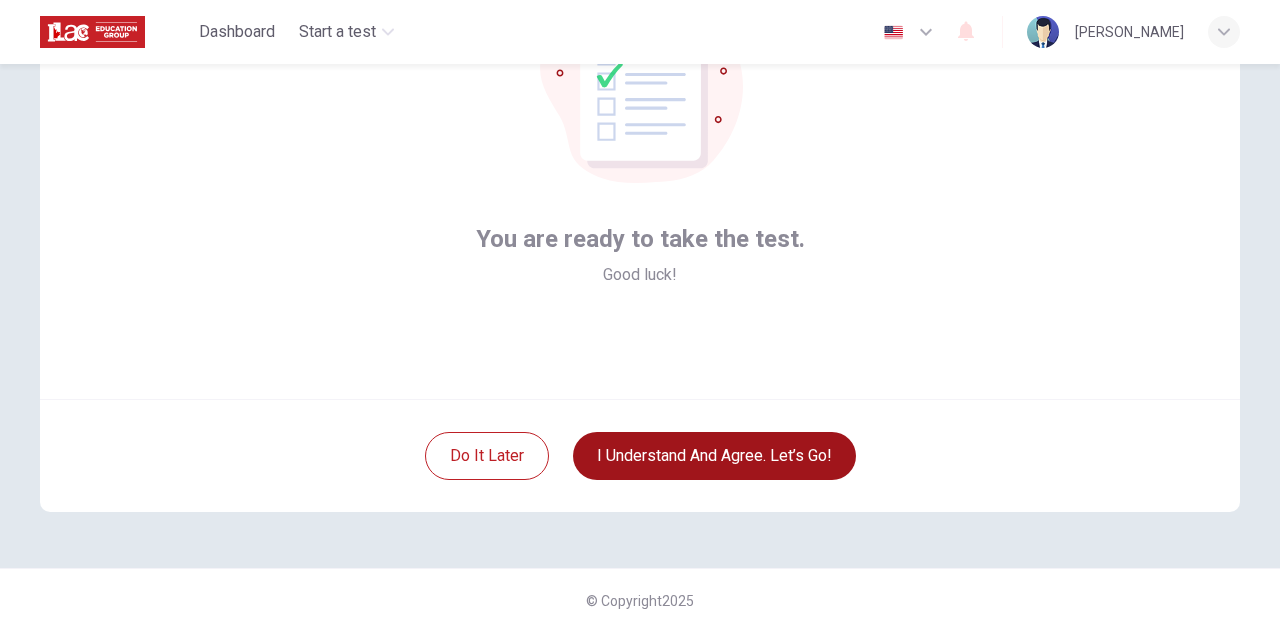 scroll, scrollTop: 200, scrollLeft: 0, axis: vertical 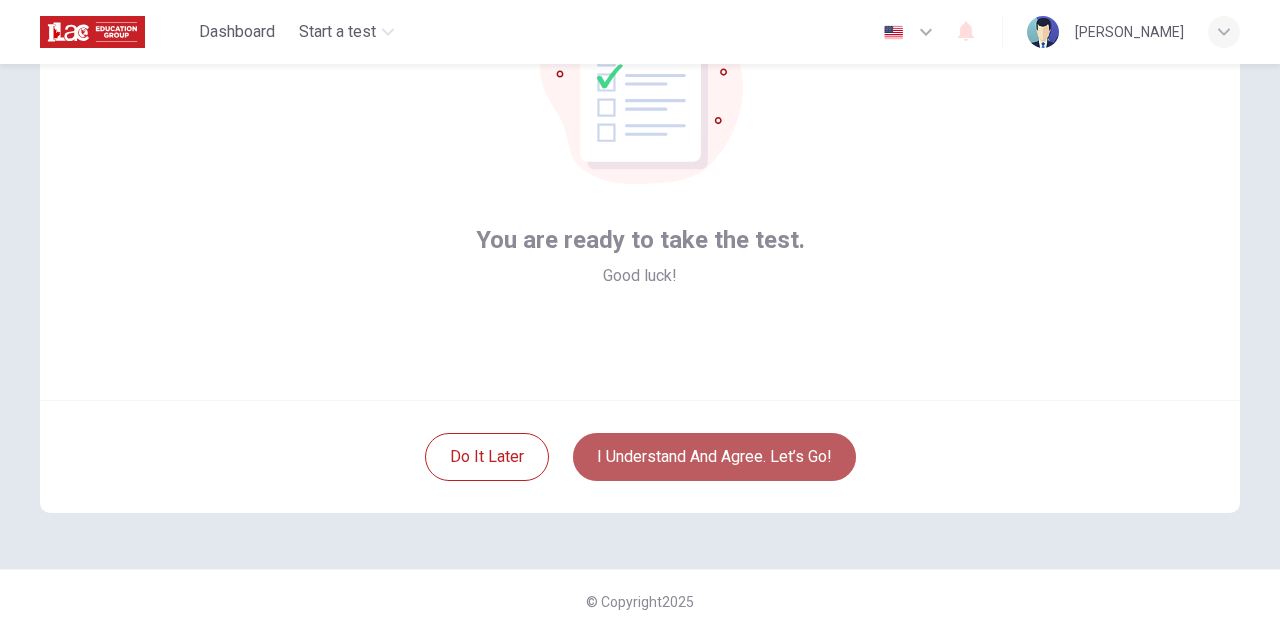 click on "I understand and agree. Let’s go!" at bounding box center [714, 457] 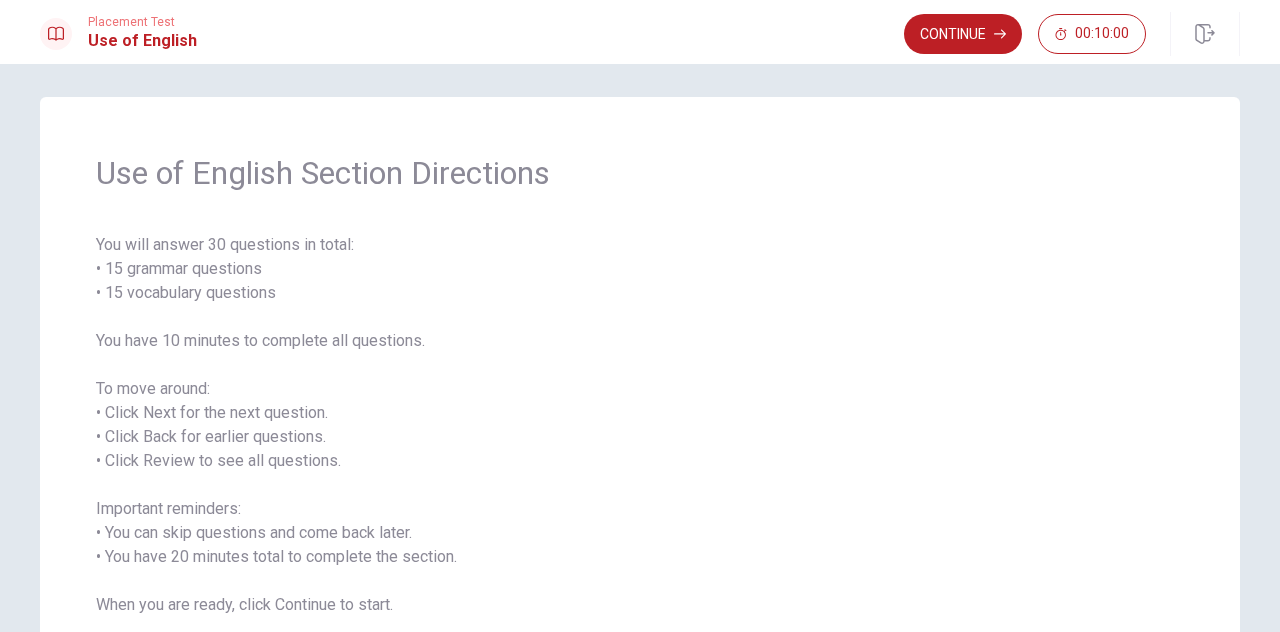 scroll, scrollTop: 0, scrollLeft: 0, axis: both 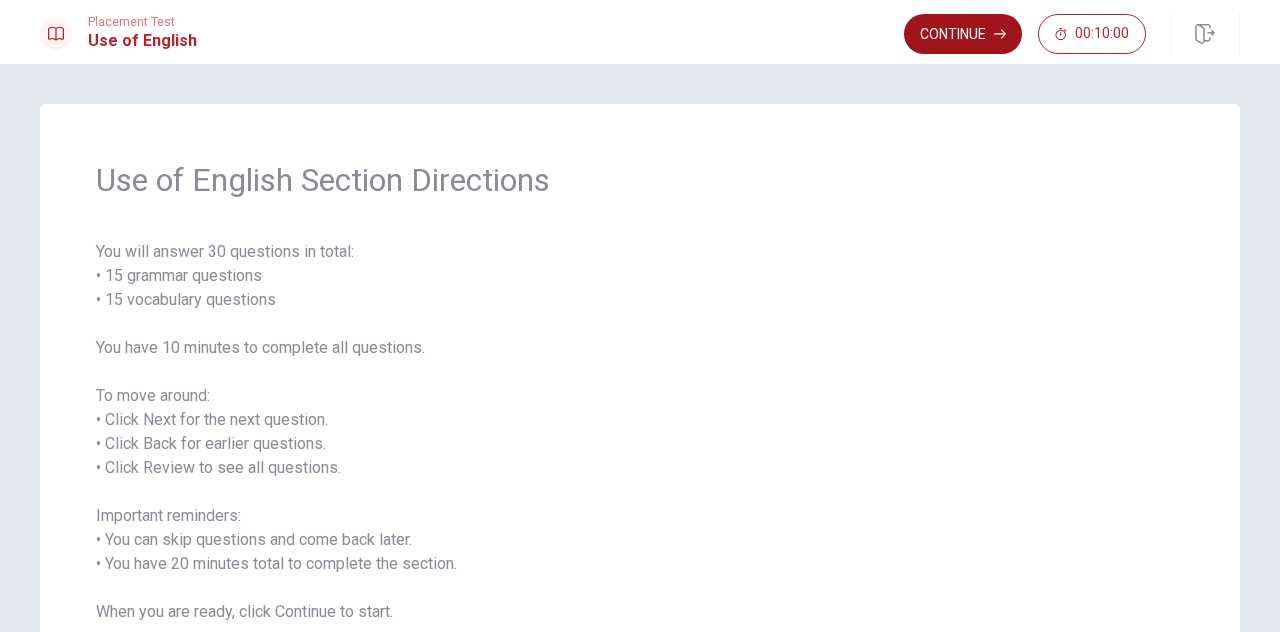 click on "Continue" at bounding box center (963, 34) 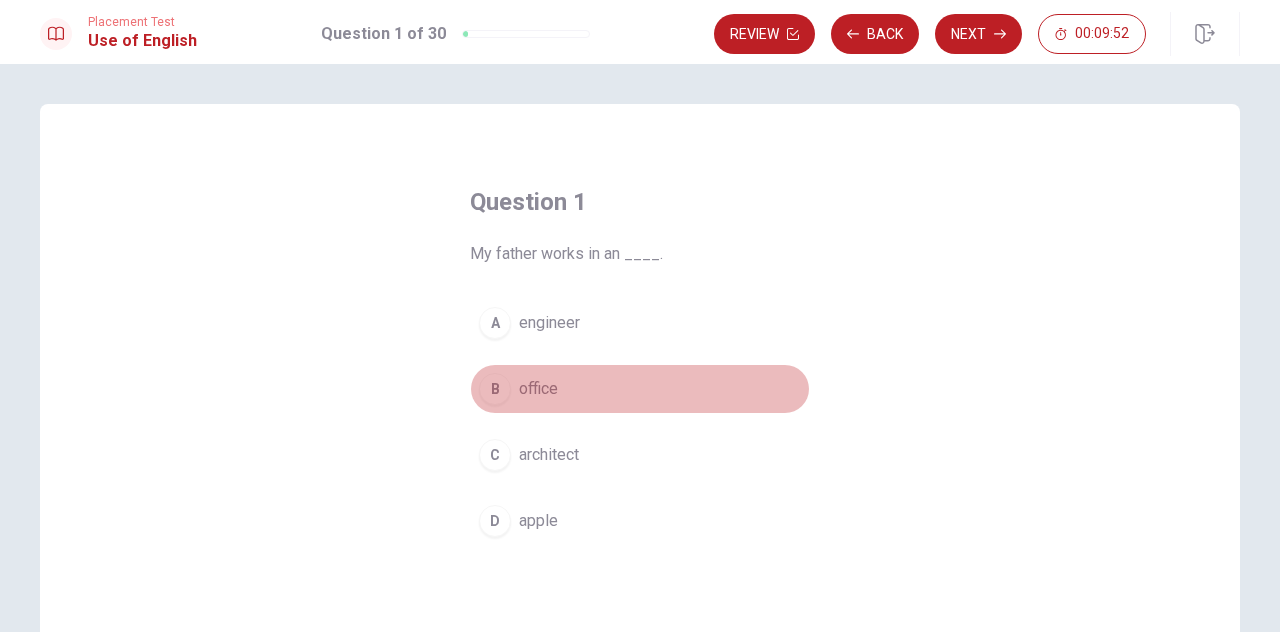 click on "B office" at bounding box center [640, 389] 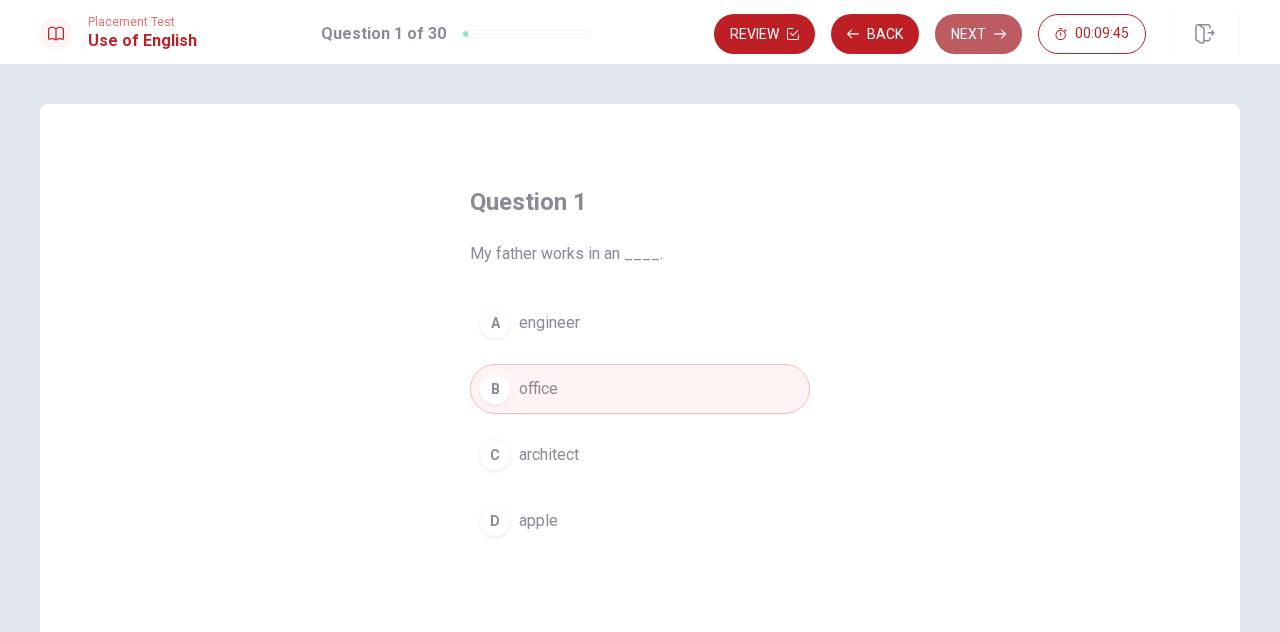 click on "Next" at bounding box center (978, 34) 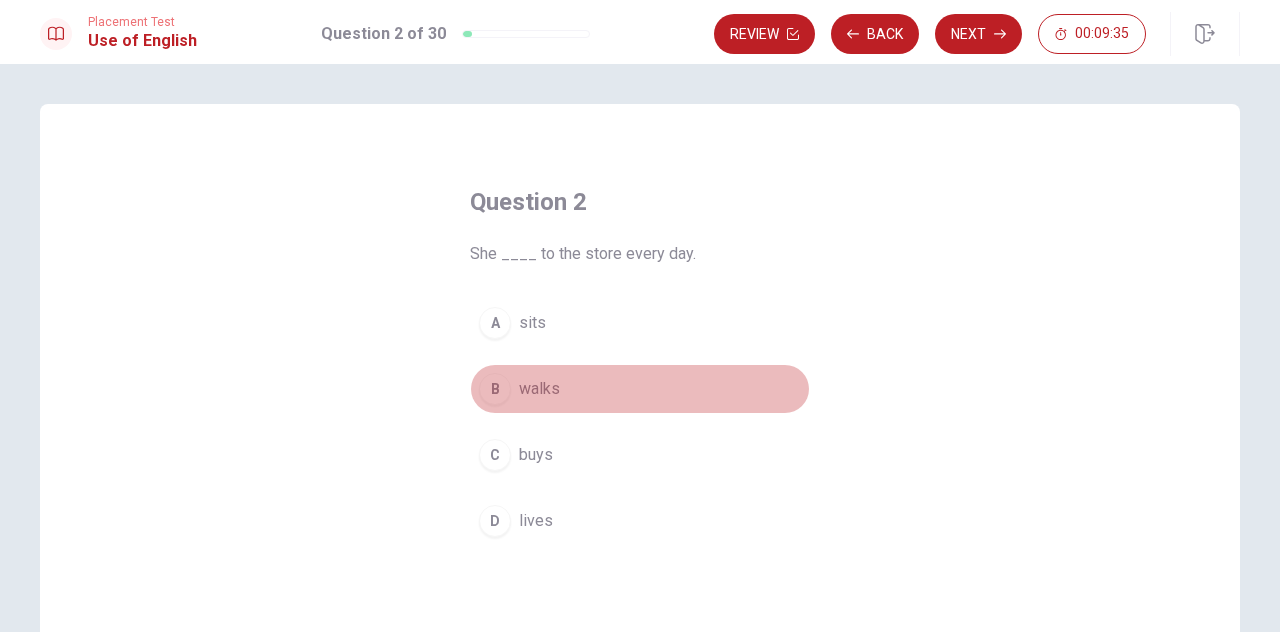 click on "B" at bounding box center [495, 389] 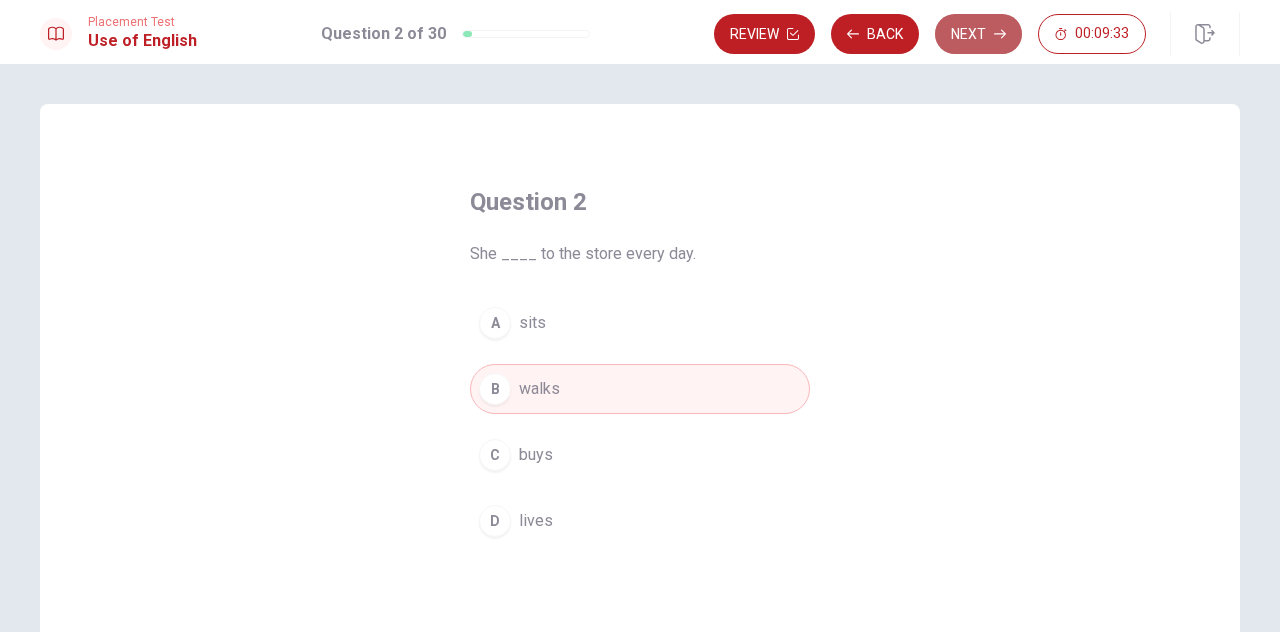 click on "Next" at bounding box center (978, 34) 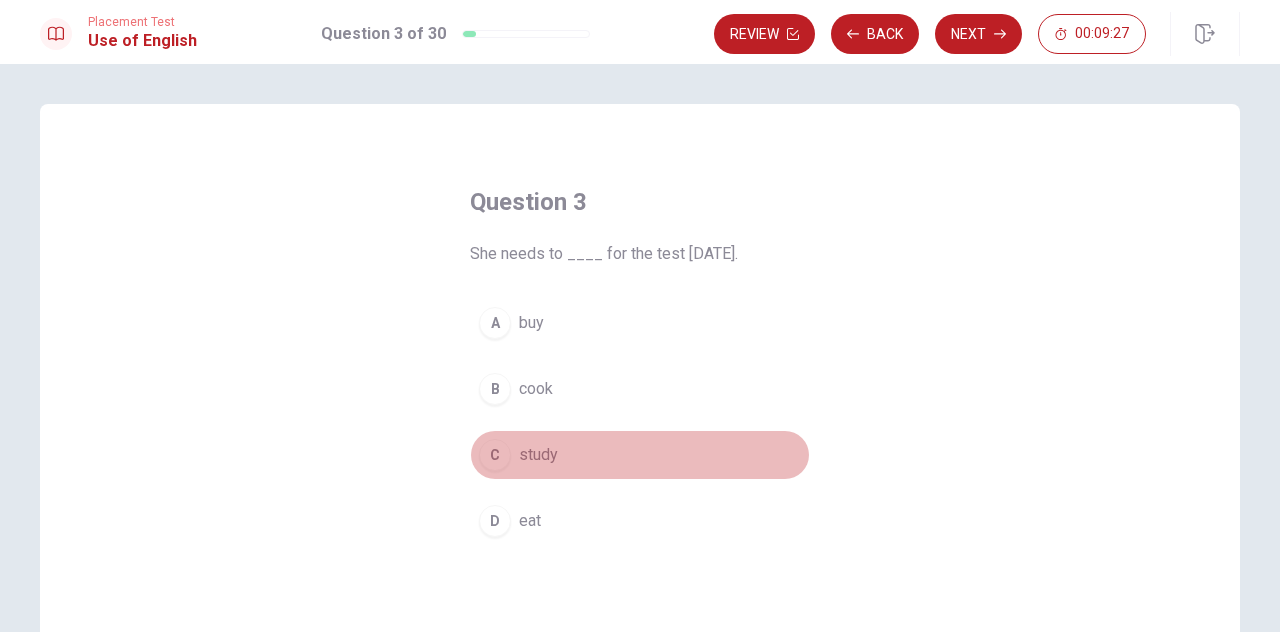click on "C" at bounding box center [495, 455] 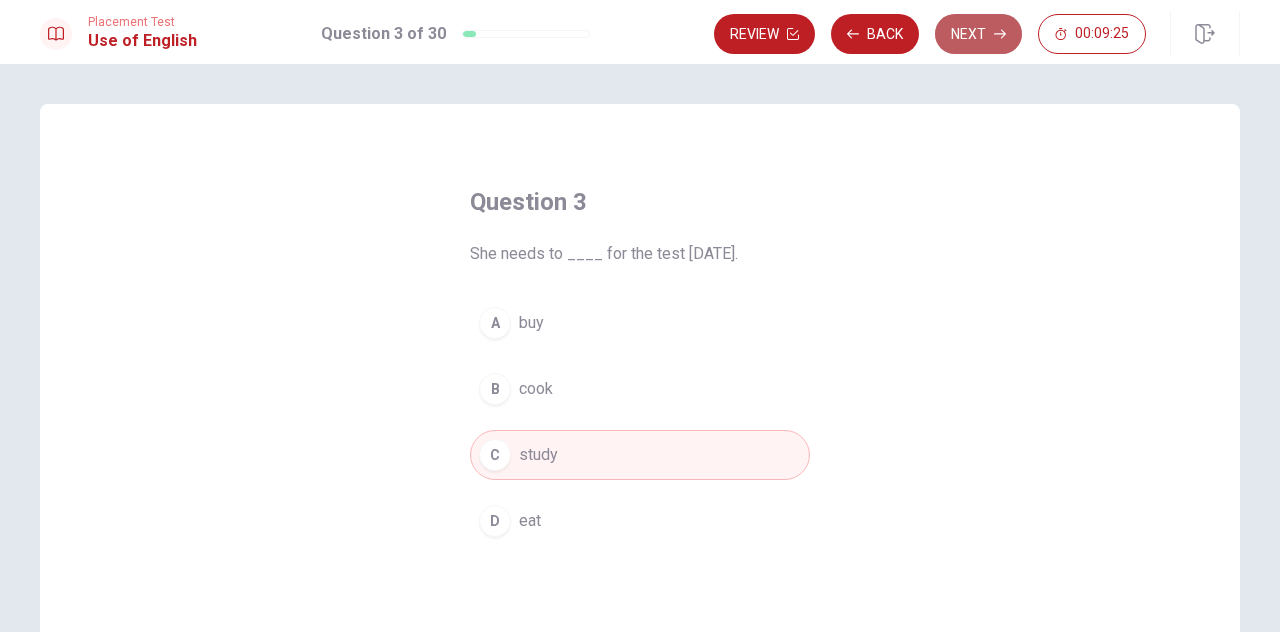 click on "Next" at bounding box center (978, 34) 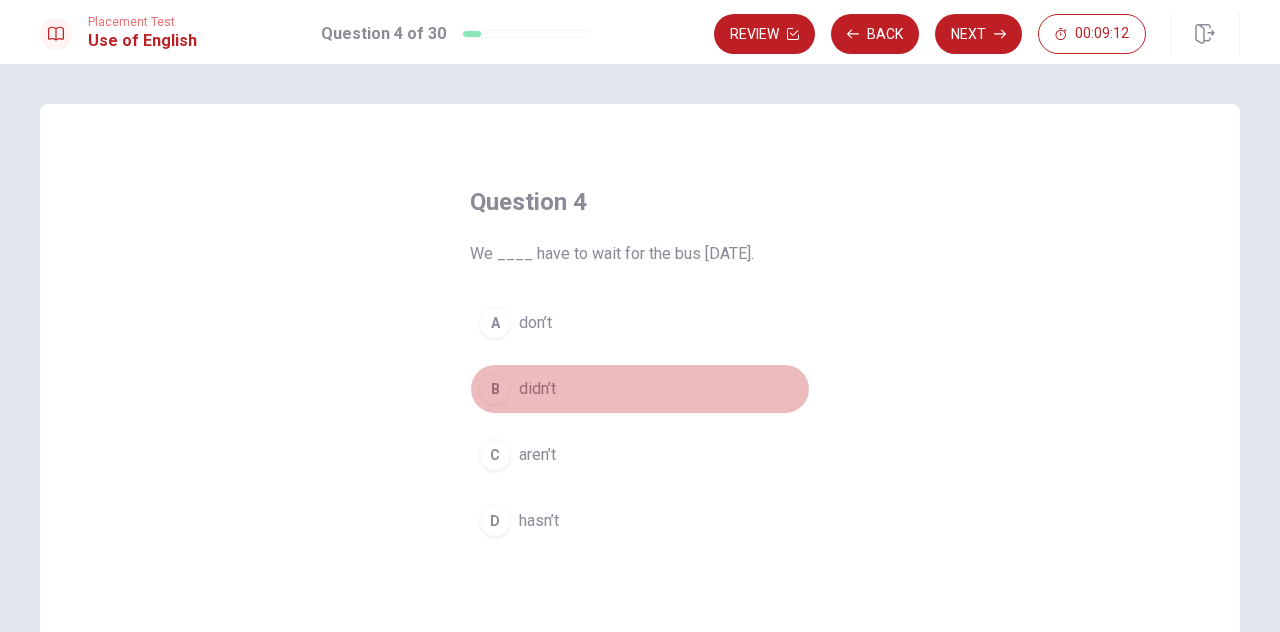 click on "B" at bounding box center (495, 389) 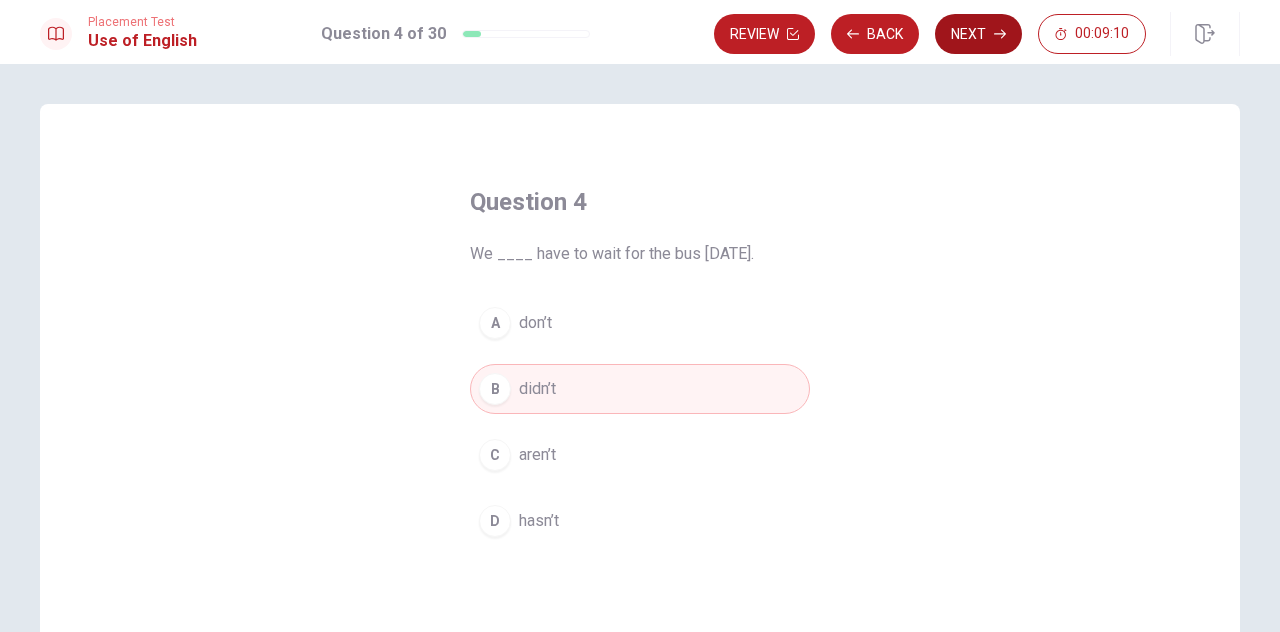 click on "Next" at bounding box center [978, 34] 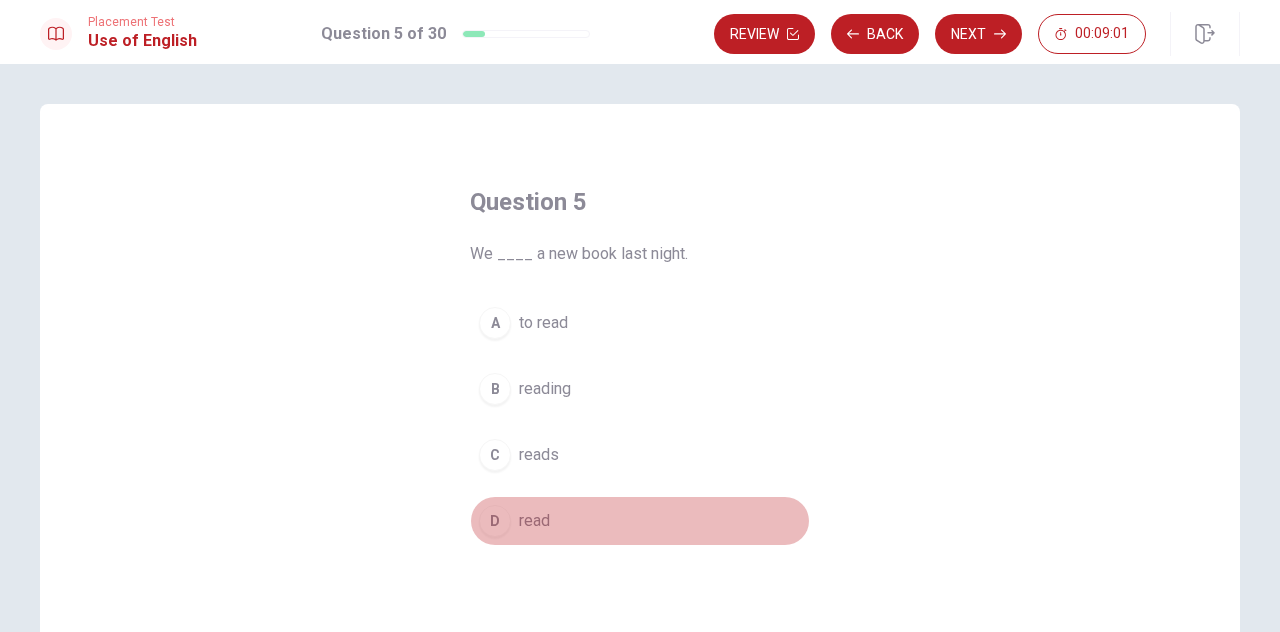 click on "D" at bounding box center (495, 521) 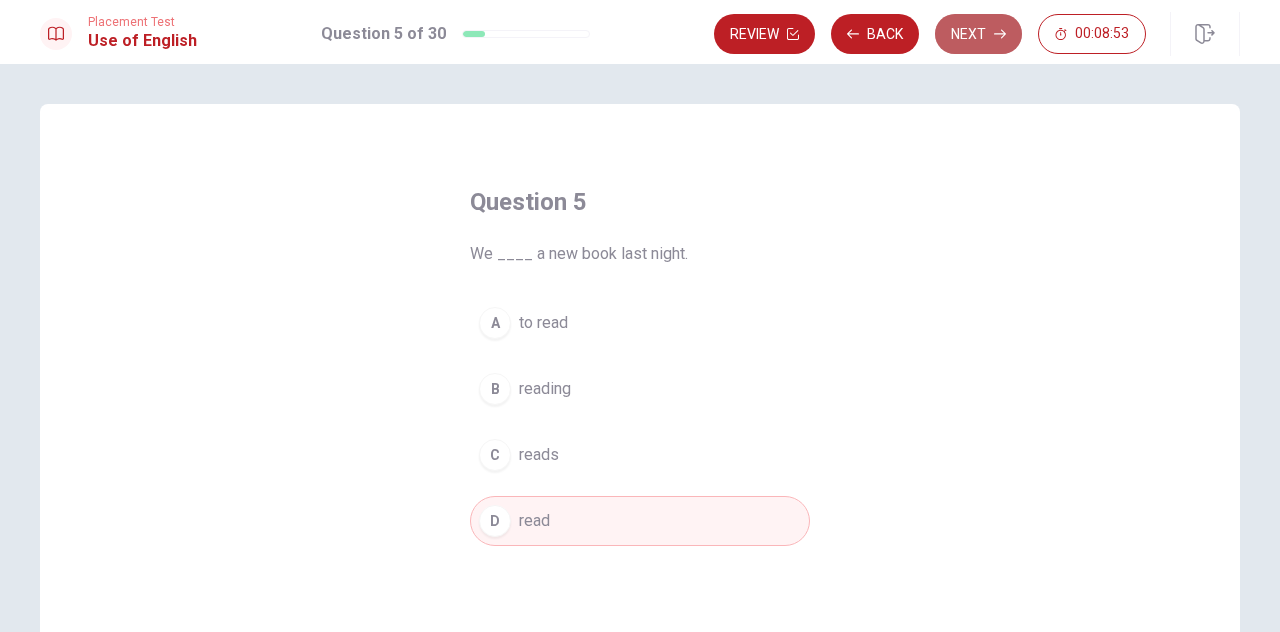 click on "Next" at bounding box center (978, 34) 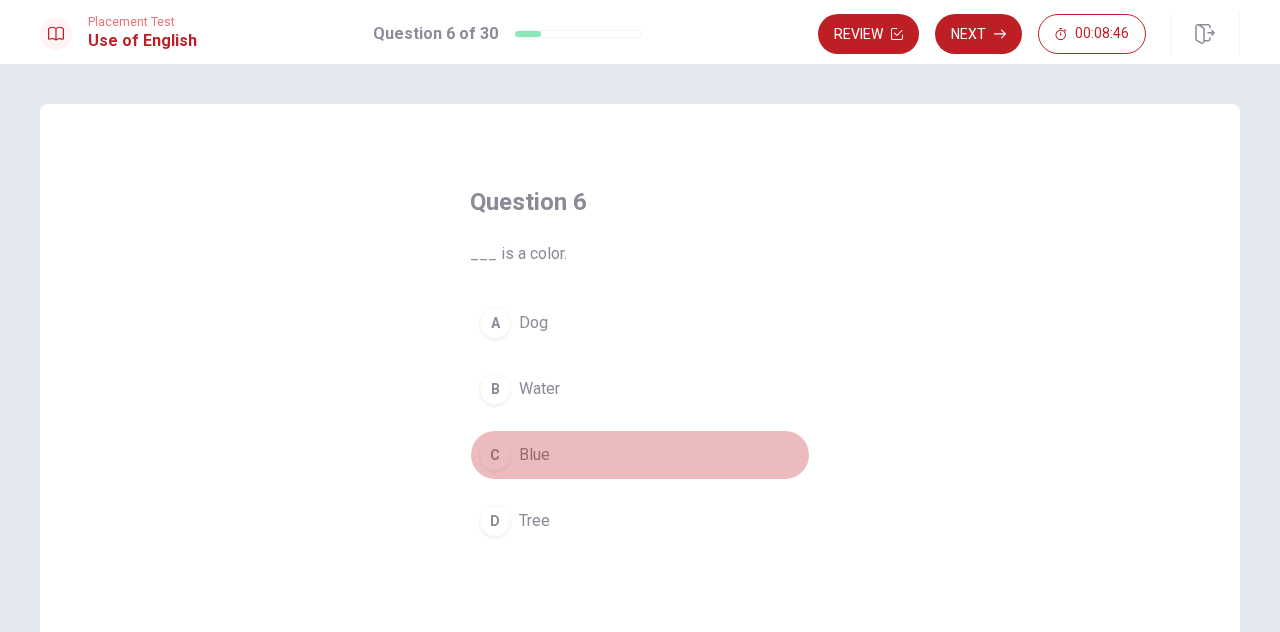 click on "C" at bounding box center (495, 455) 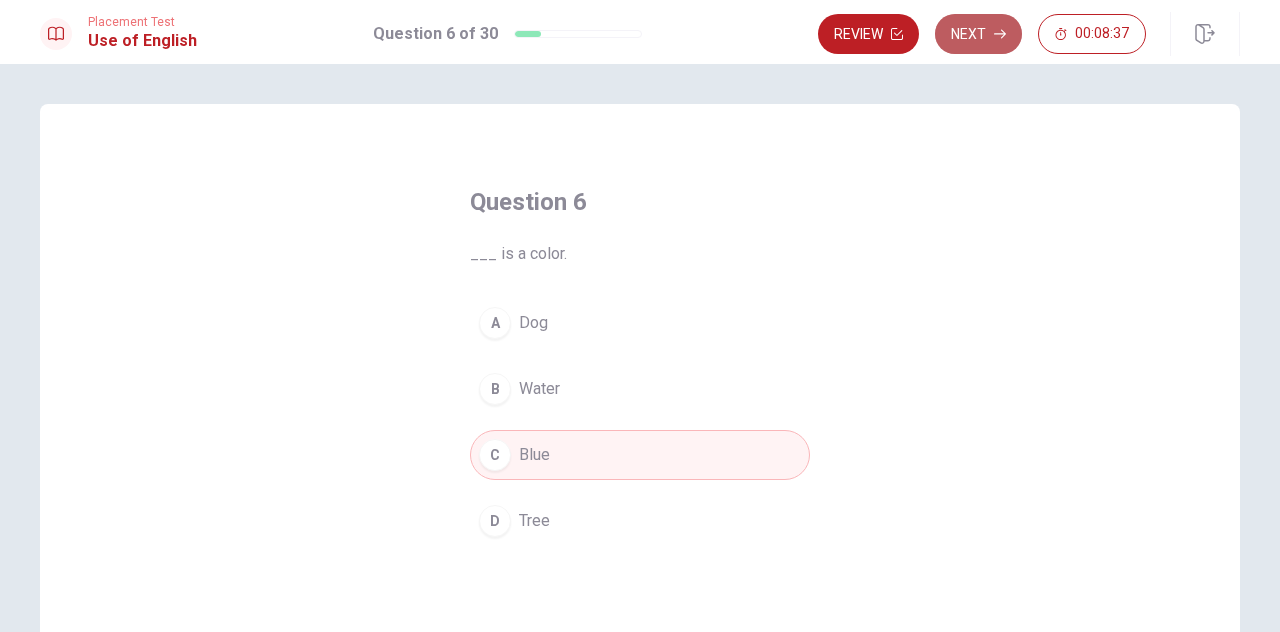 click on "Next" at bounding box center (978, 34) 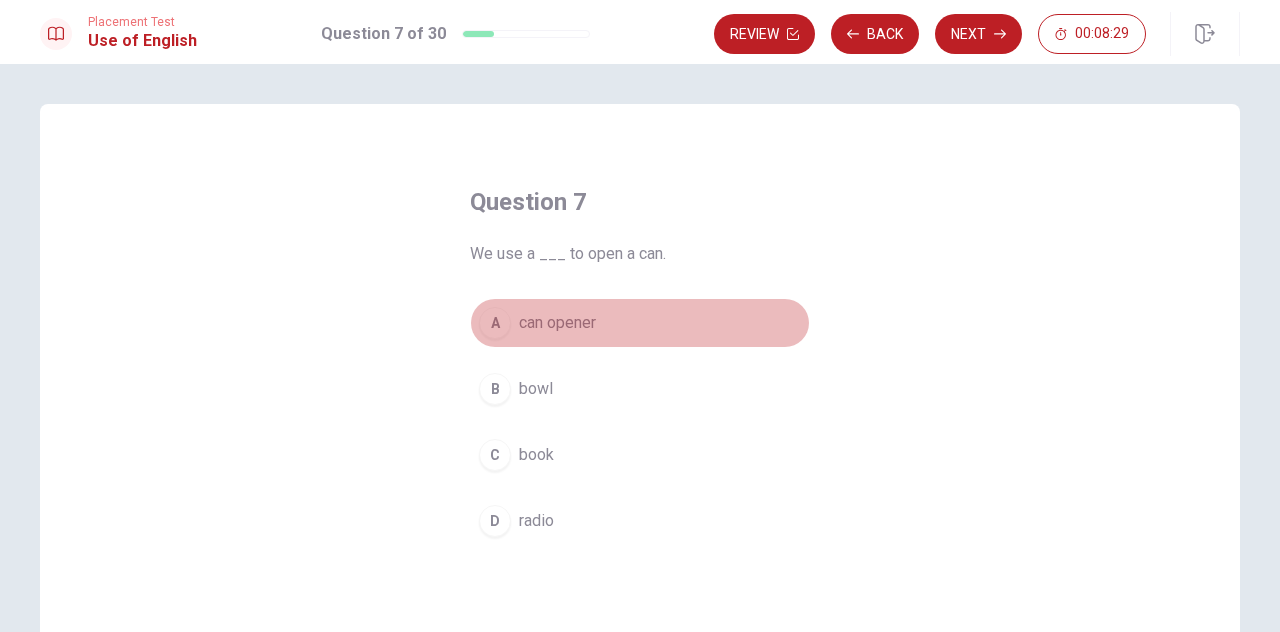 click on "A" at bounding box center (495, 323) 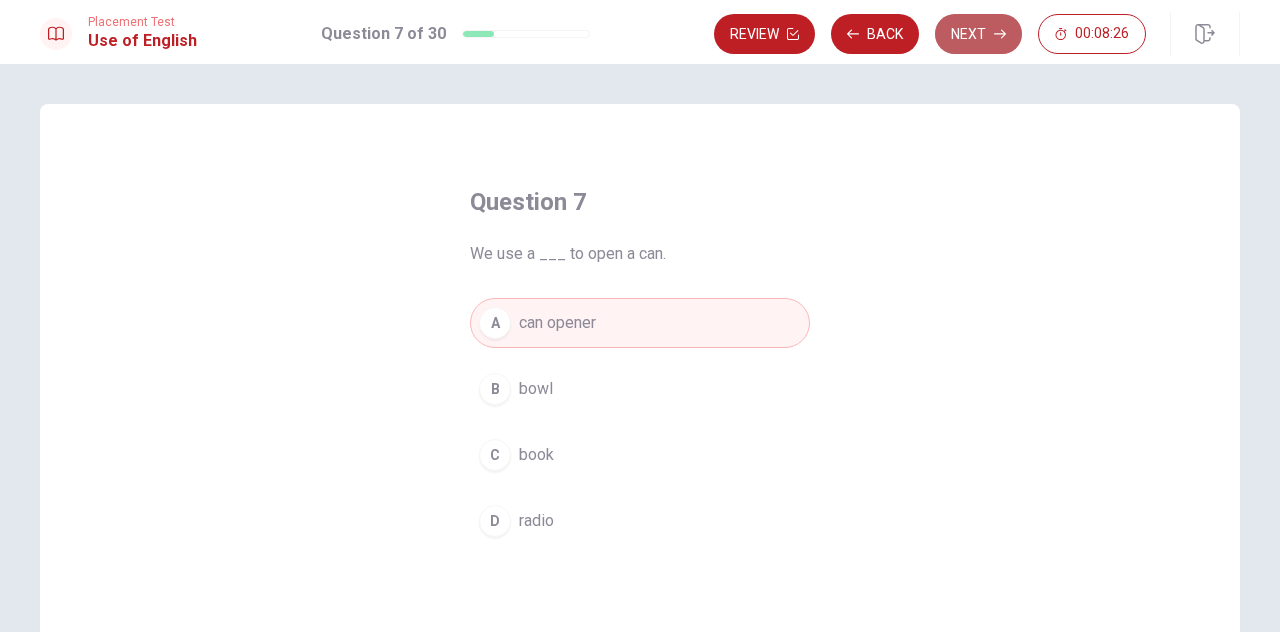 click on "Next" at bounding box center [978, 34] 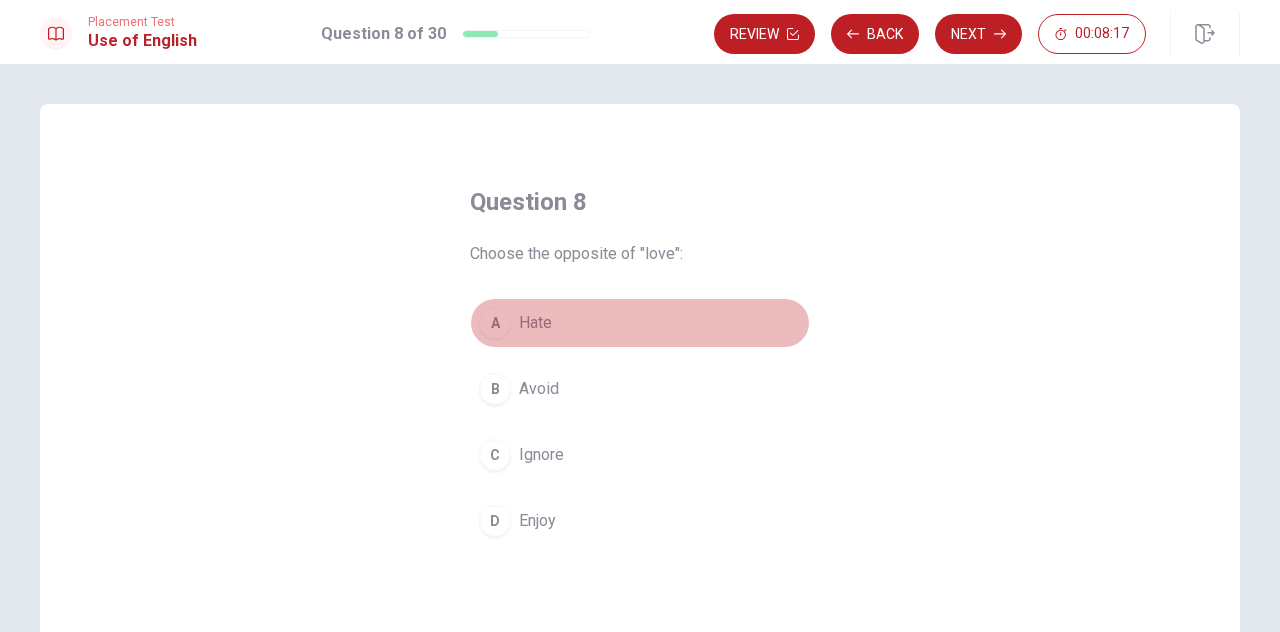 click on "A Hate" at bounding box center [640, 323] 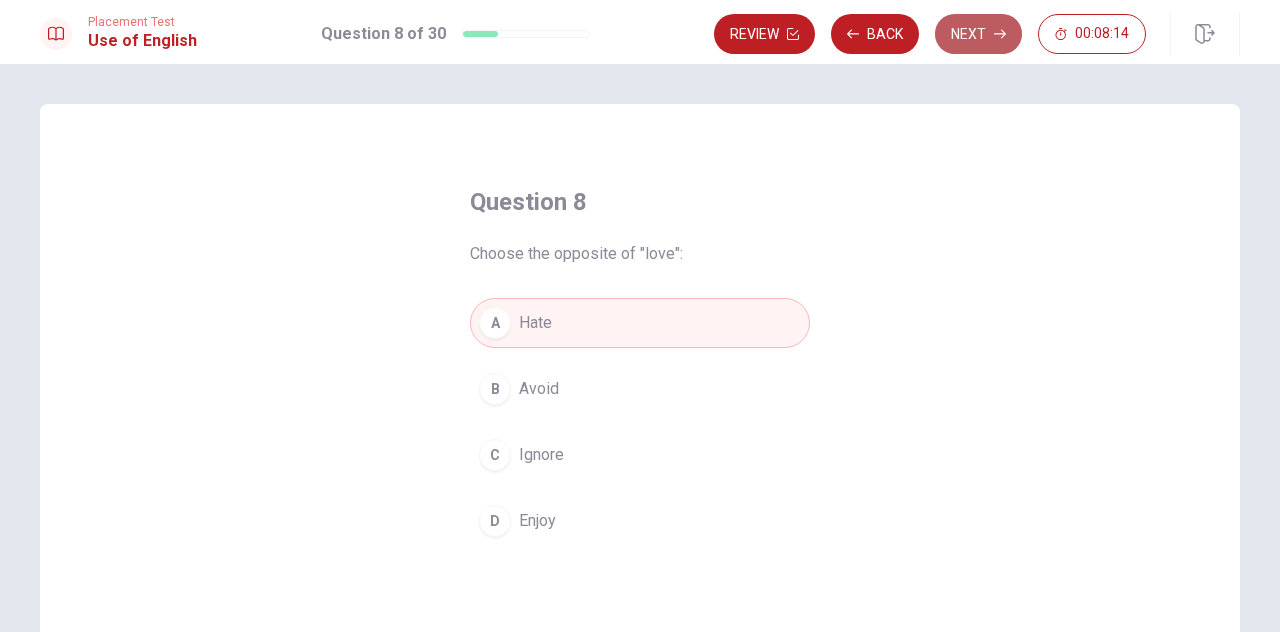 click on "Next" at bounding box center [978, 34] 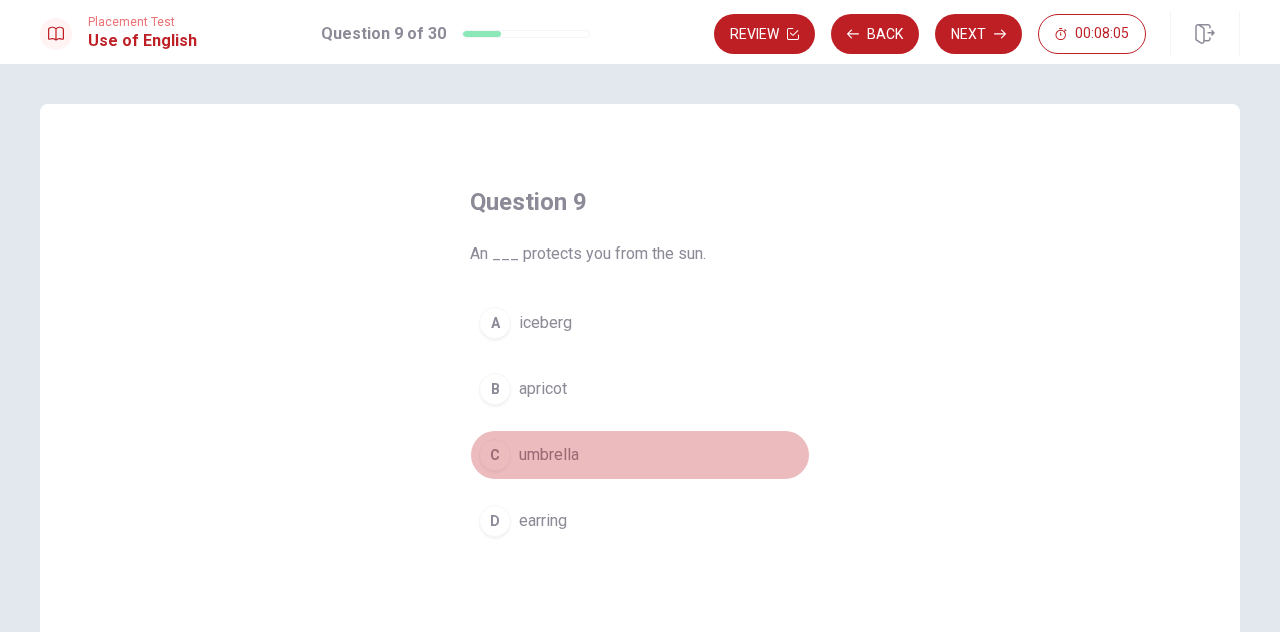 click on "umbrella" at bounding box center (549, 455) 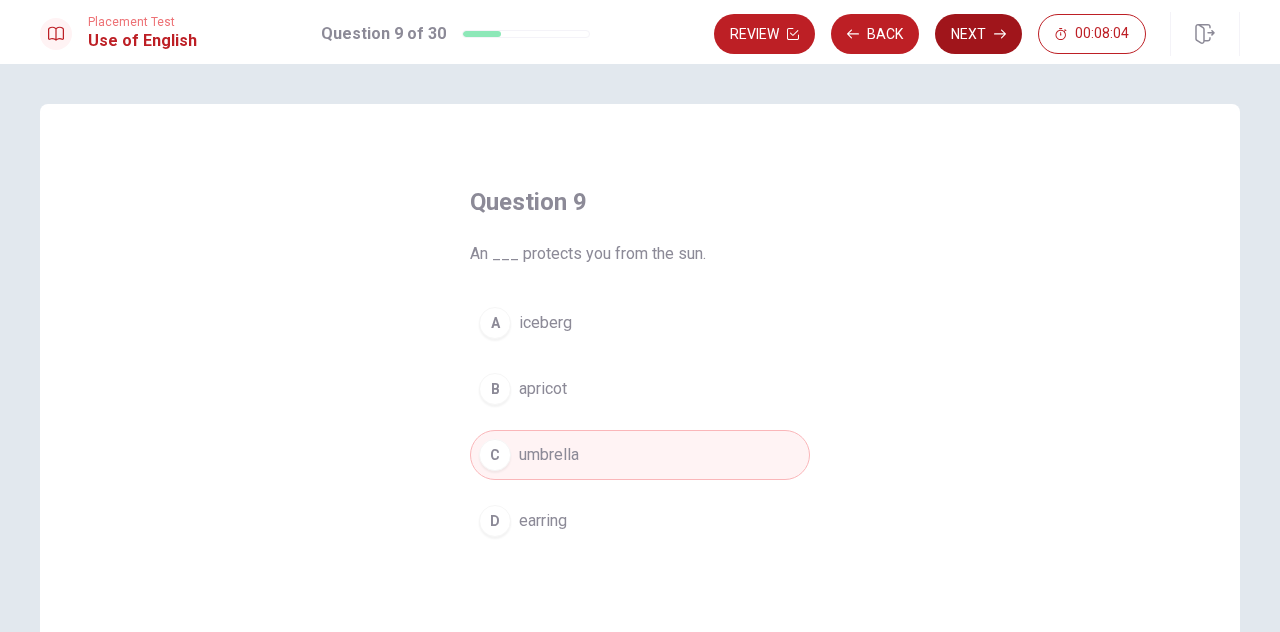 click on "Next" at bounding box center [978, 34] 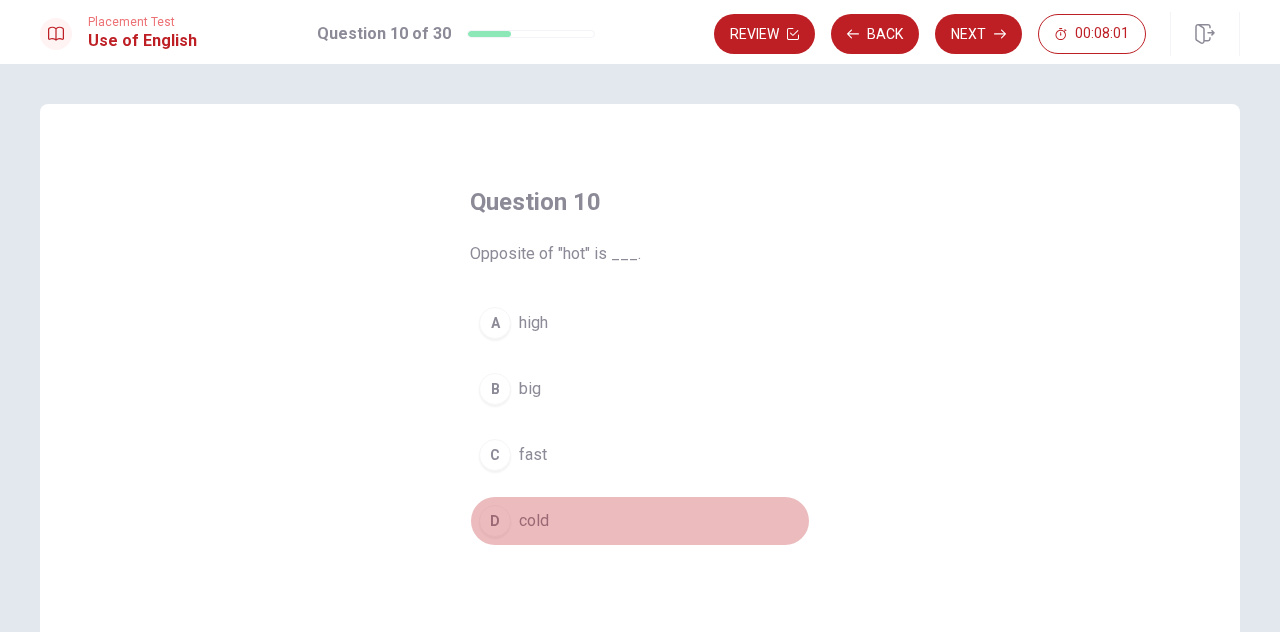 click on "cold" at bounding box center [534, 521] 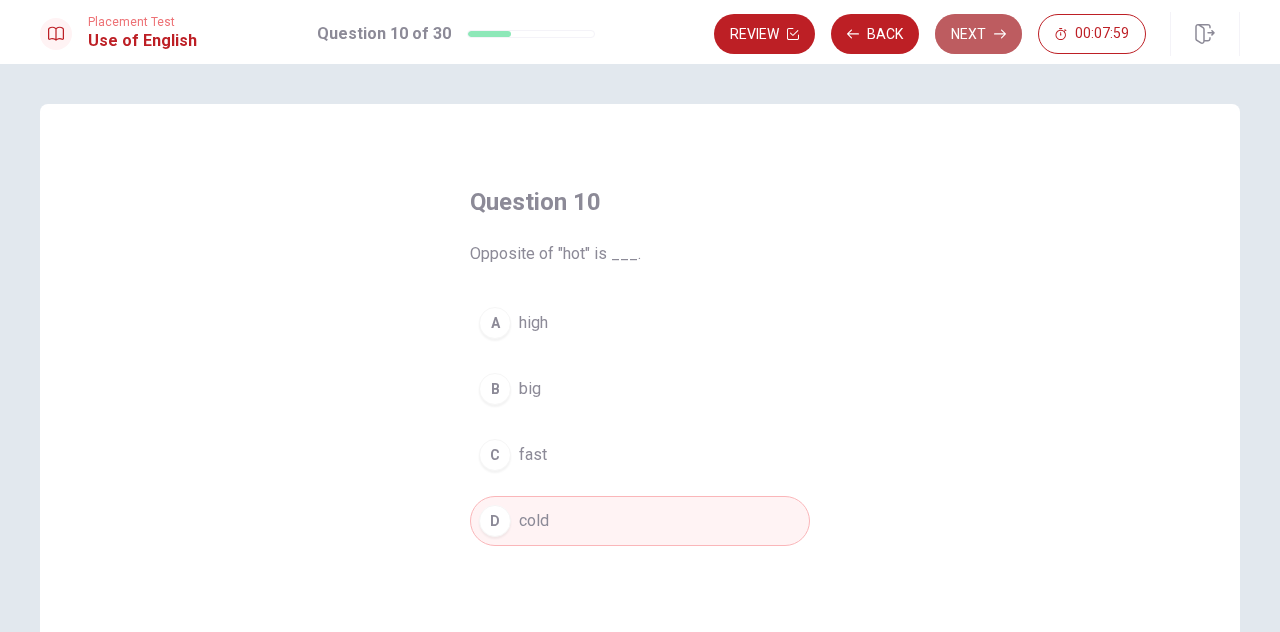 click on "Next" at bounding box center (978, 34) 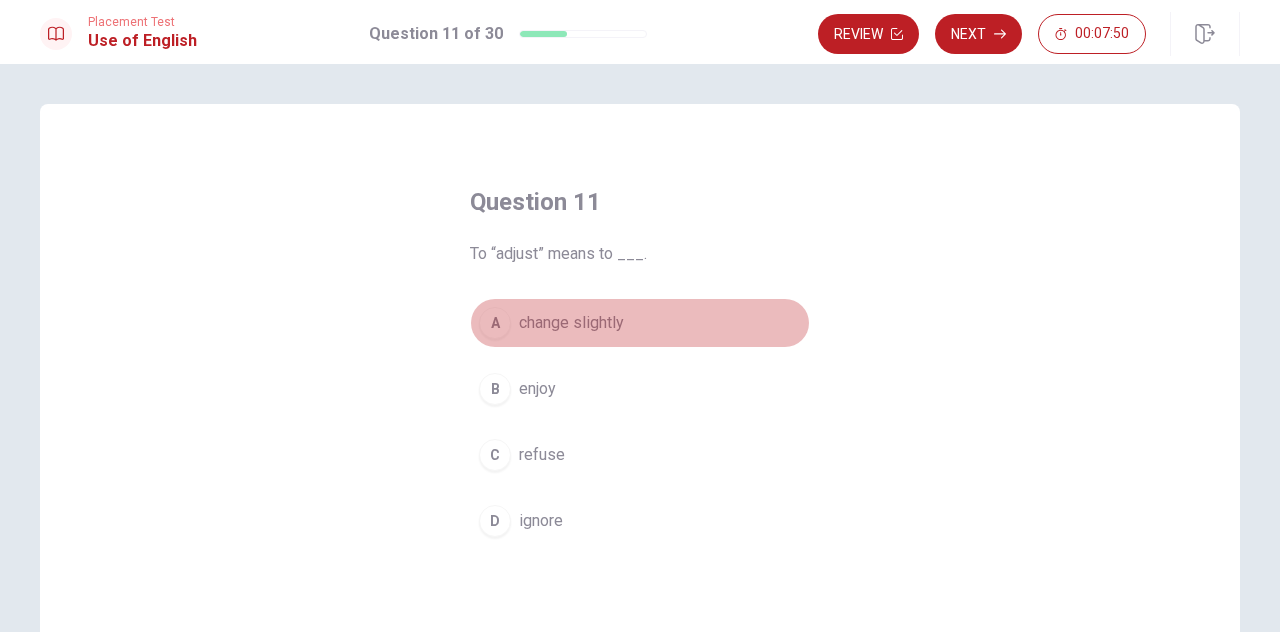 click on "A change slightly" at bounding box center [640, 323] 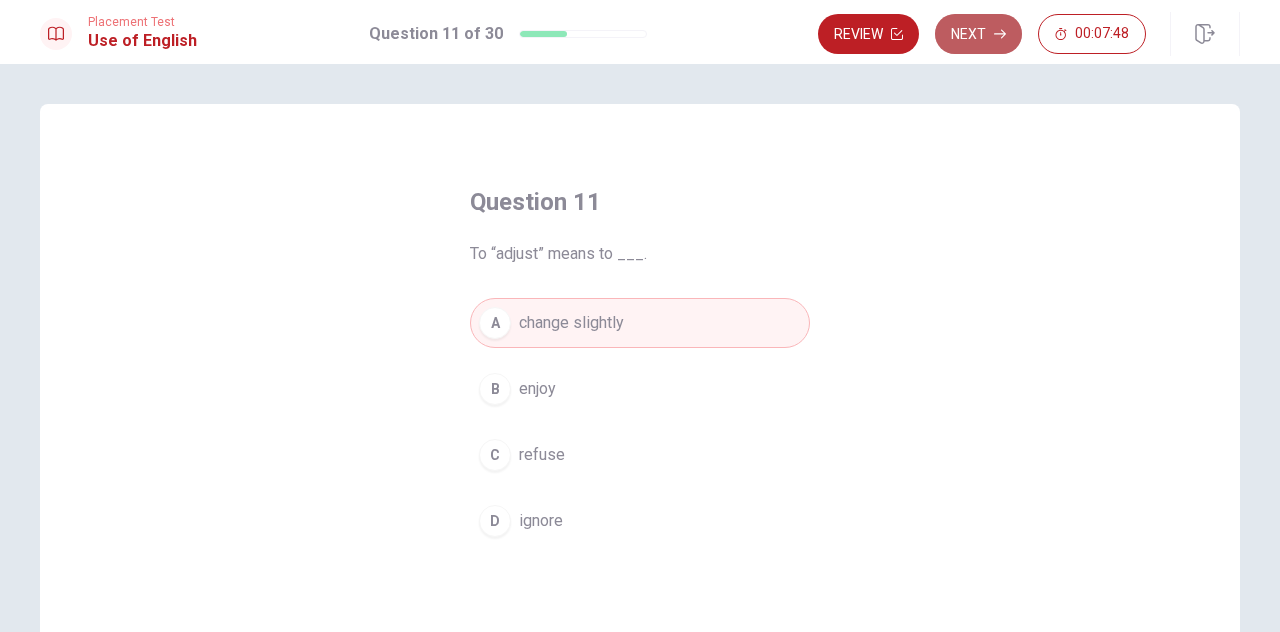 click on "Next" at bounding box center [978, 34] 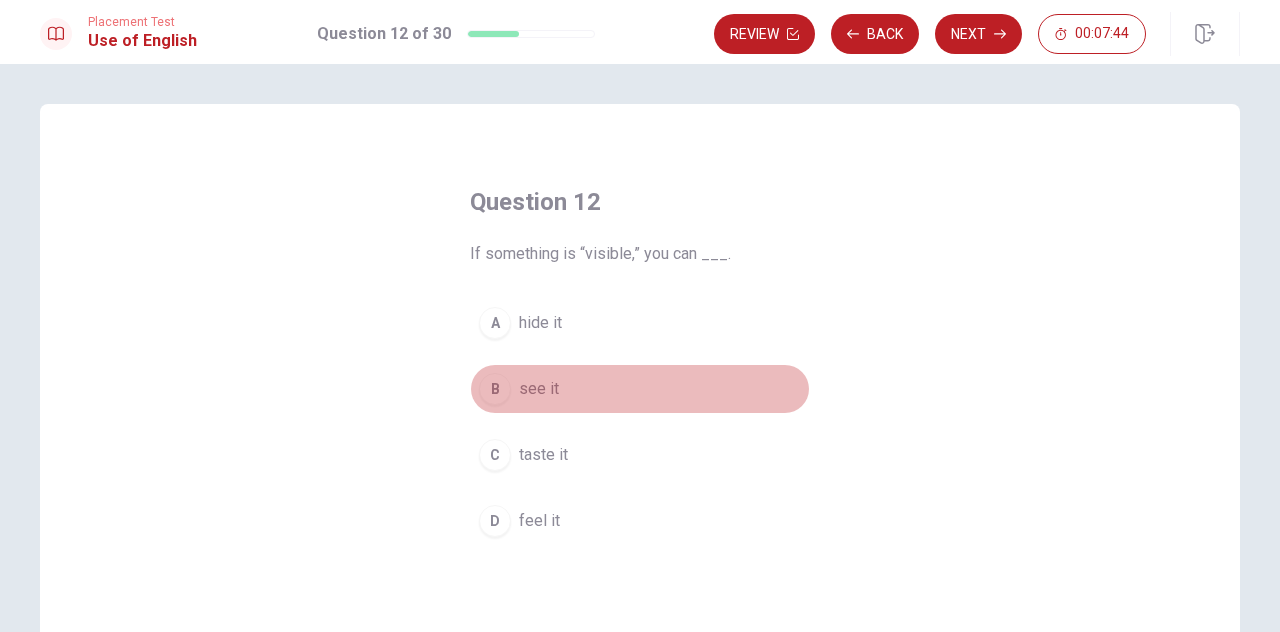 click on "see it" at bounding box center [539, 389] 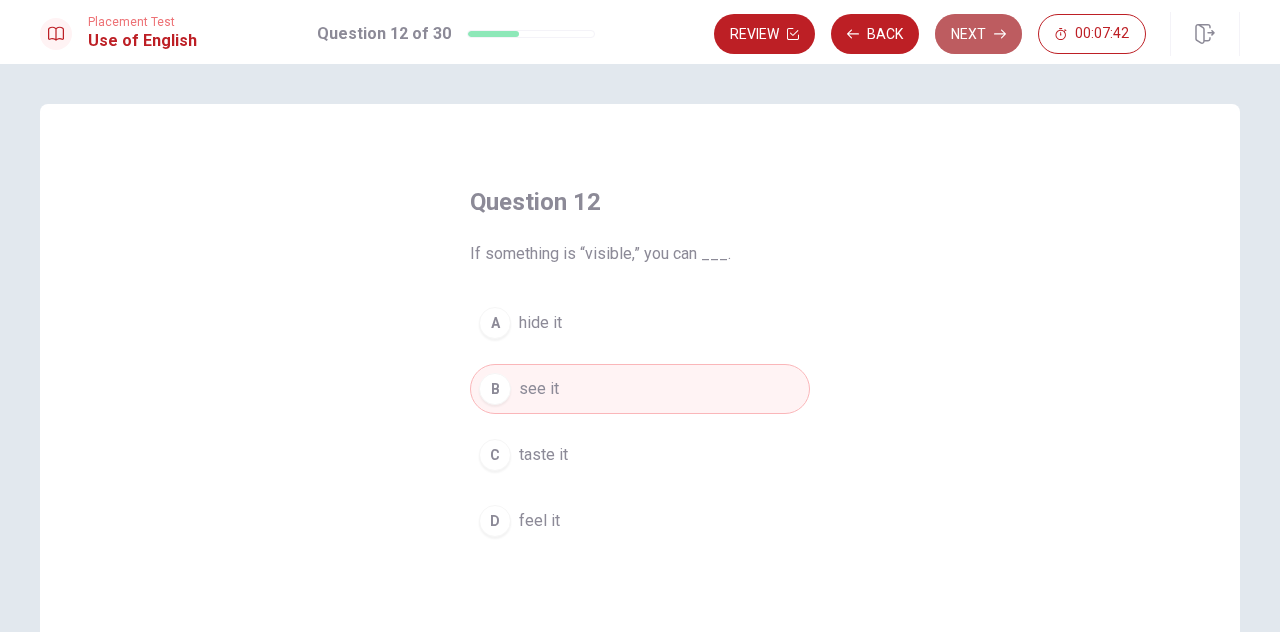 click on "Next" at bounding box center [978, 34] 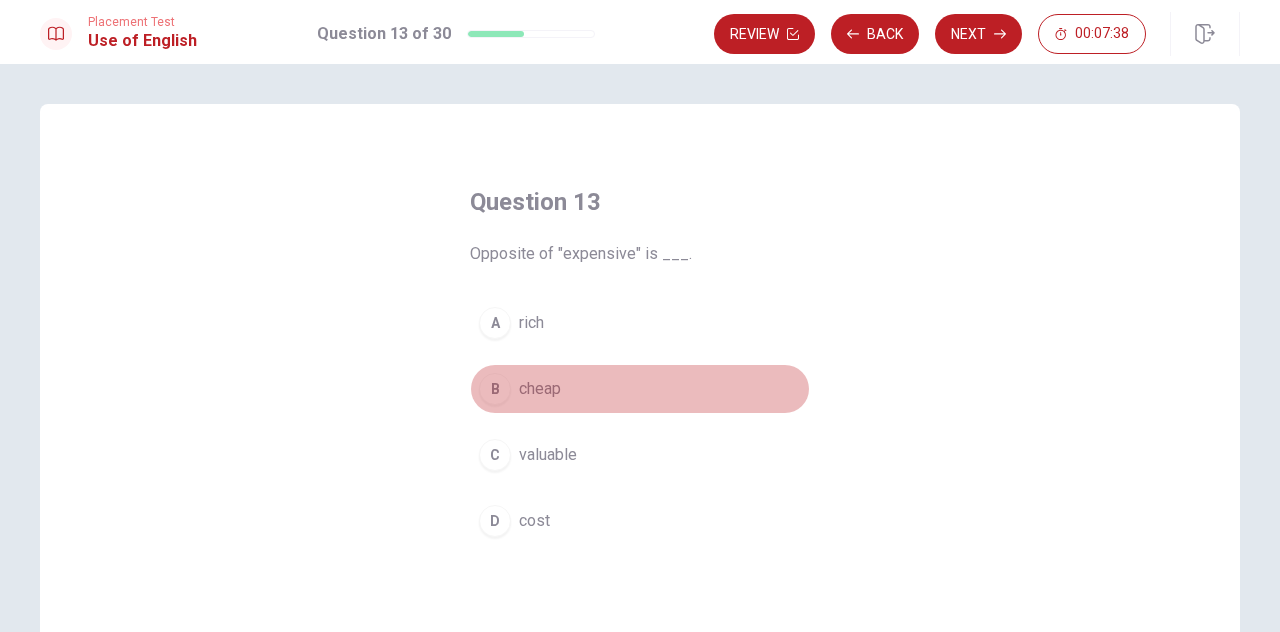 click on "cheap" at bounding box center (540, 389) 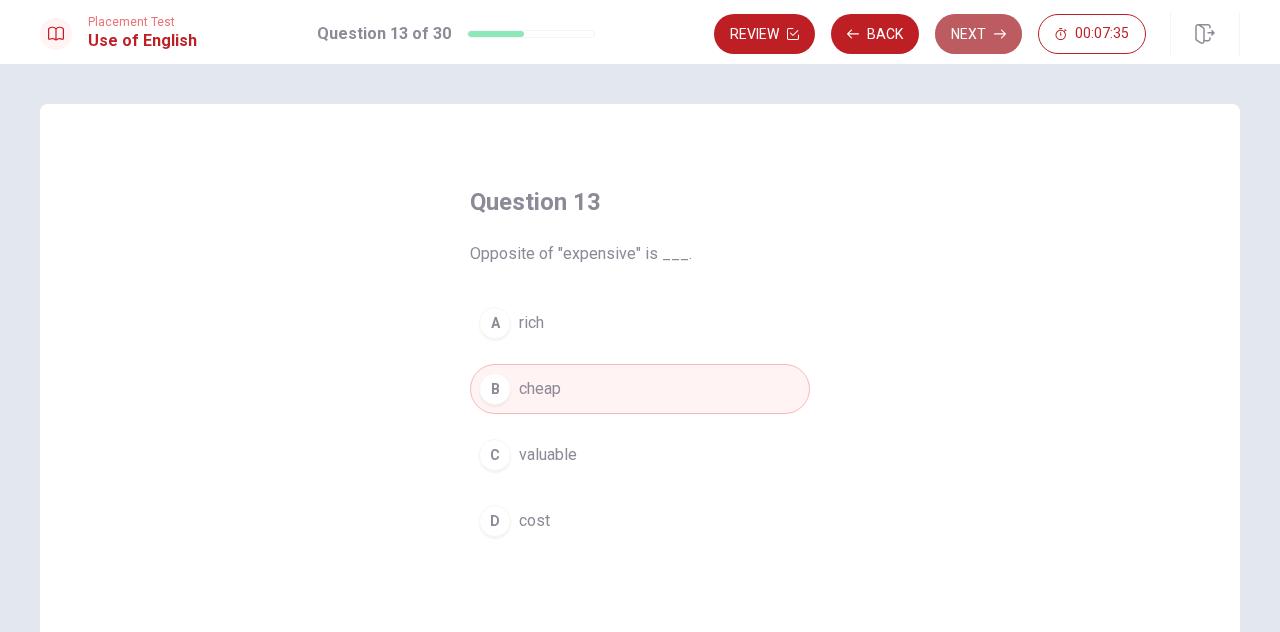 click on "Next" at bounding box center (978, 34) 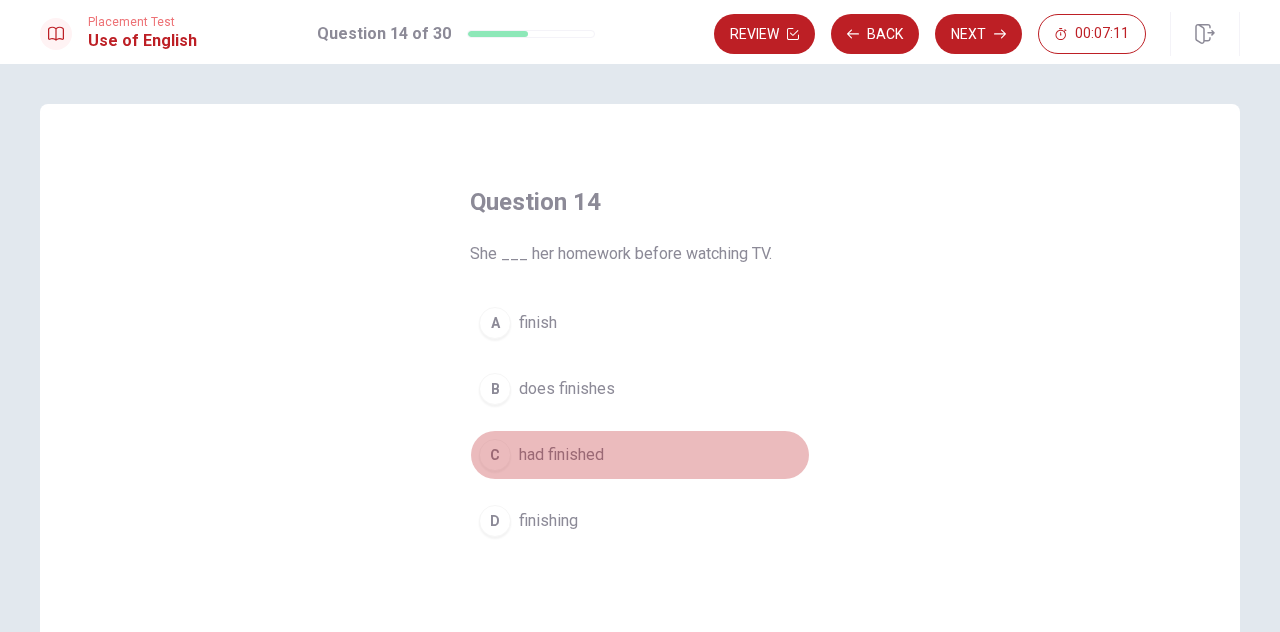 click on "C had finished" at bounding box center [640, 455] 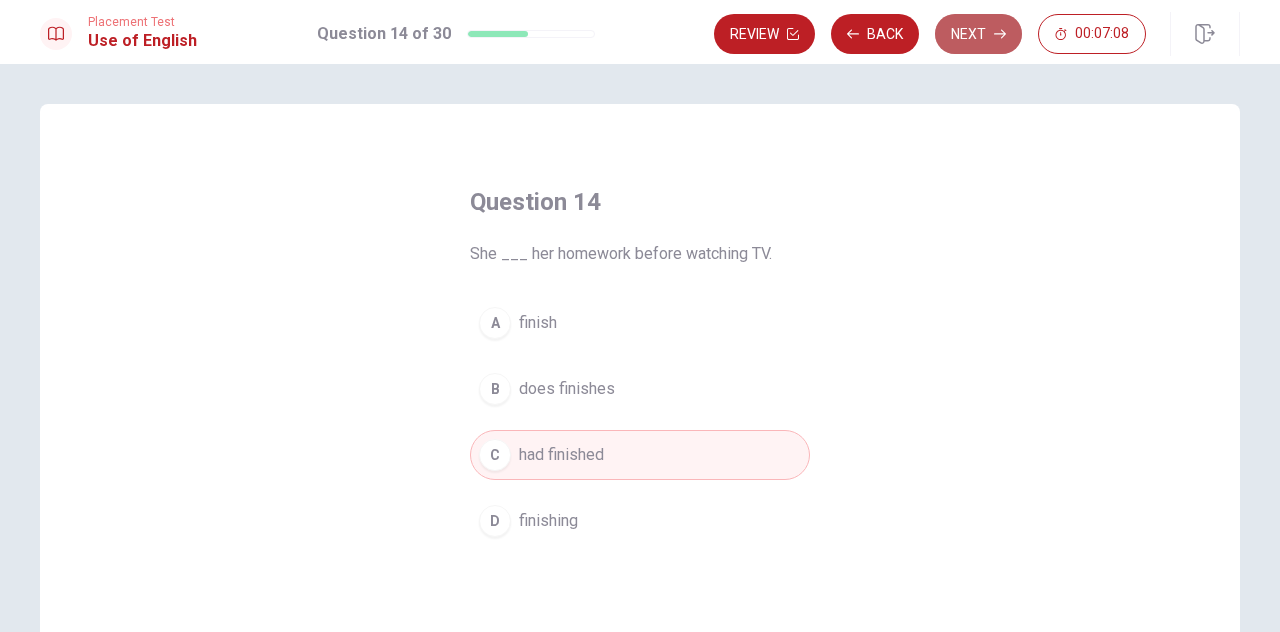 click on "Next" at bounding box center [978, 34] 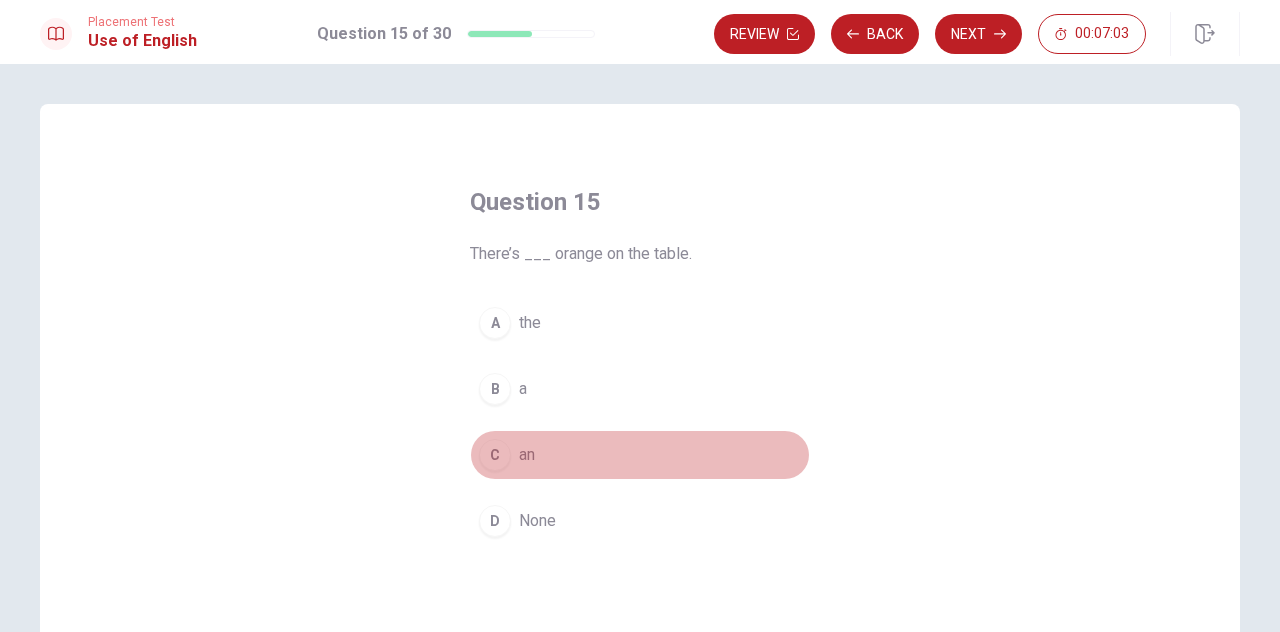 click on "C an" at bounding box center [640, 455] 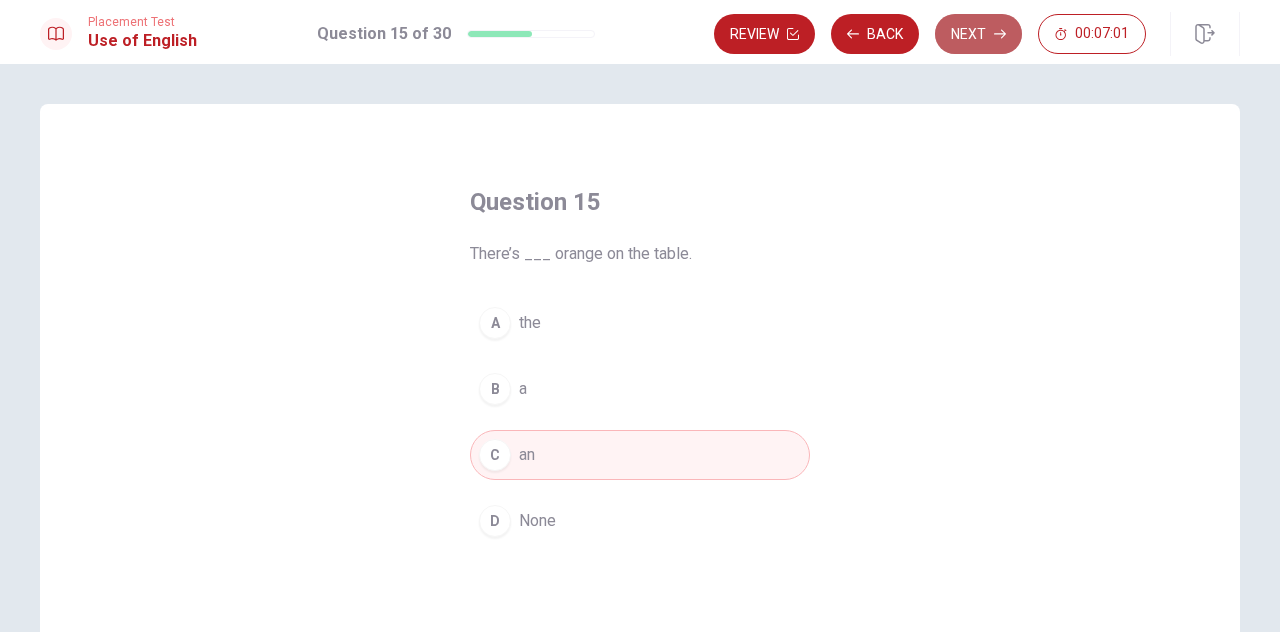 click on "Next" at bounding box center (978, 34) 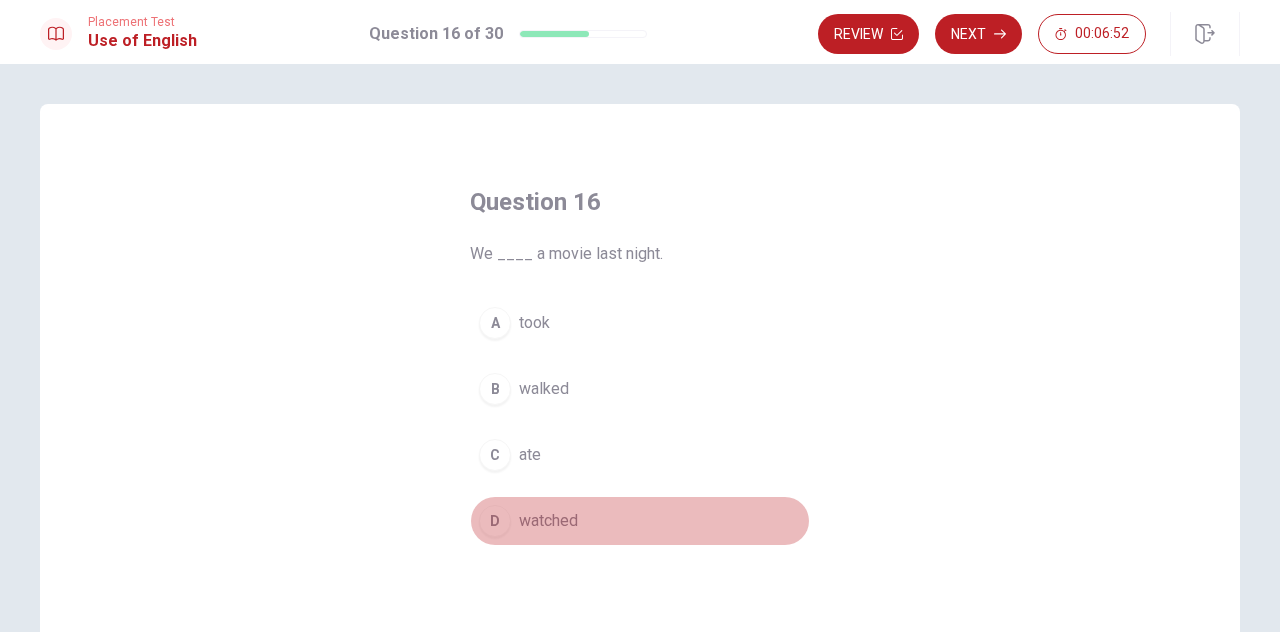 click on "D watched" at bounding box center (640, 521) 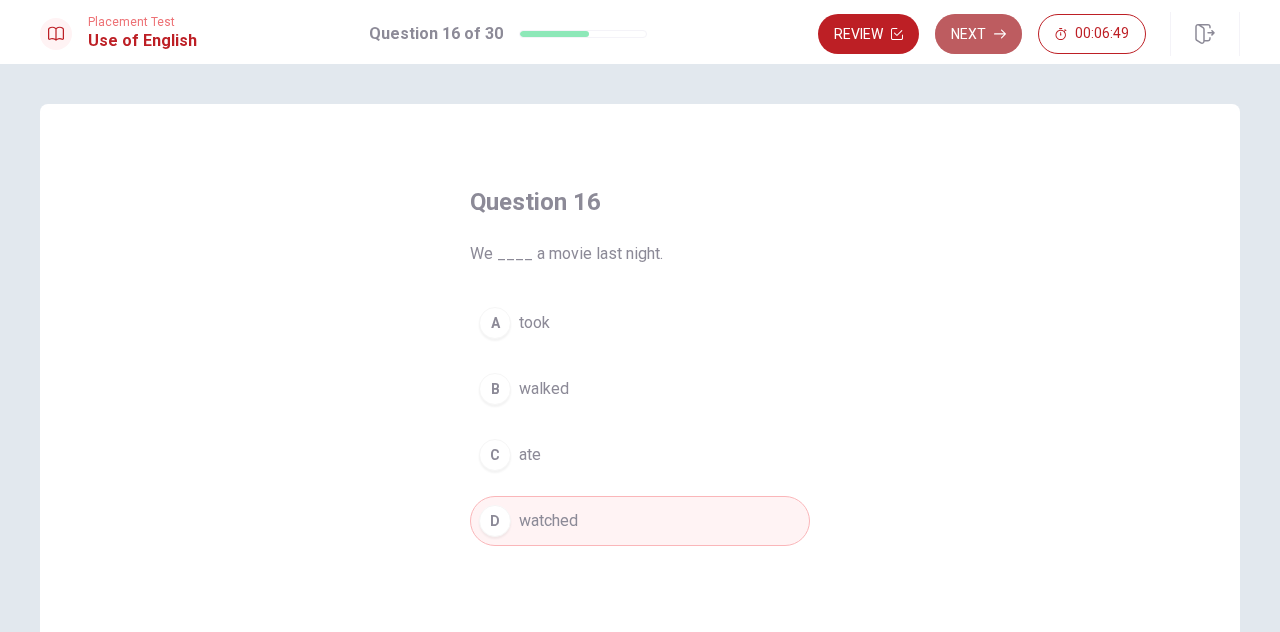 click on "Next" at bounding box center (978, 34) 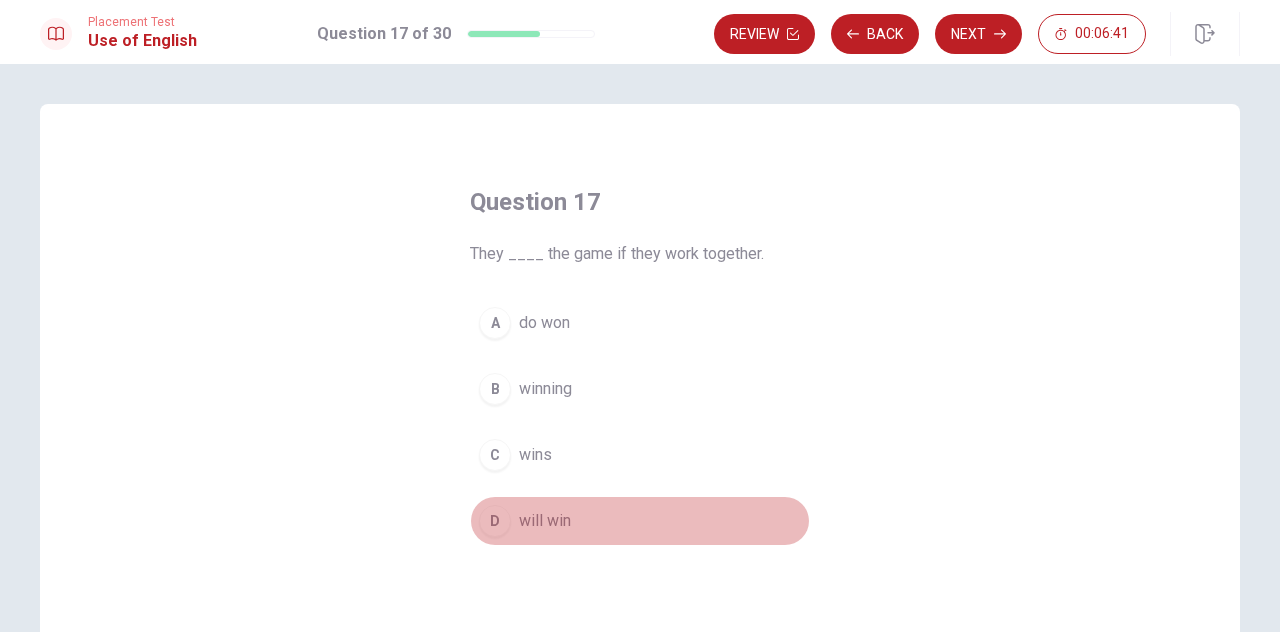click on "D will win" at bounding box center (640, 521) 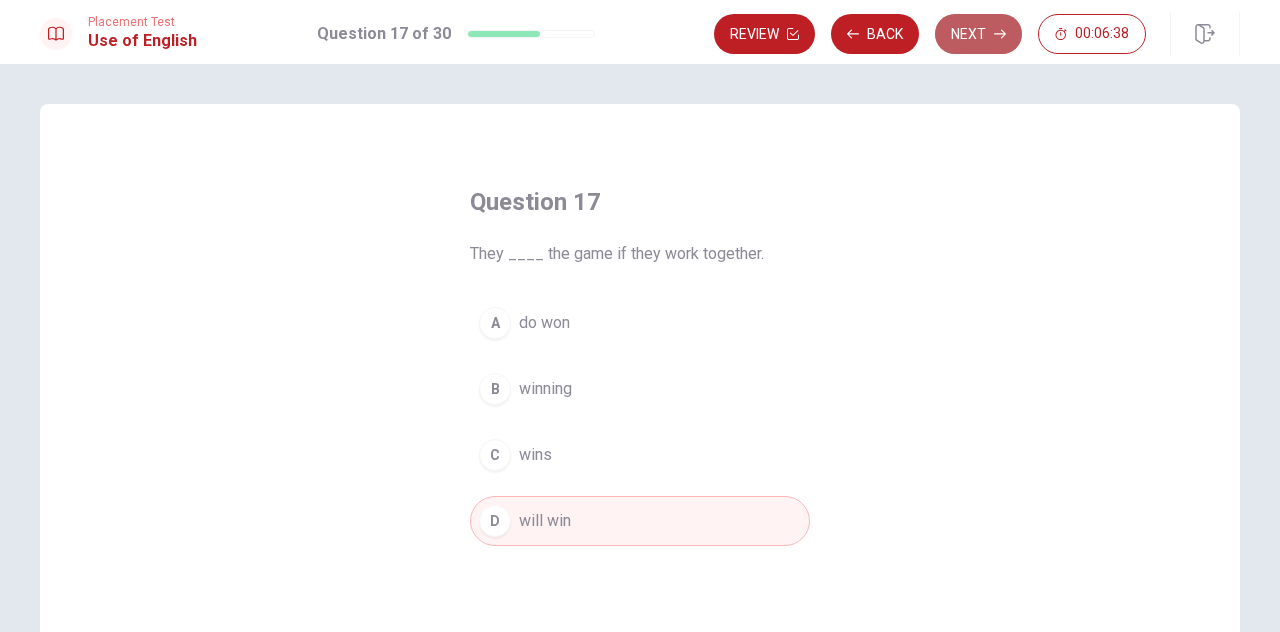 click on "Next" at bounding box center [978, 34] 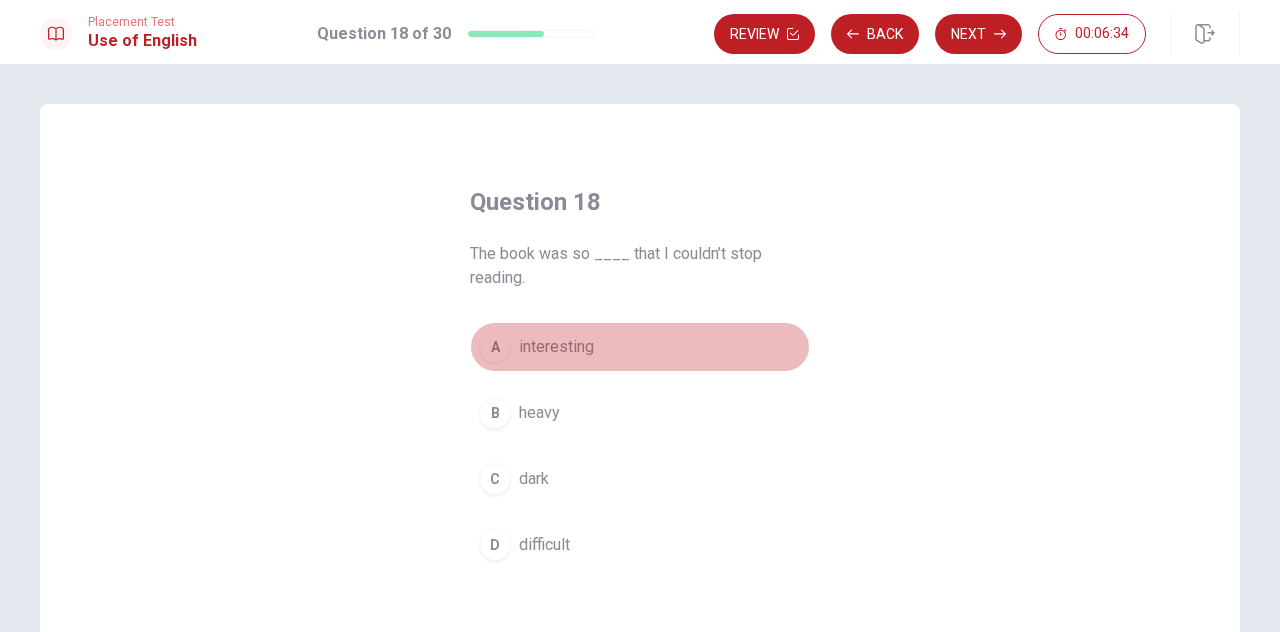 click on "A interesting" at bounding box center (640, 347) 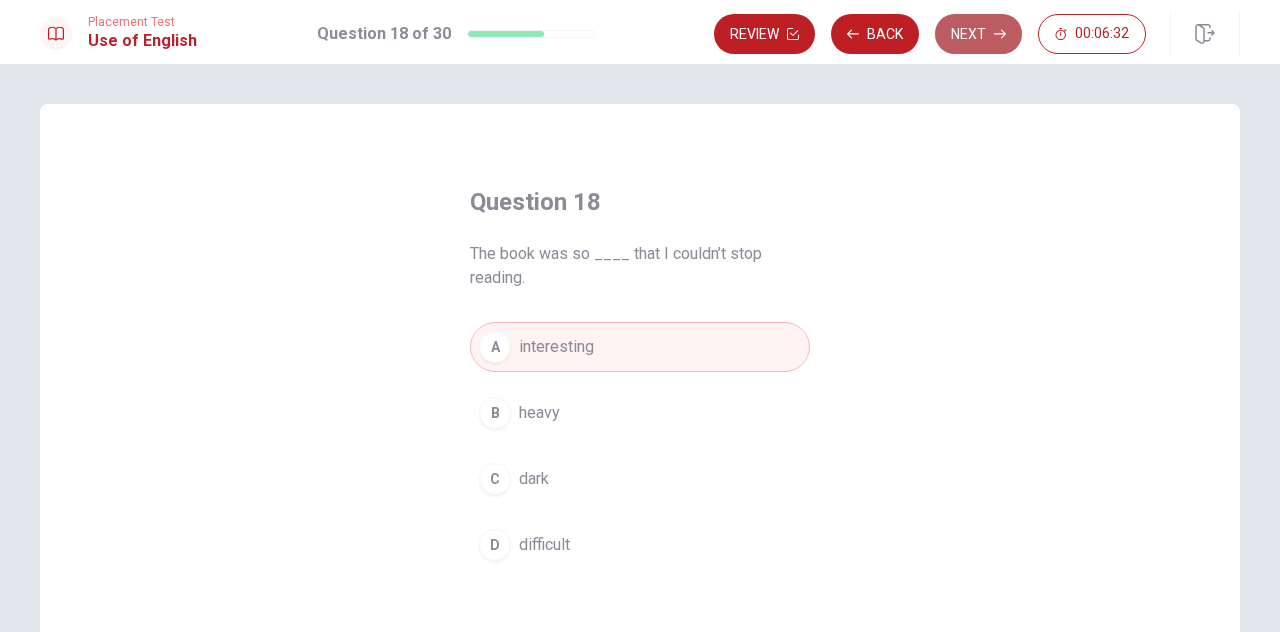 click on "Next" at bounding box center [978, 34] 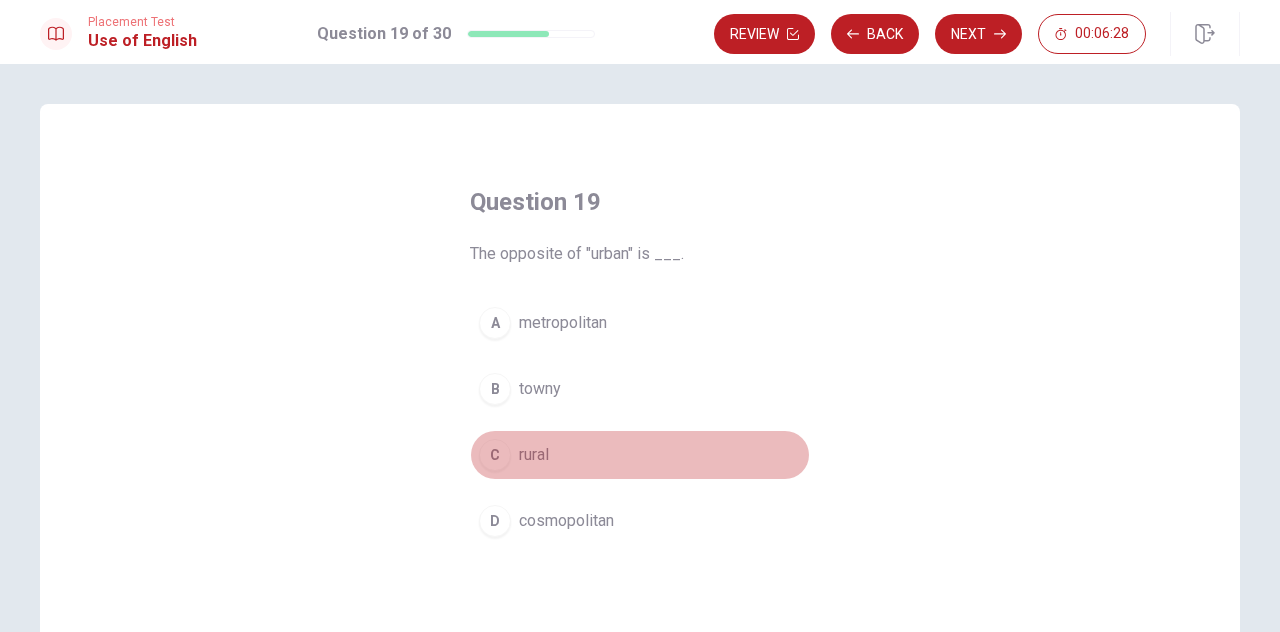 click on "rural" at bounding box center [534, 455] 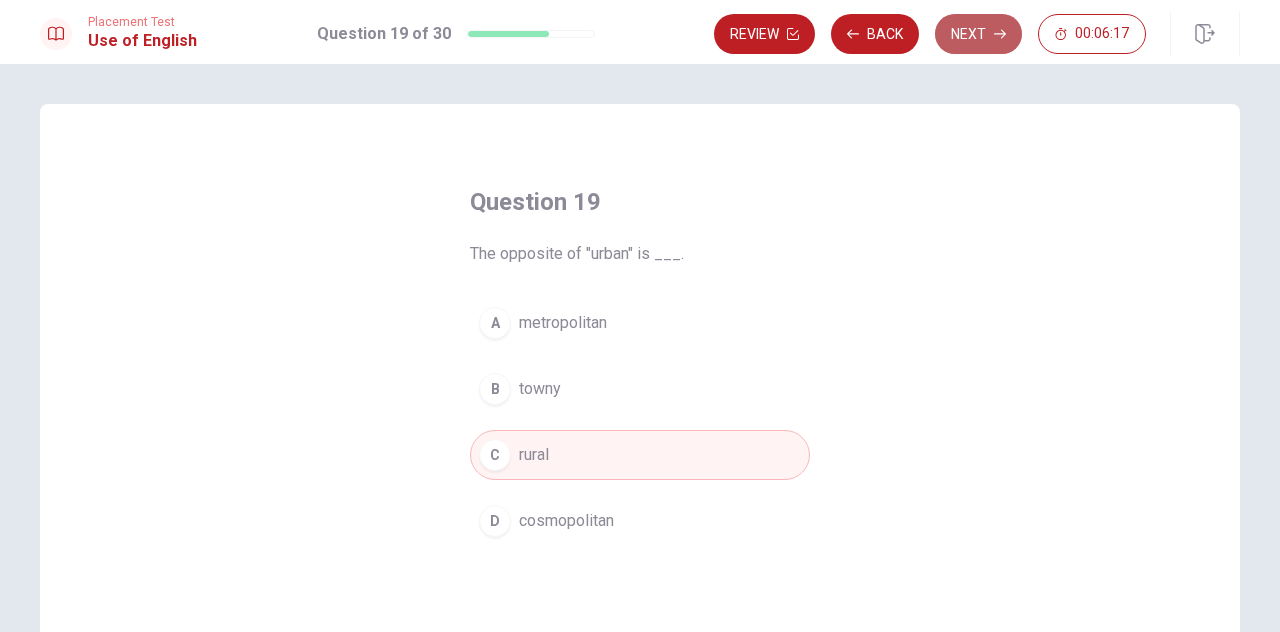 click on "Next" at bounding box center [978, 34] 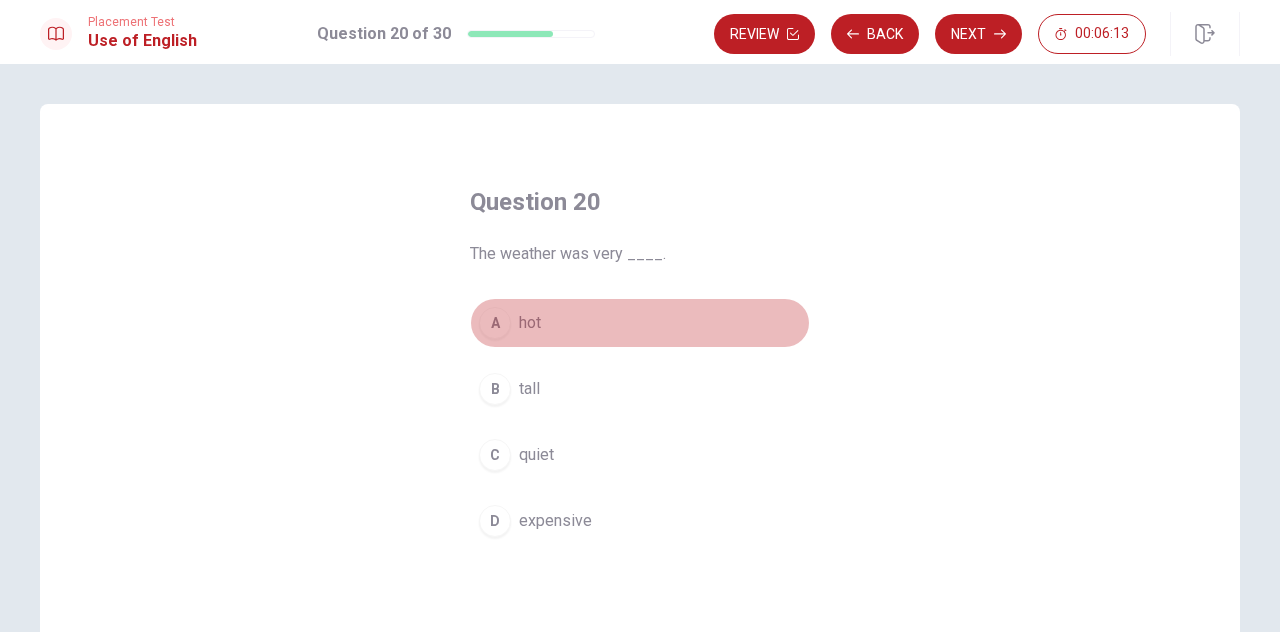 click on "A hot" at bounding box center (640, 323) 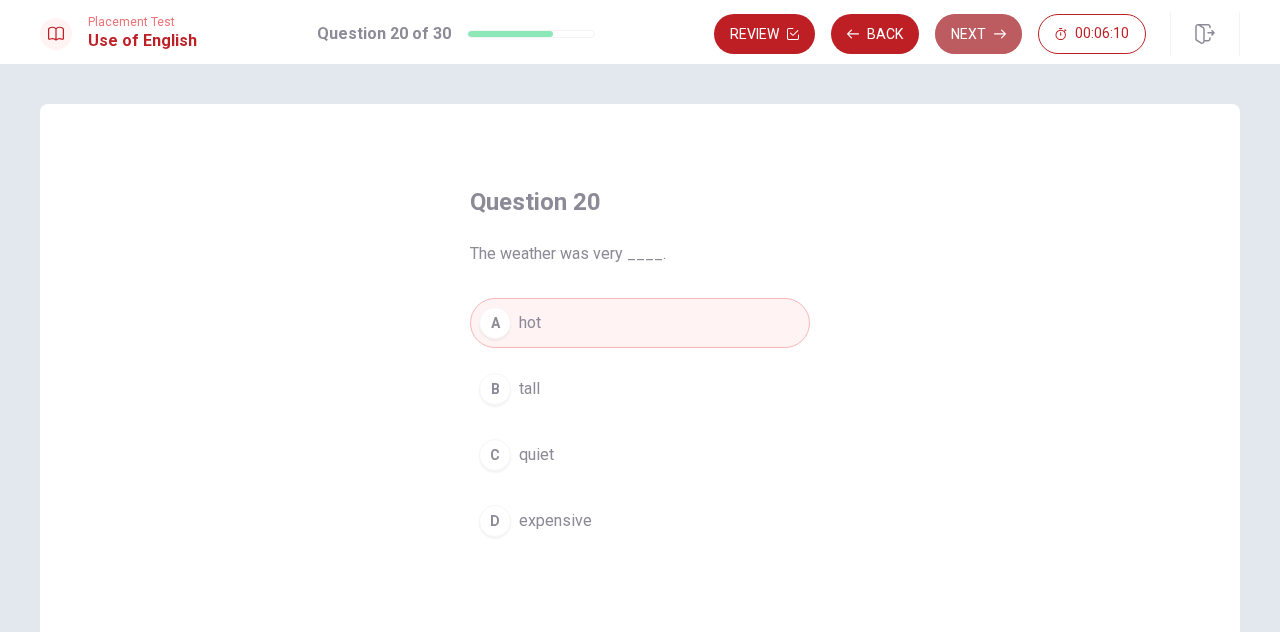 click on "Next" at bounding box center [978, 34] 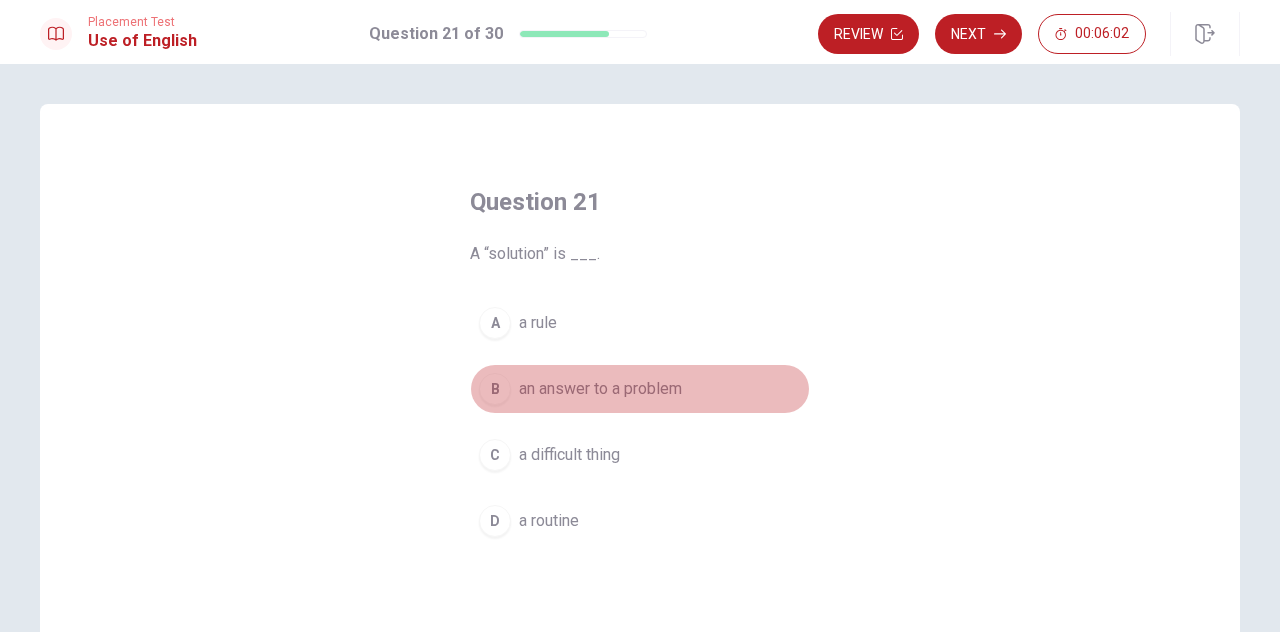 click on "an answer to a problem" at bounding box center (600, 389) 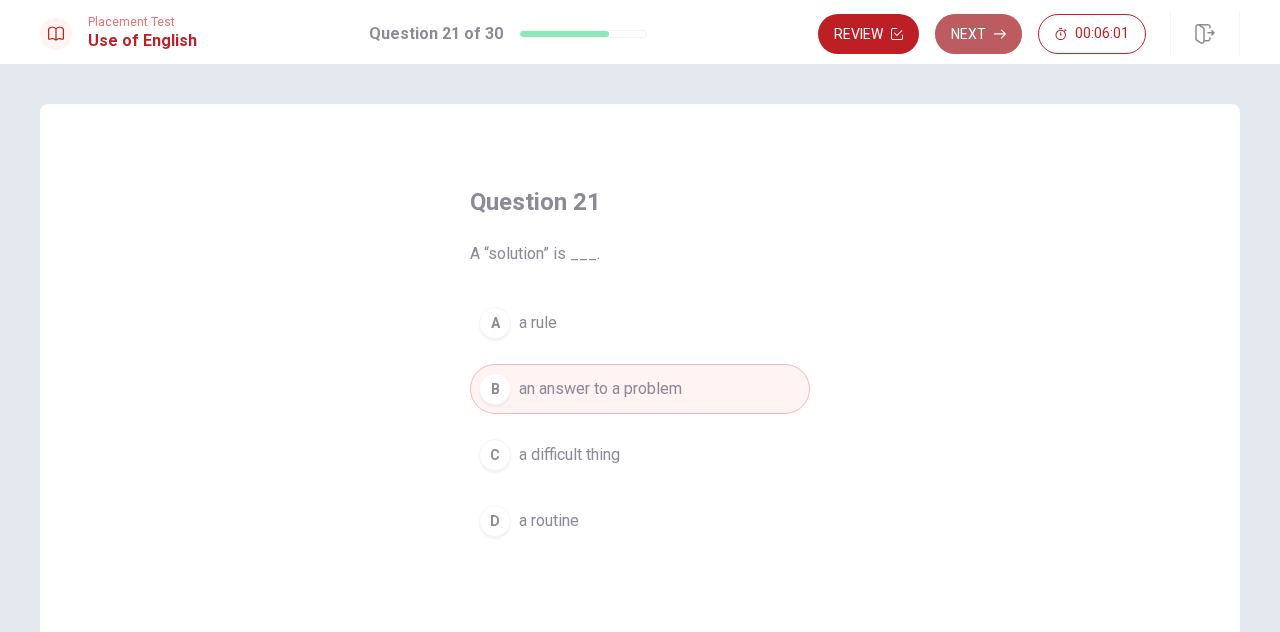 click on "Next" at bounding box center [978, 34] 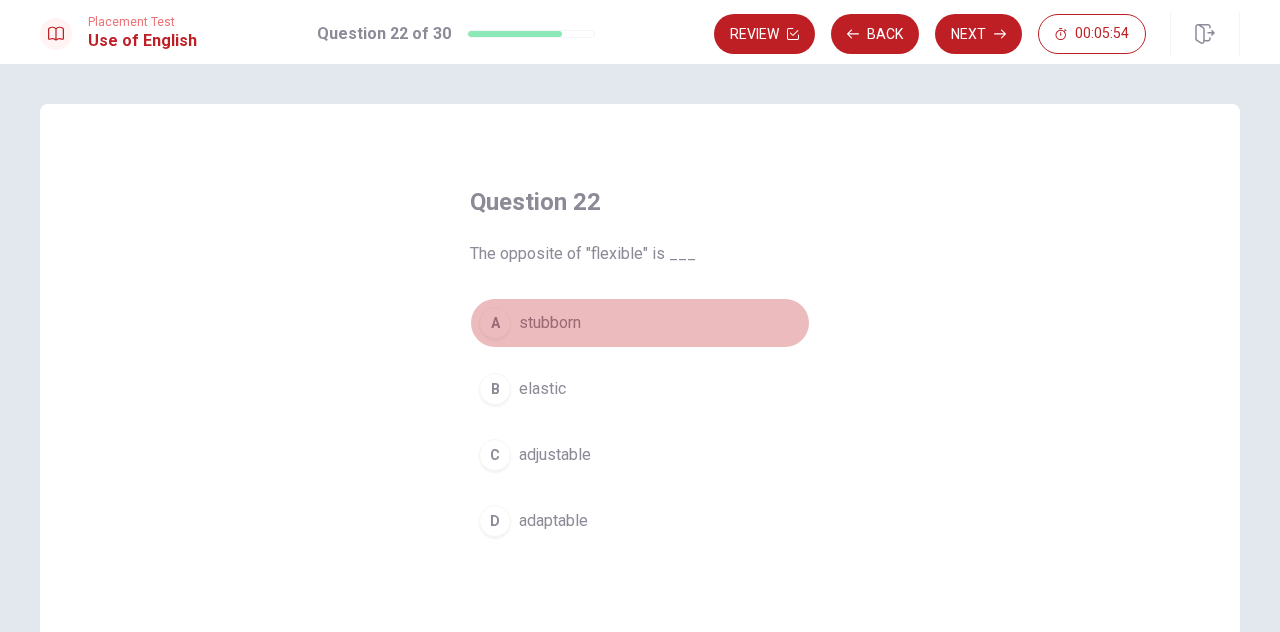 click on "A stubborn" at bounding box center (640, 323) 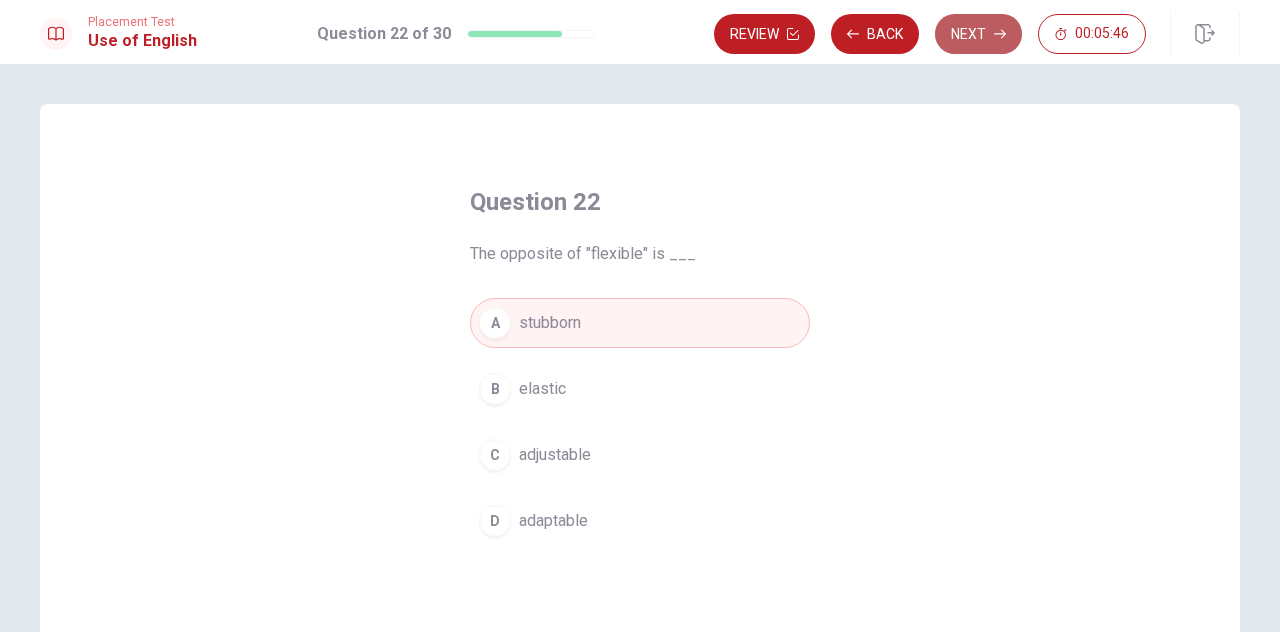 click on "Next" at bounding box center (978, 34) 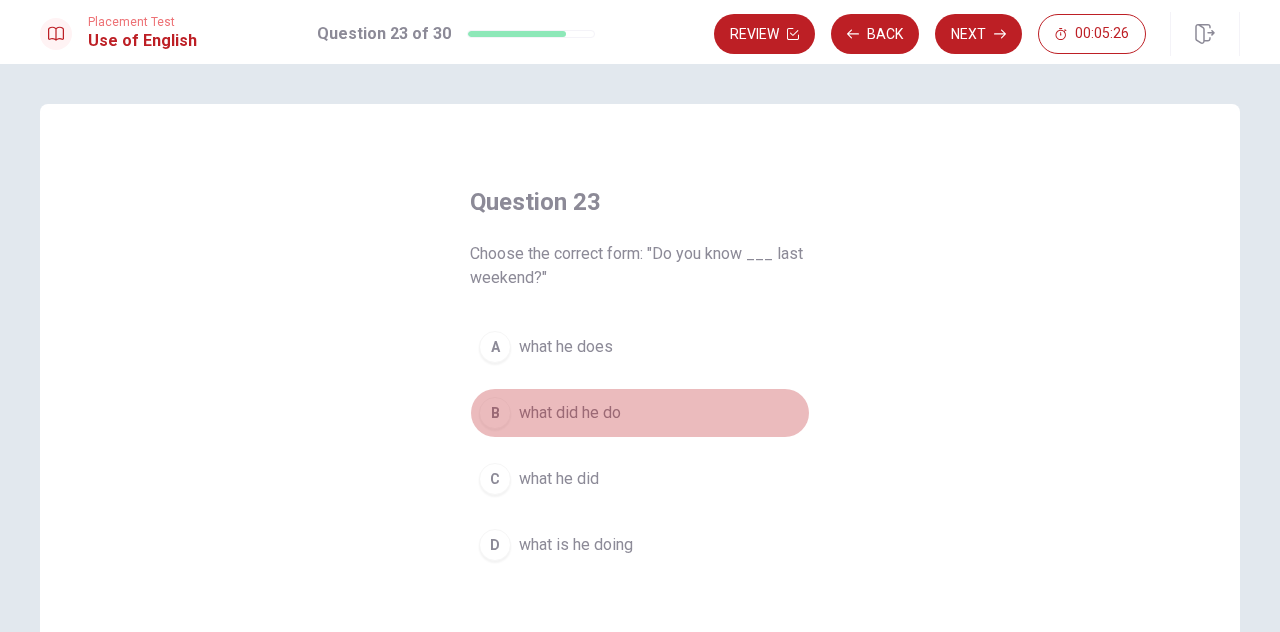 click on "what did he do" at bounding box center [570, 413] 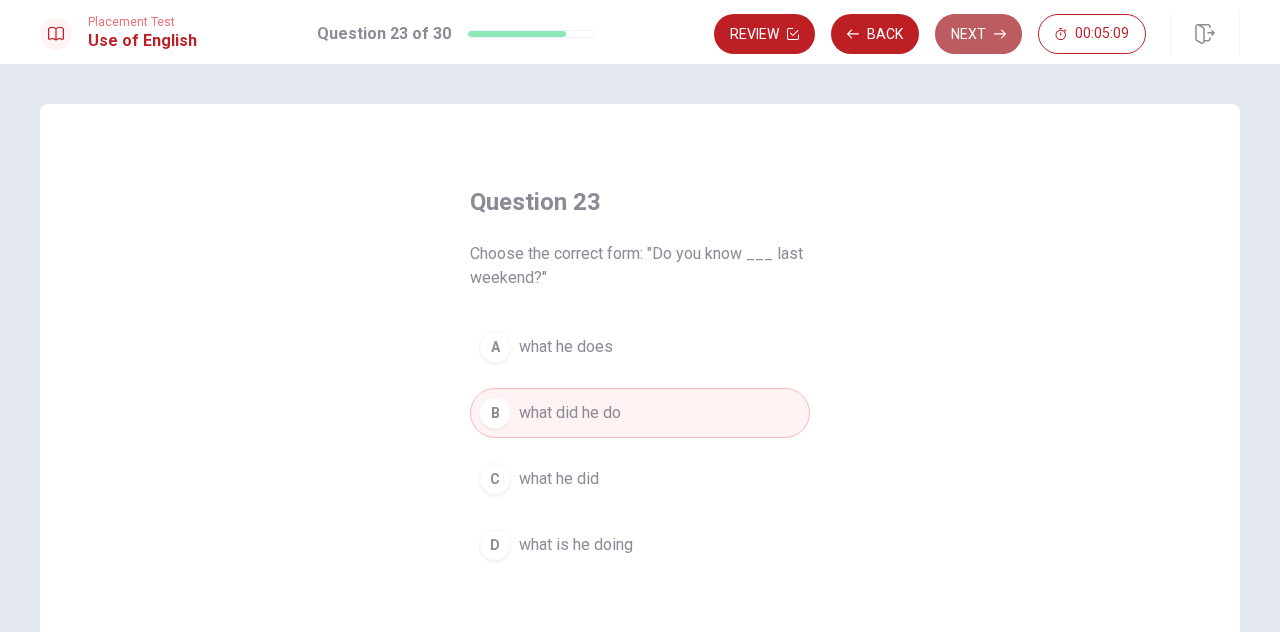 click on "Next" at bounding box center [978, 34] 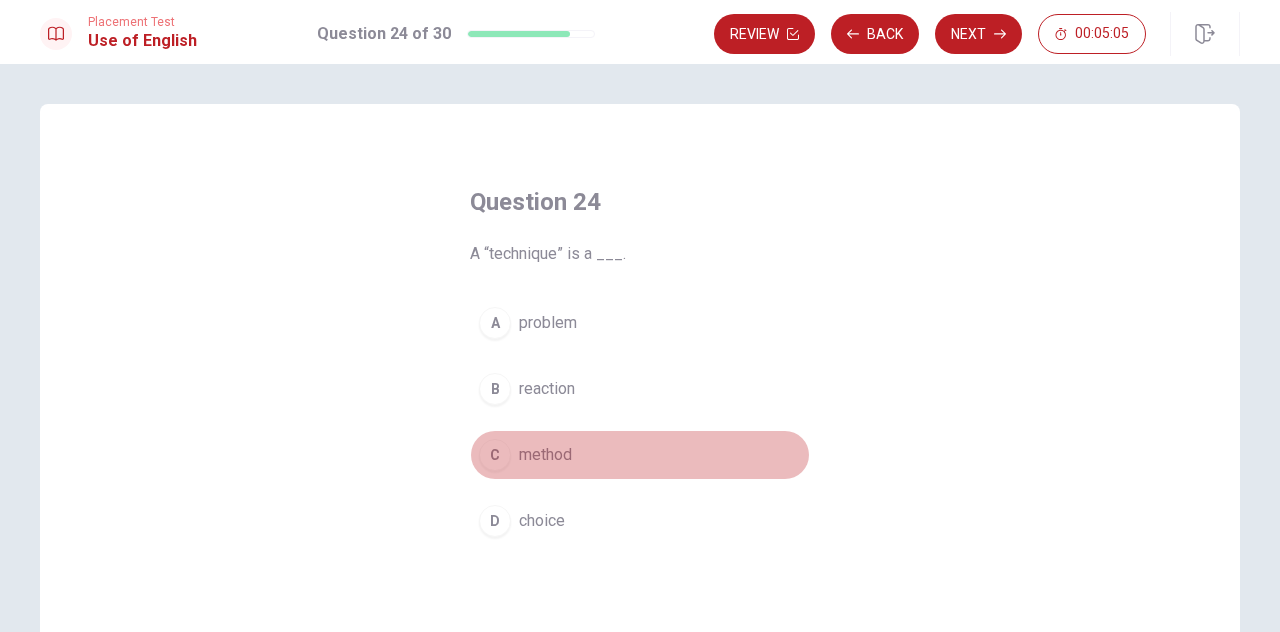click on "method" at bounding box center (545, 455) 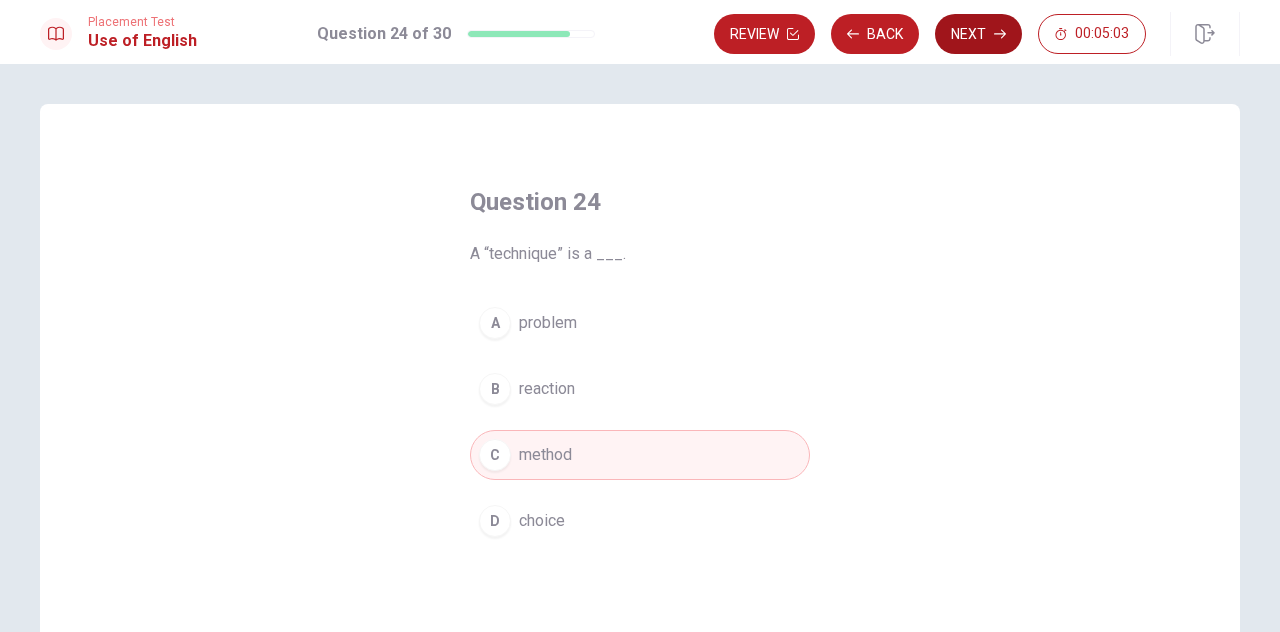 click on "Next" at bounding box center [978, 34] 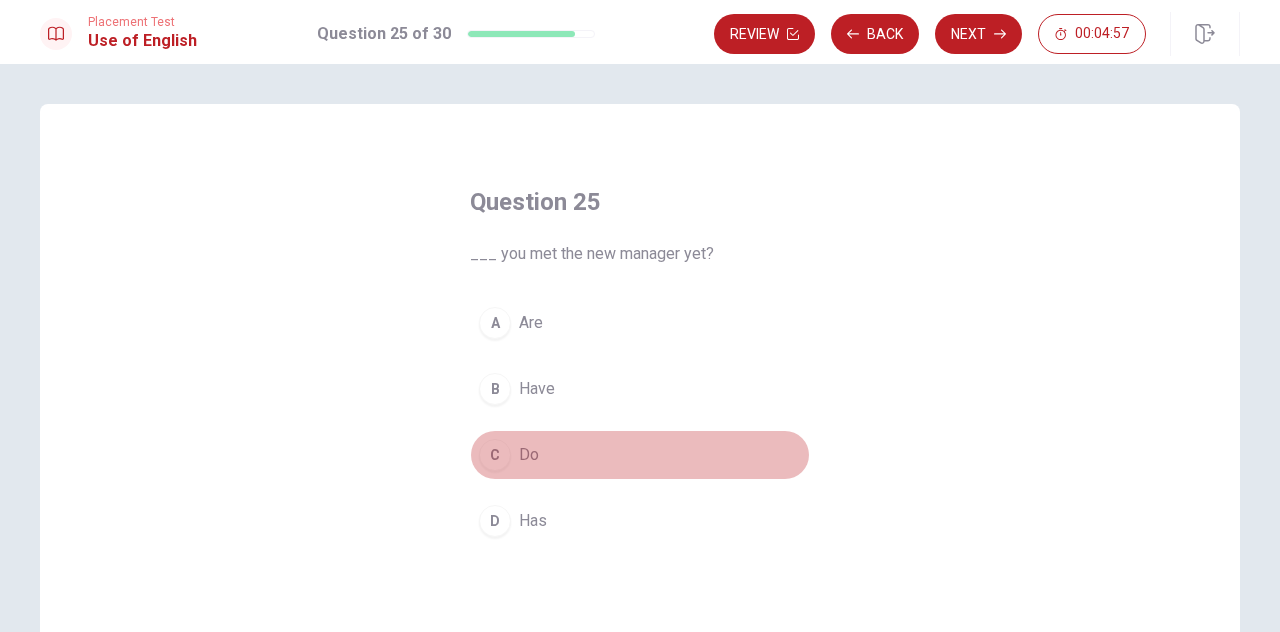 click on "C Do" at bounding box center [640, 455] 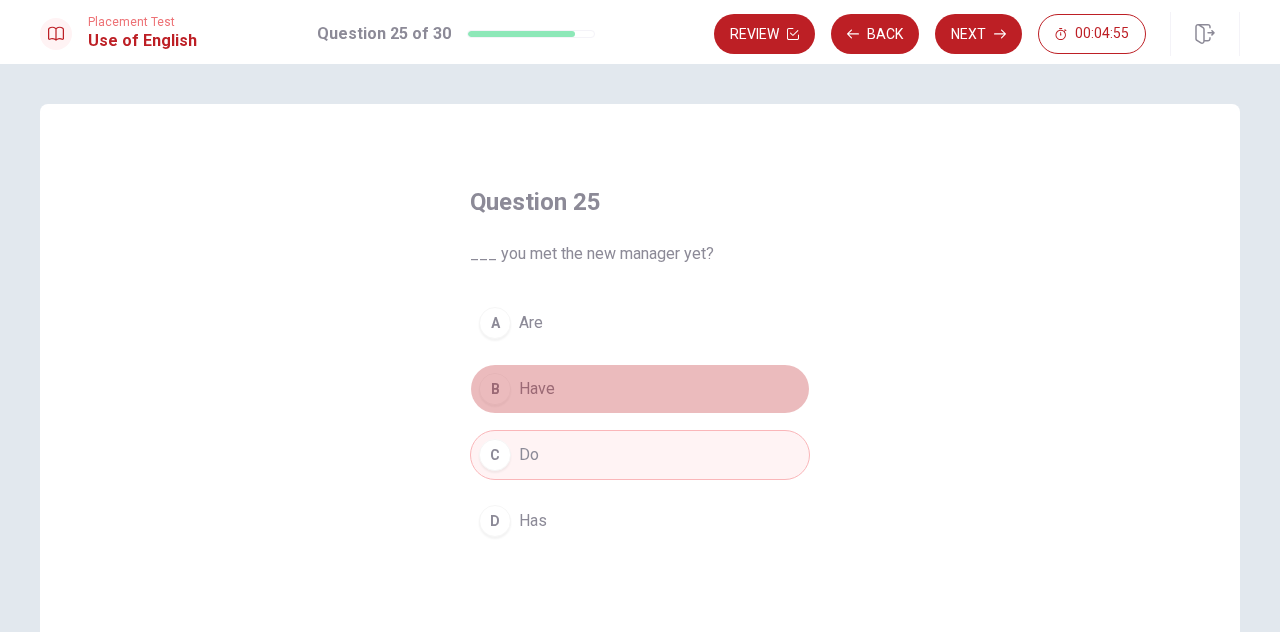 click on "B Have" at bounding box center [640, 389] 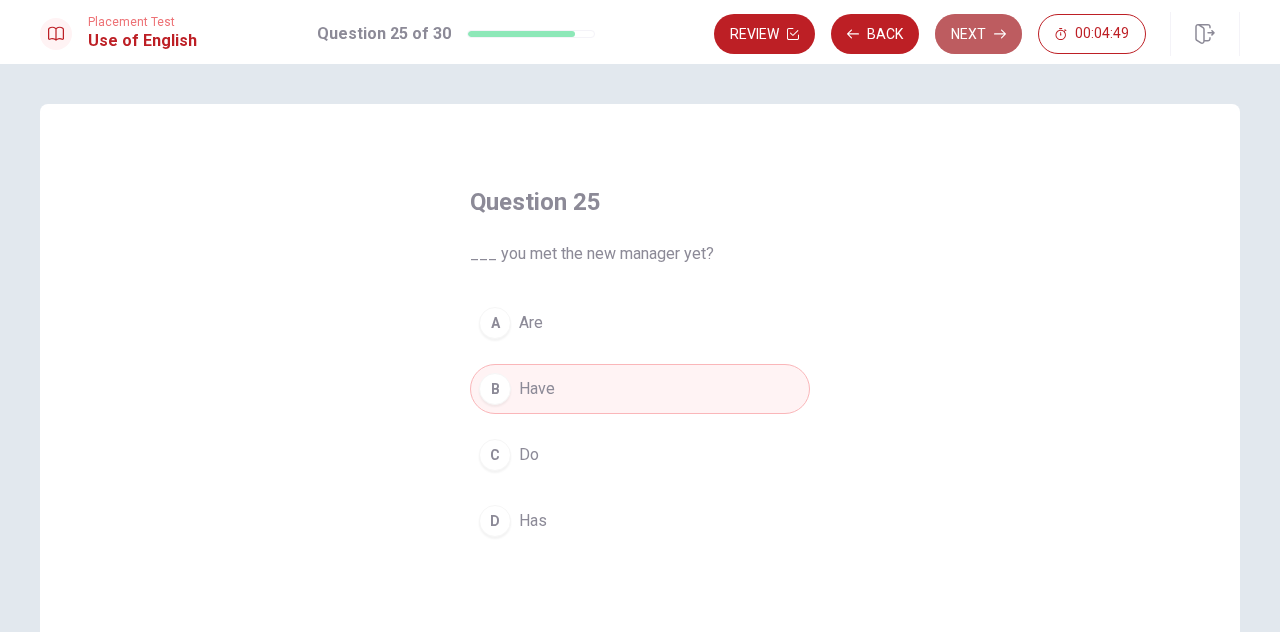 click on "Next" at bounding box center (978, 34) 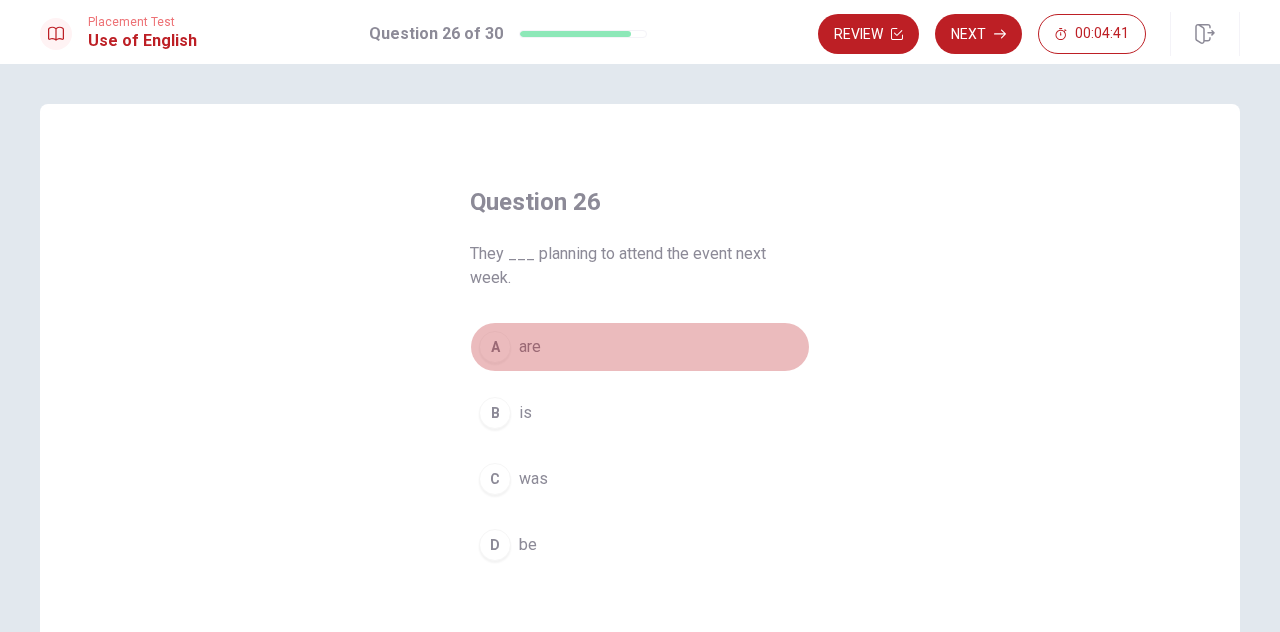 click on "A" at bounding box center [495, 347] 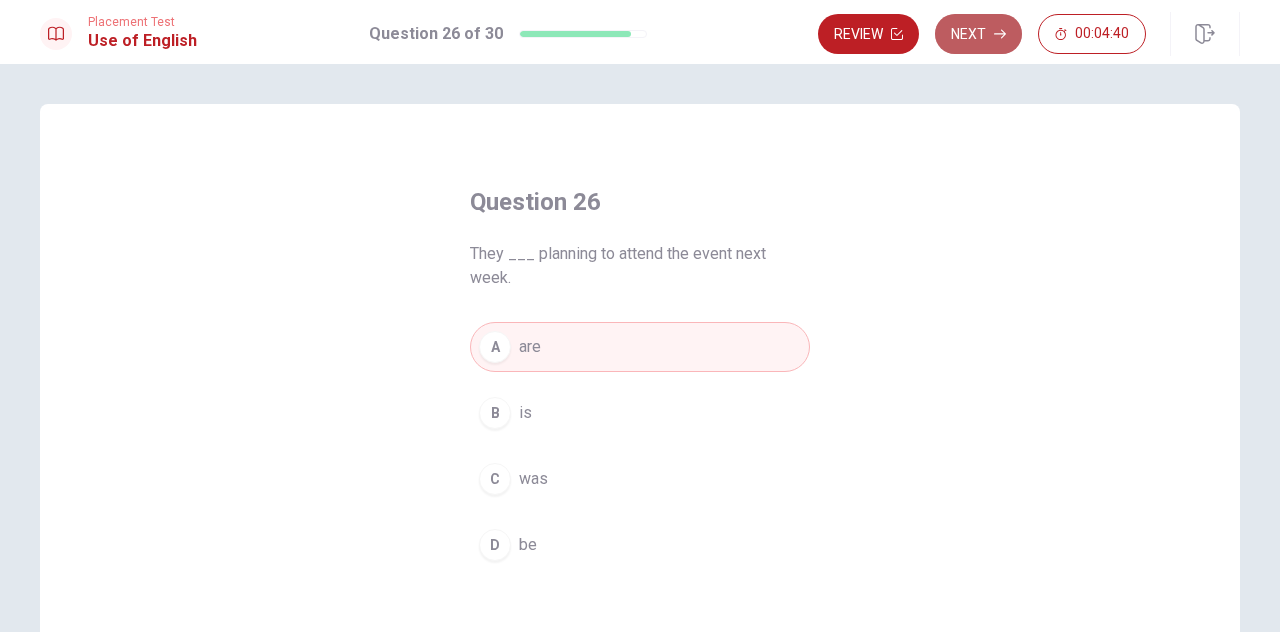 click on "Next" at bounding box center (978, 34) 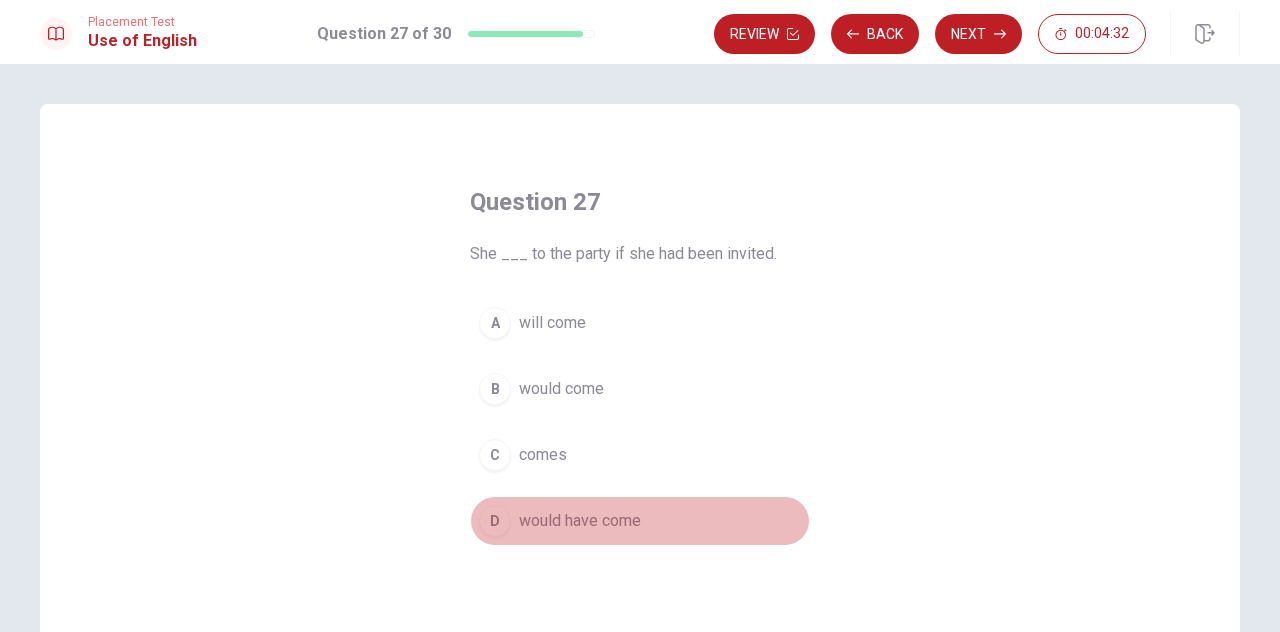 click on "D would have come" at bounding box center (640, 521) 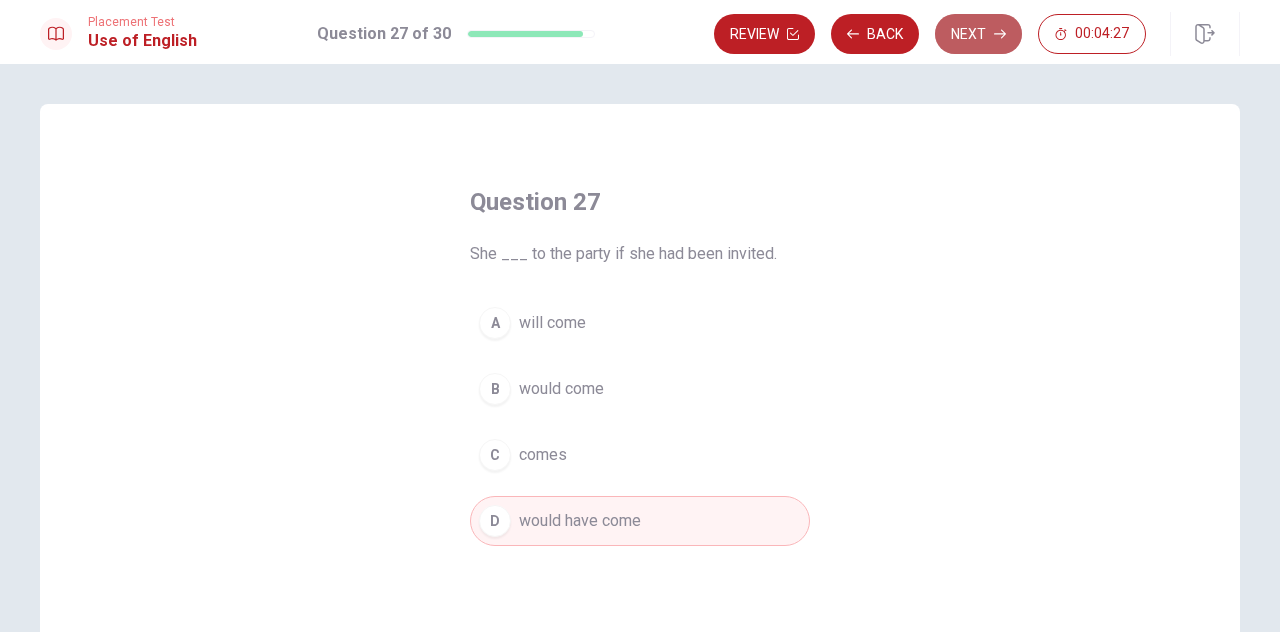 click on "Next" at bounding box center [978, 34] 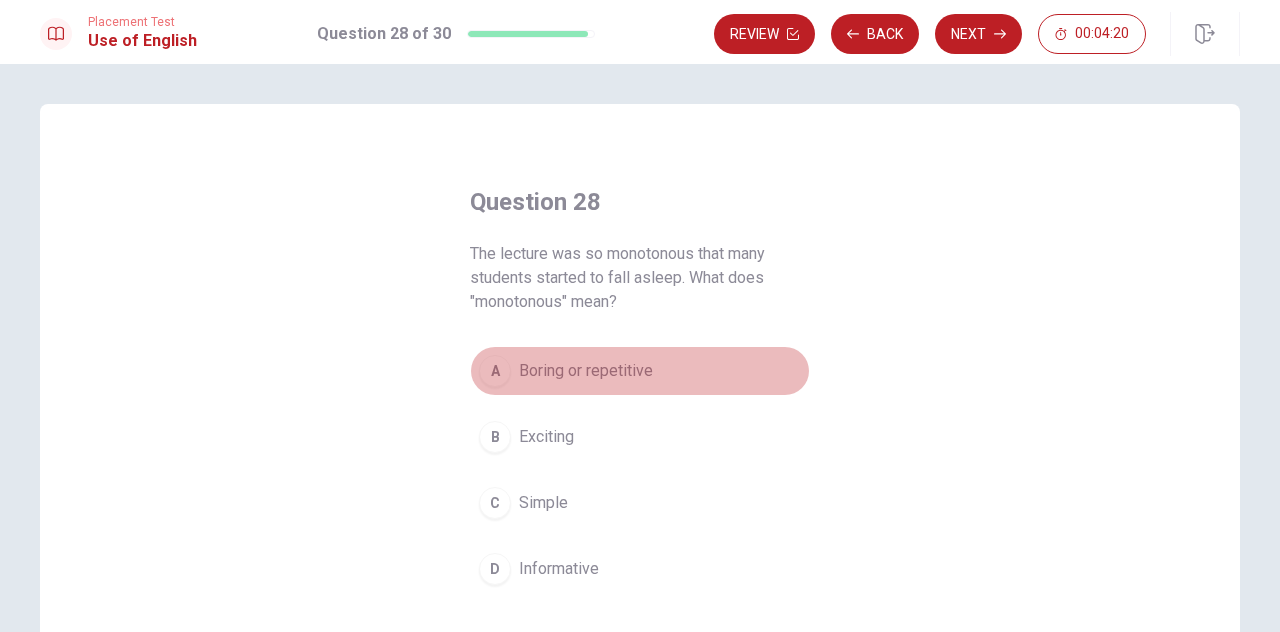 click on "Boring or repetitive" at bounding box center (586, 371) 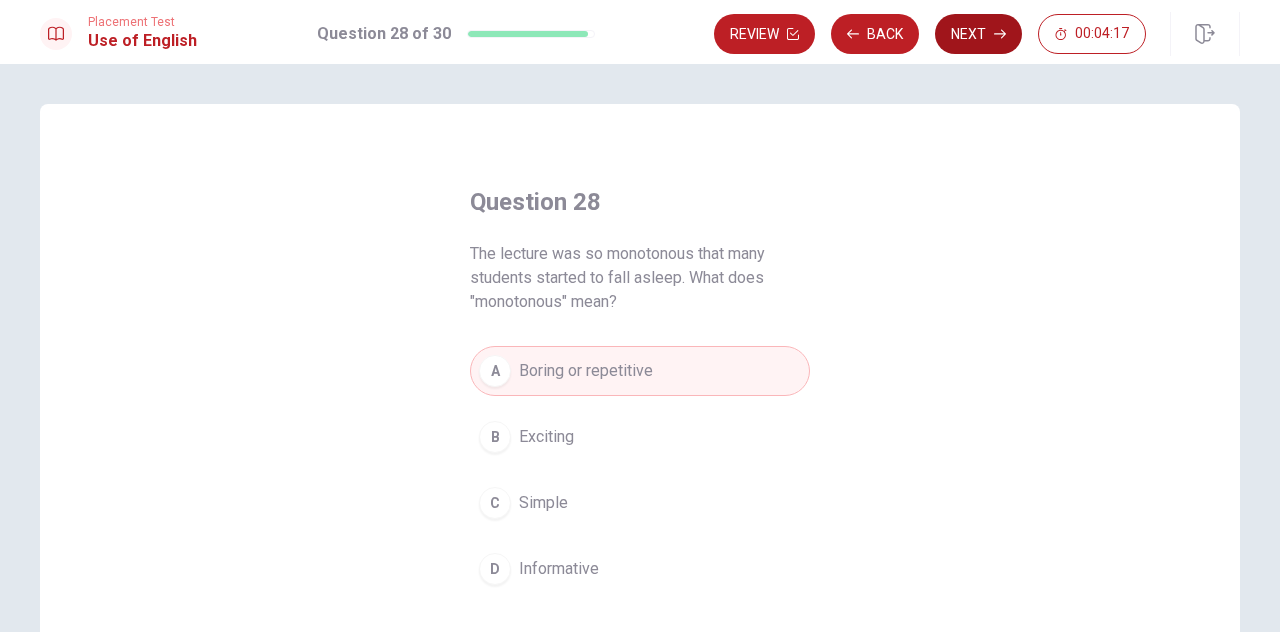 click on "Next" at bounding box center (978, 34) 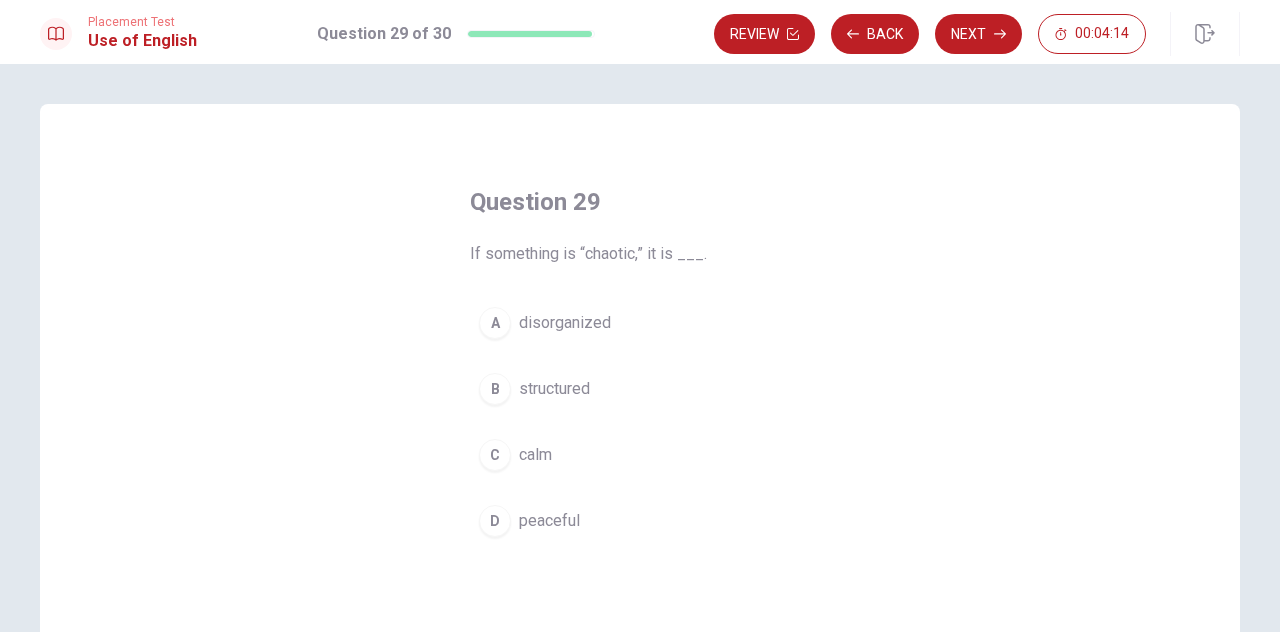 click on "A disorganized" at bounding box center [640, 323] 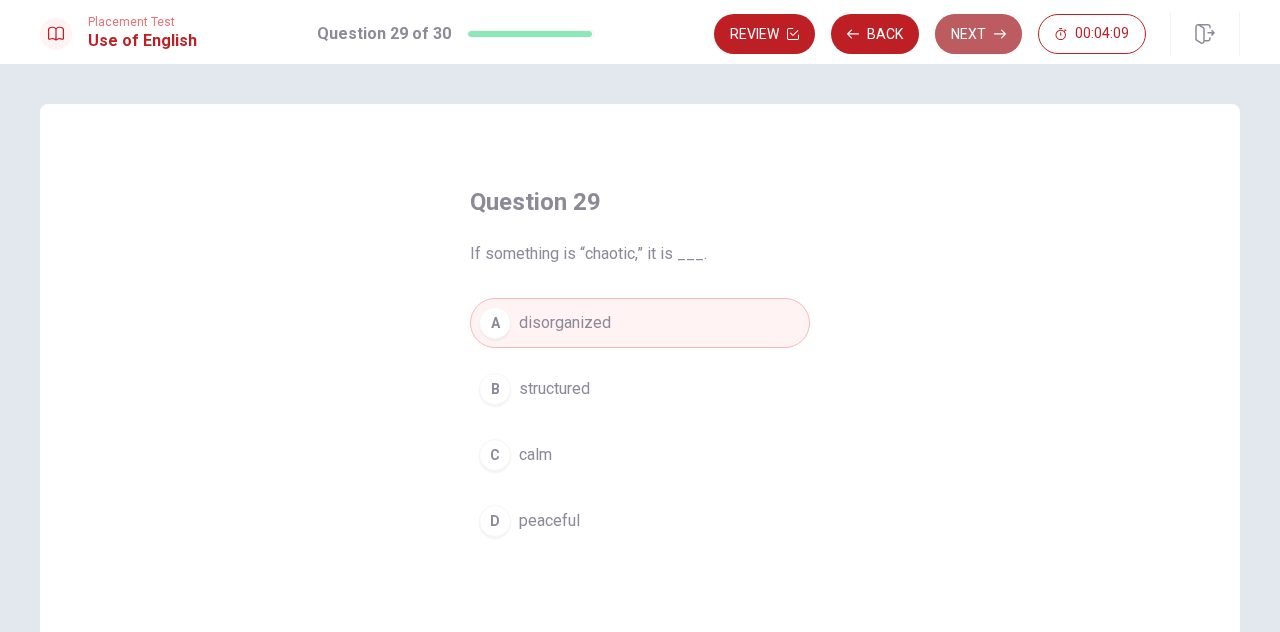 click on "Next" at bounding box center [978, 34] 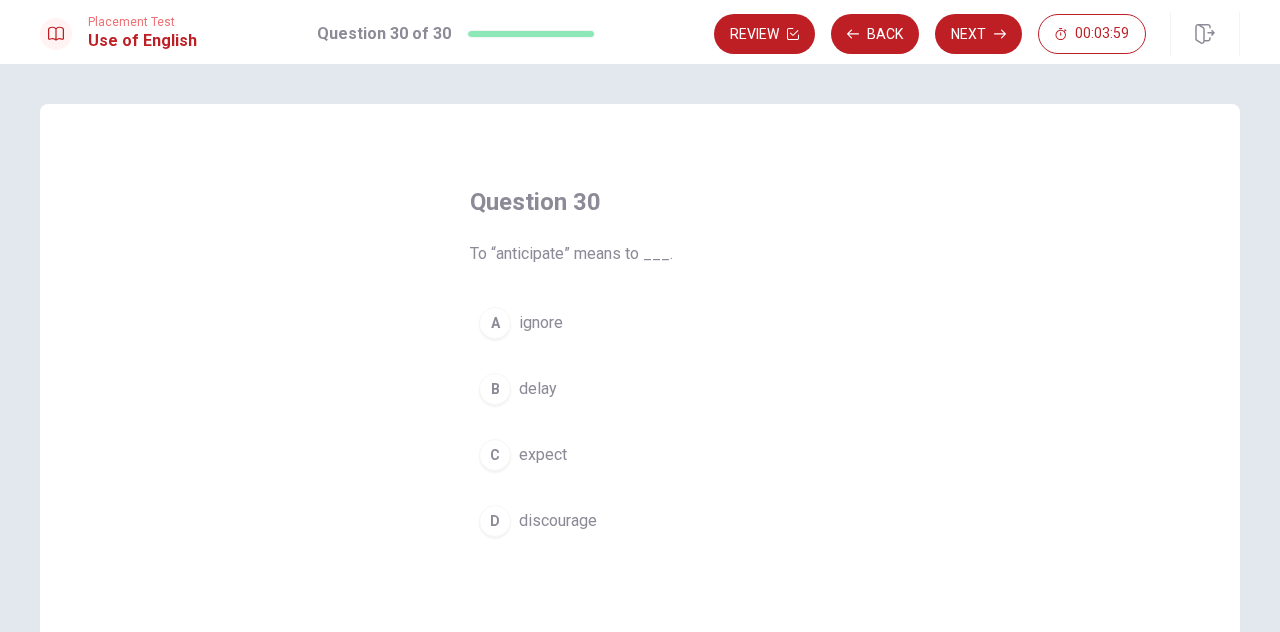 click on "A ignore B delay C expect
D discourage" at bounding box center (640, 422) 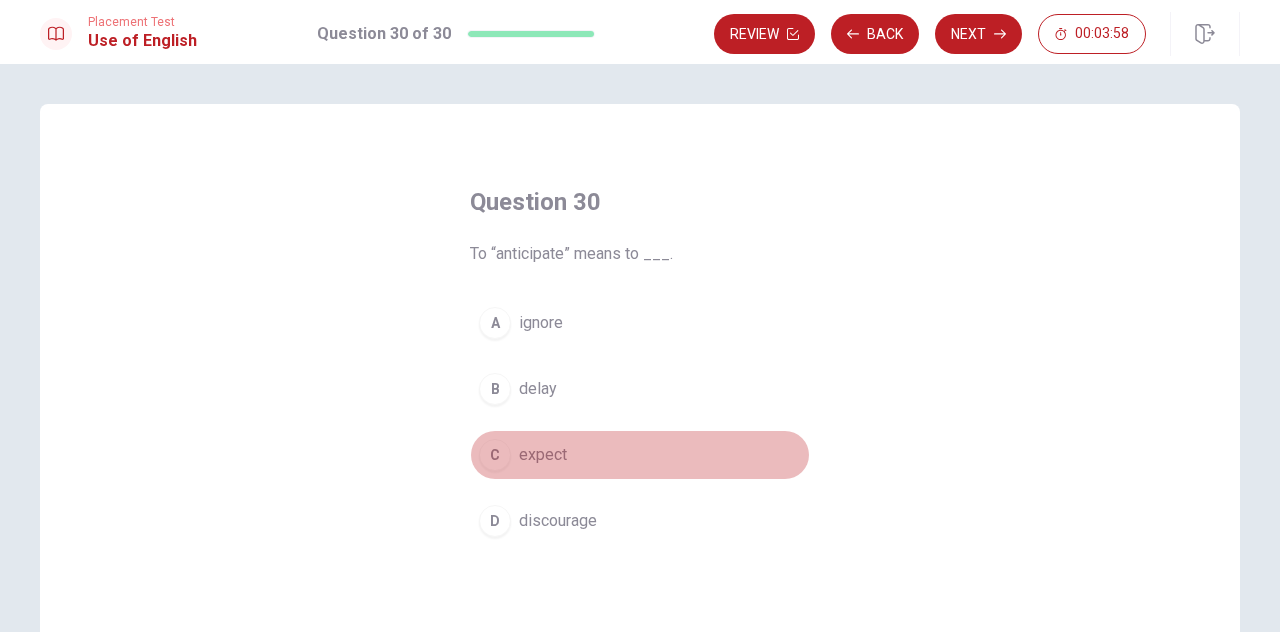 click on "expect" at bounding box center (543, 455) 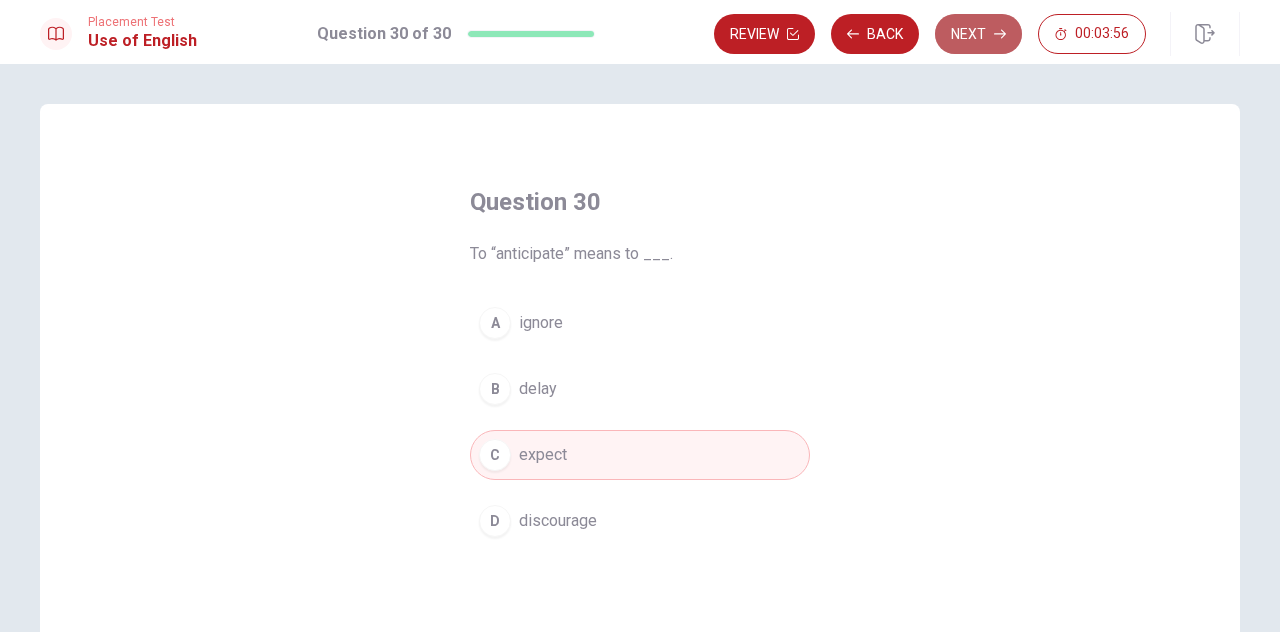 click on "Next" at bounding box center [978, 34] 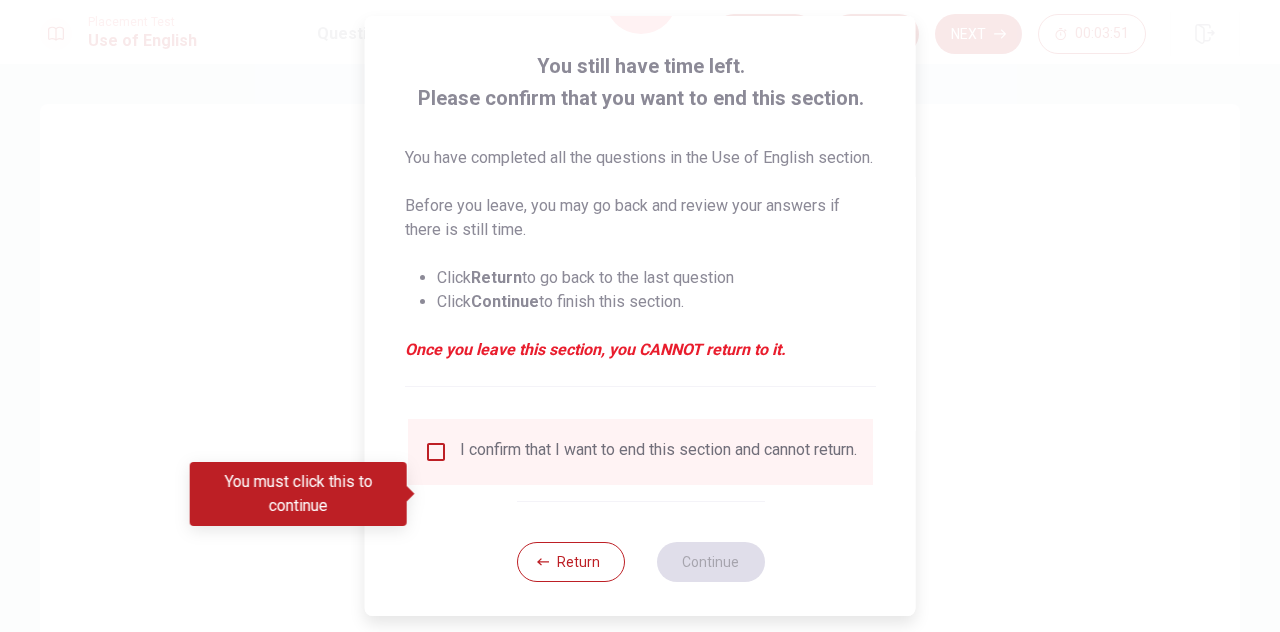 scroll, scrollTop: 138, scrollLeft: 0, axis: vertical 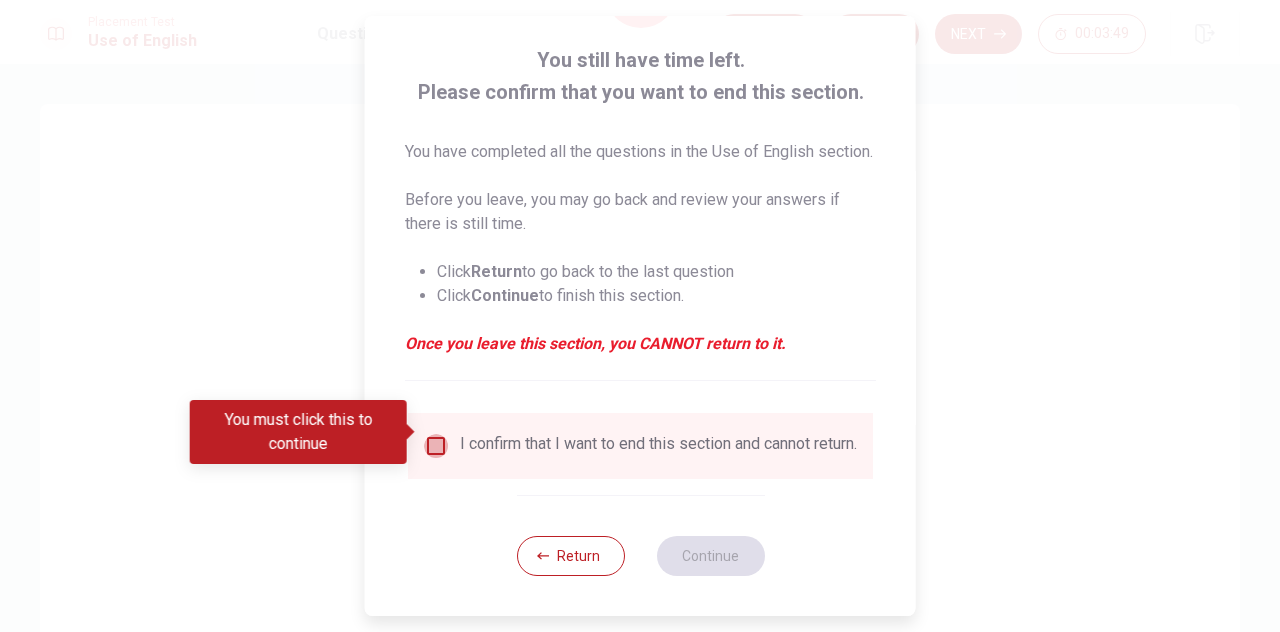 click at bounding box center (436, 446) 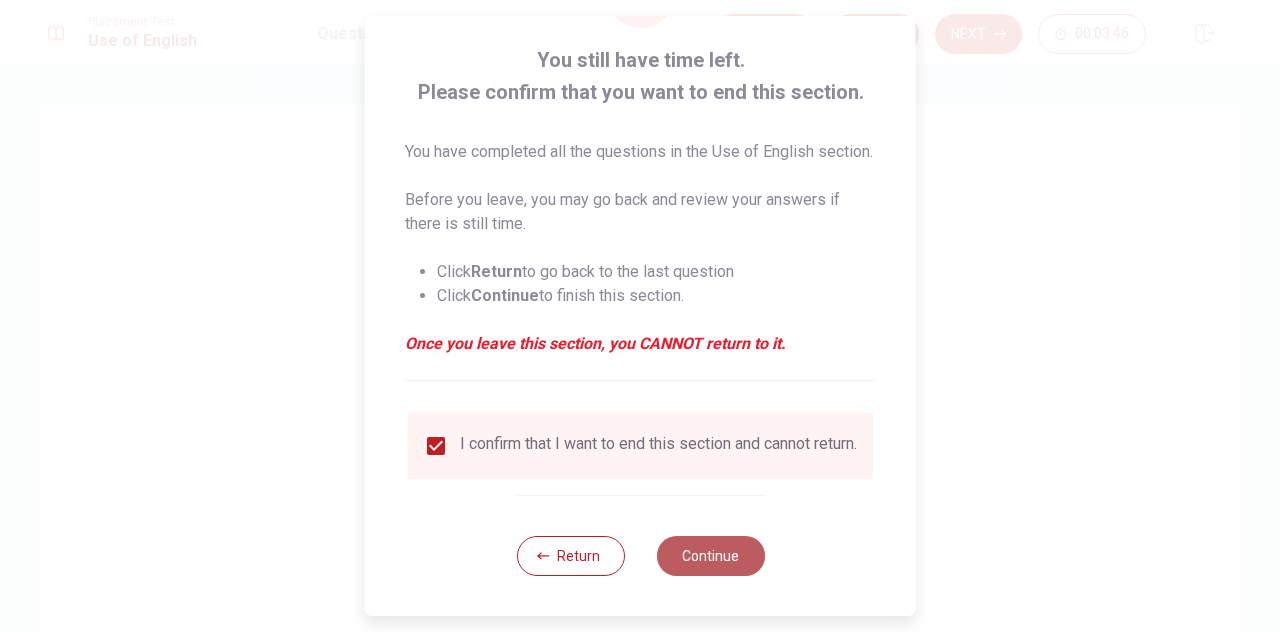 click on "Continue" at bounding box center (710, 556) 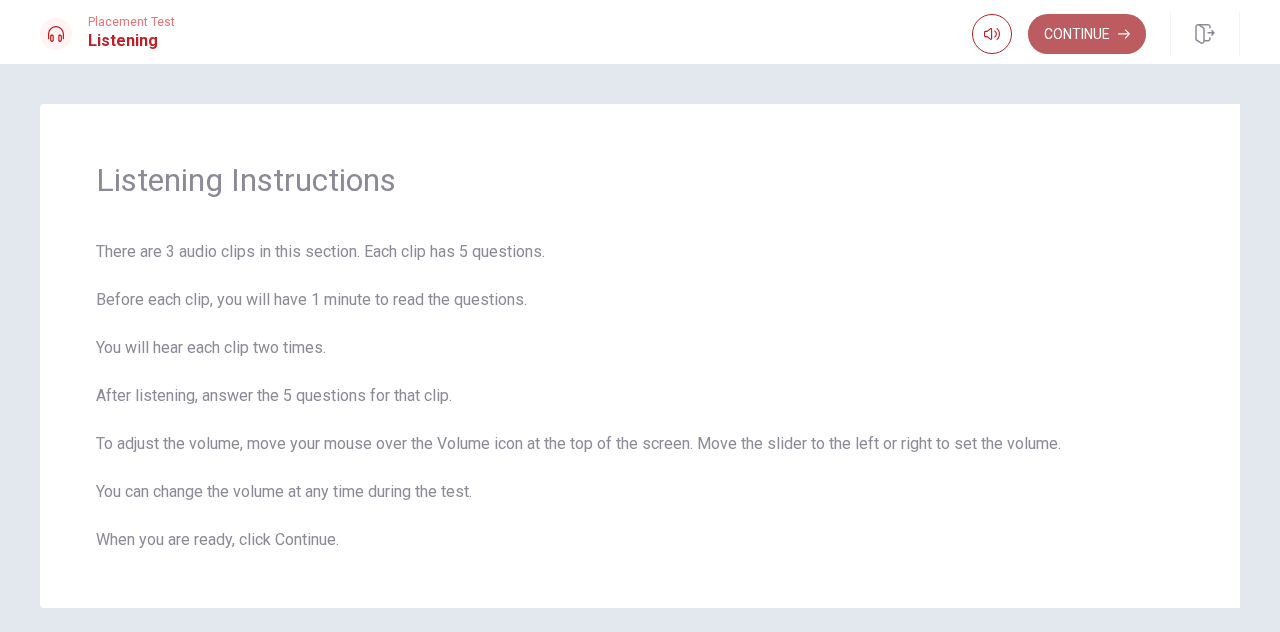 click on "Continue" at bounding box center [1087, 34] 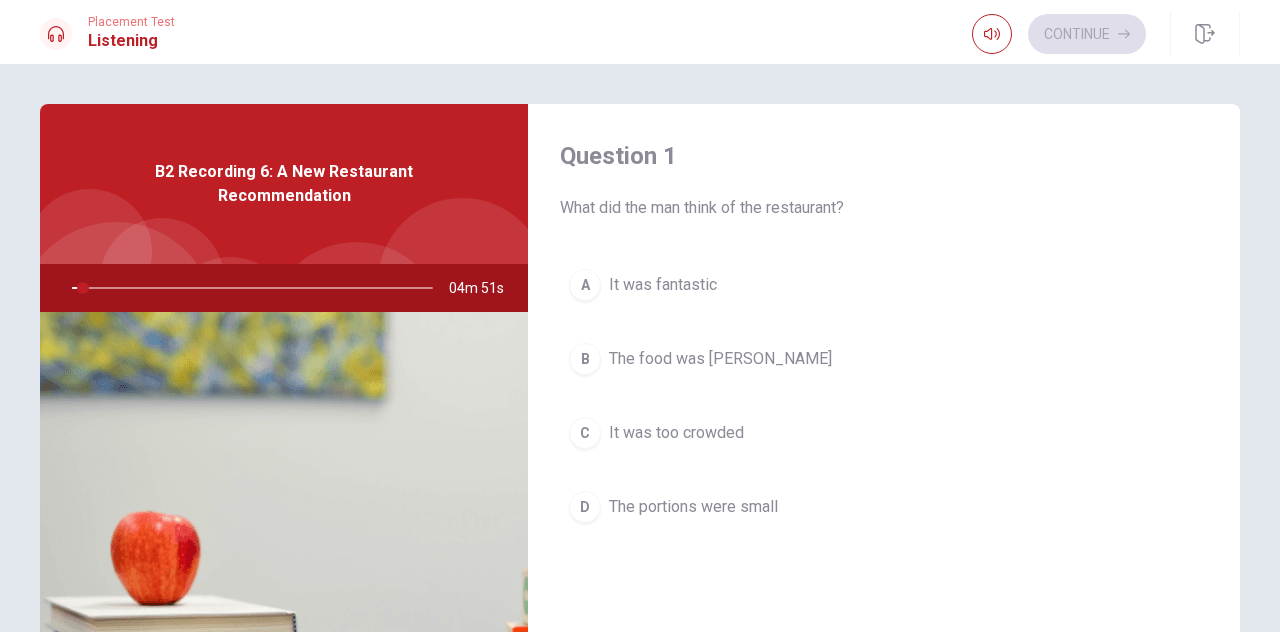 scroll, scrollTop: 0, scrollLeft: 0, axis: both 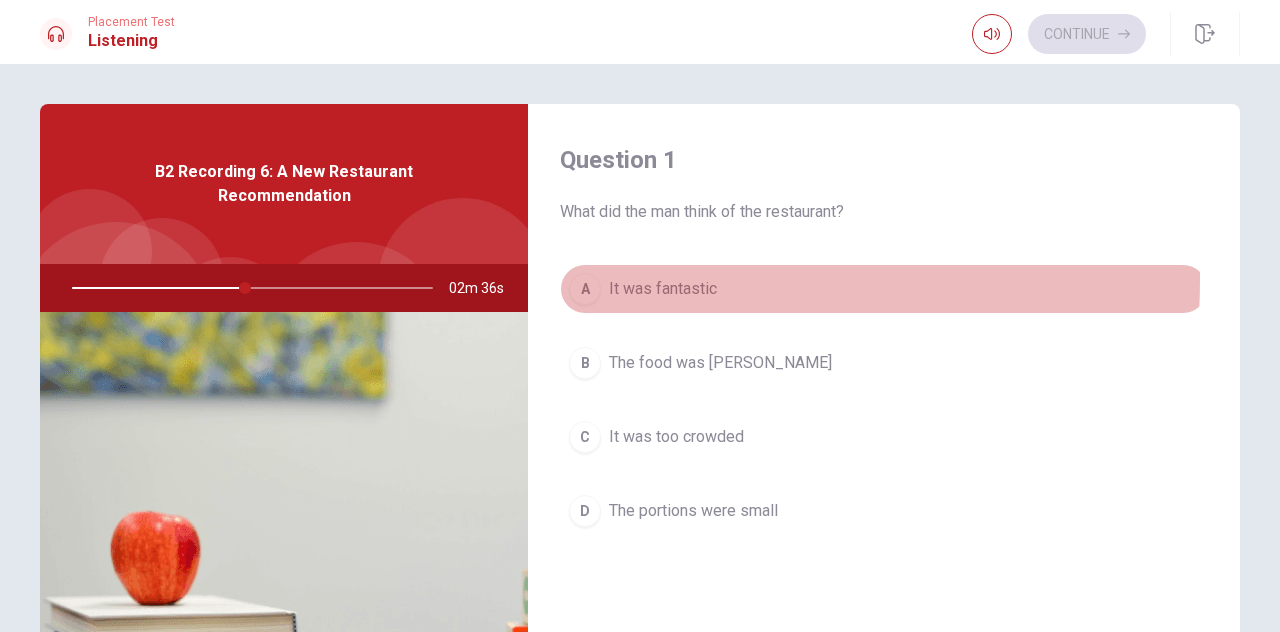 click on "A" at bounding box center [585, 289] 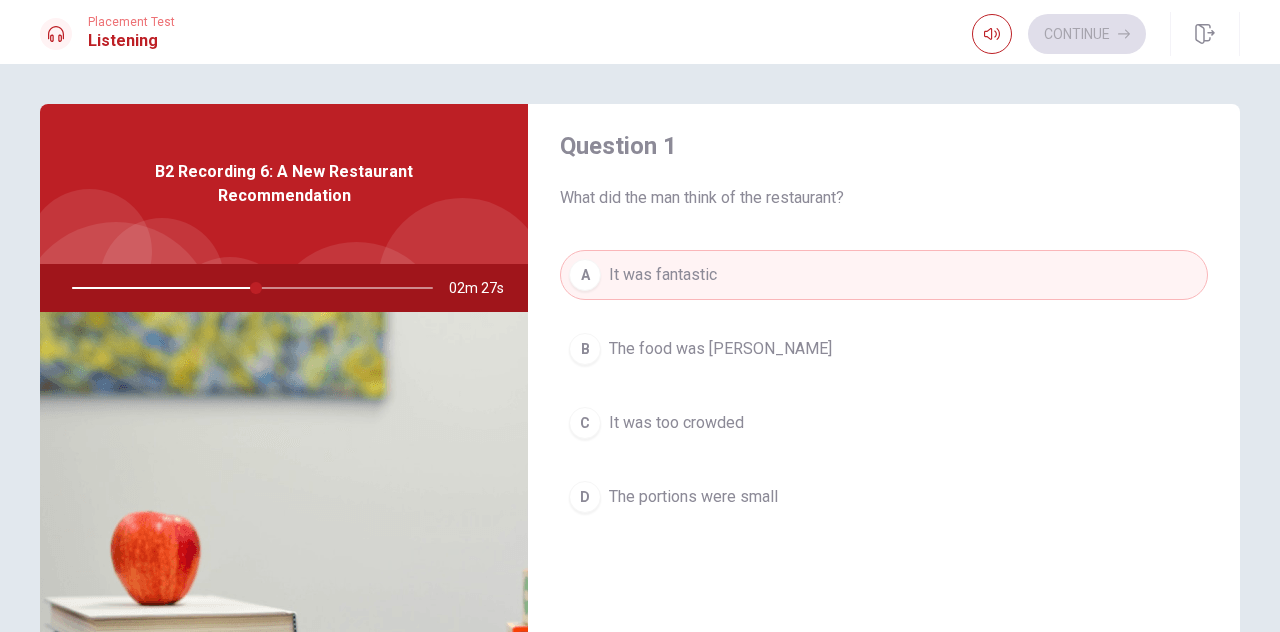 scroll, scrollTop: 16, scrollLeft: 0, axis: vertical 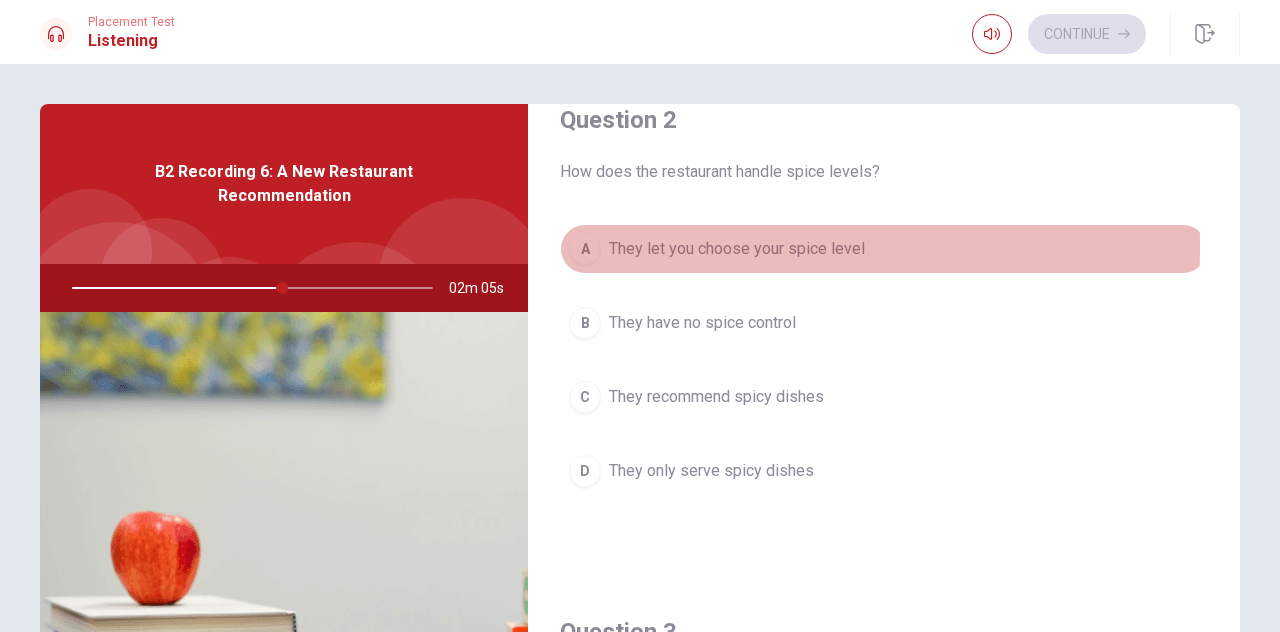 click on "A" at bounding box center (585, 249) 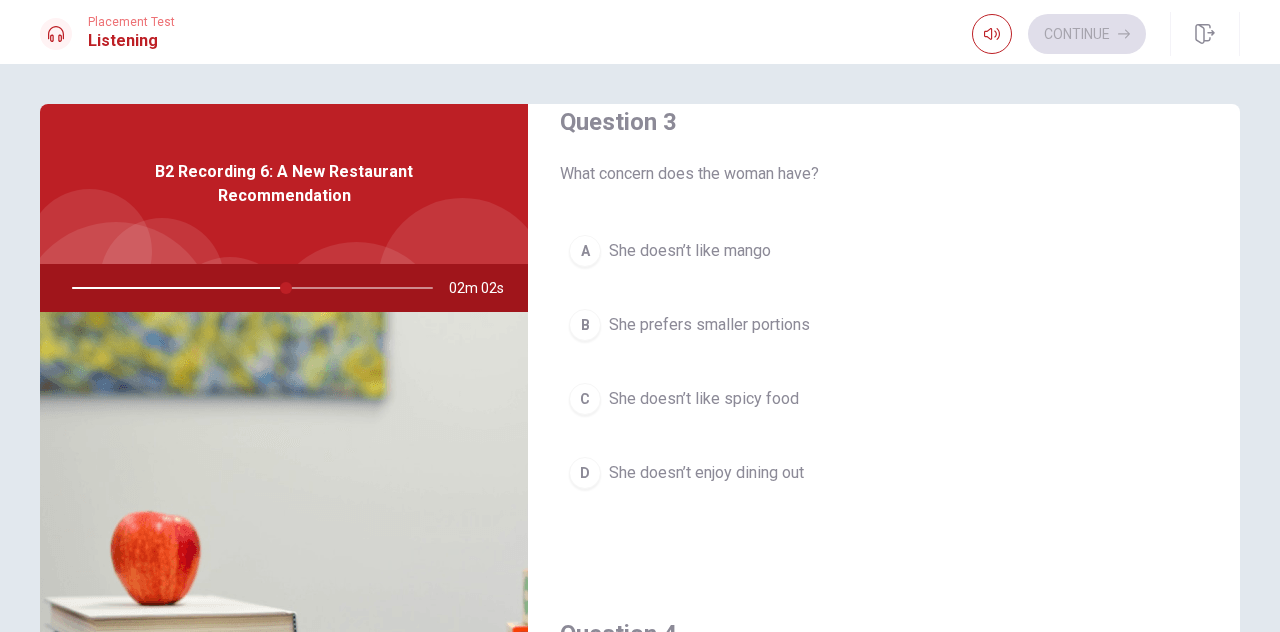 scroll, scrollTop: 1072, scrollLeft: 0, axis: vertical 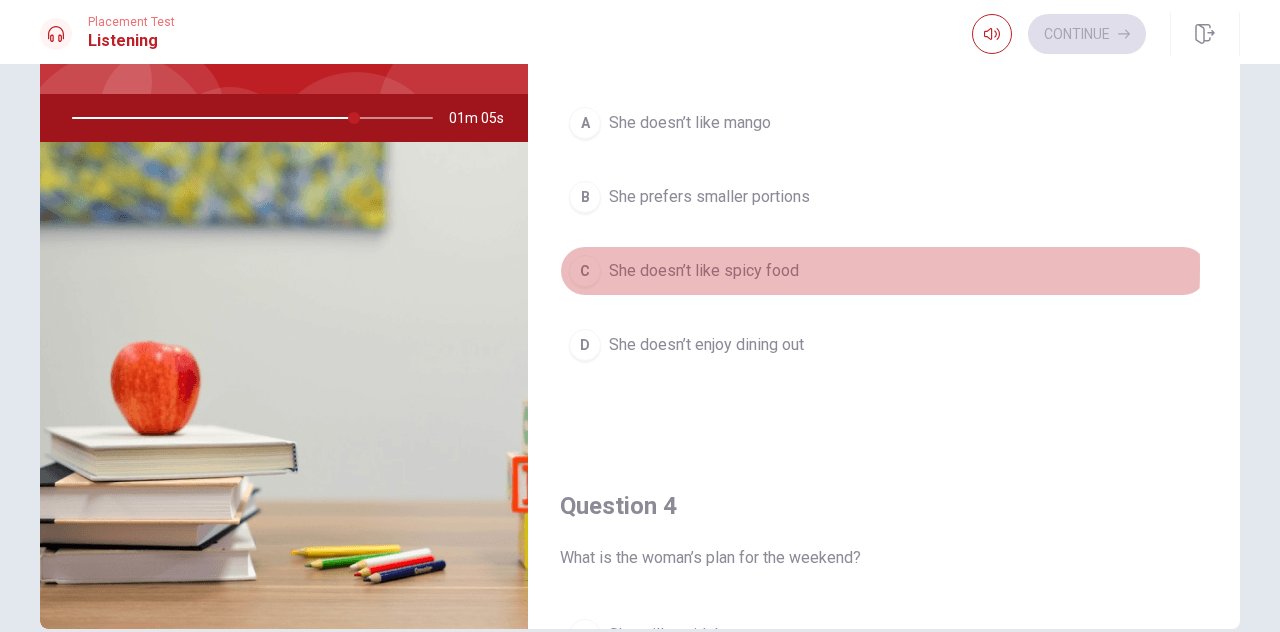 click on "C" at bounding box center [585, 271] 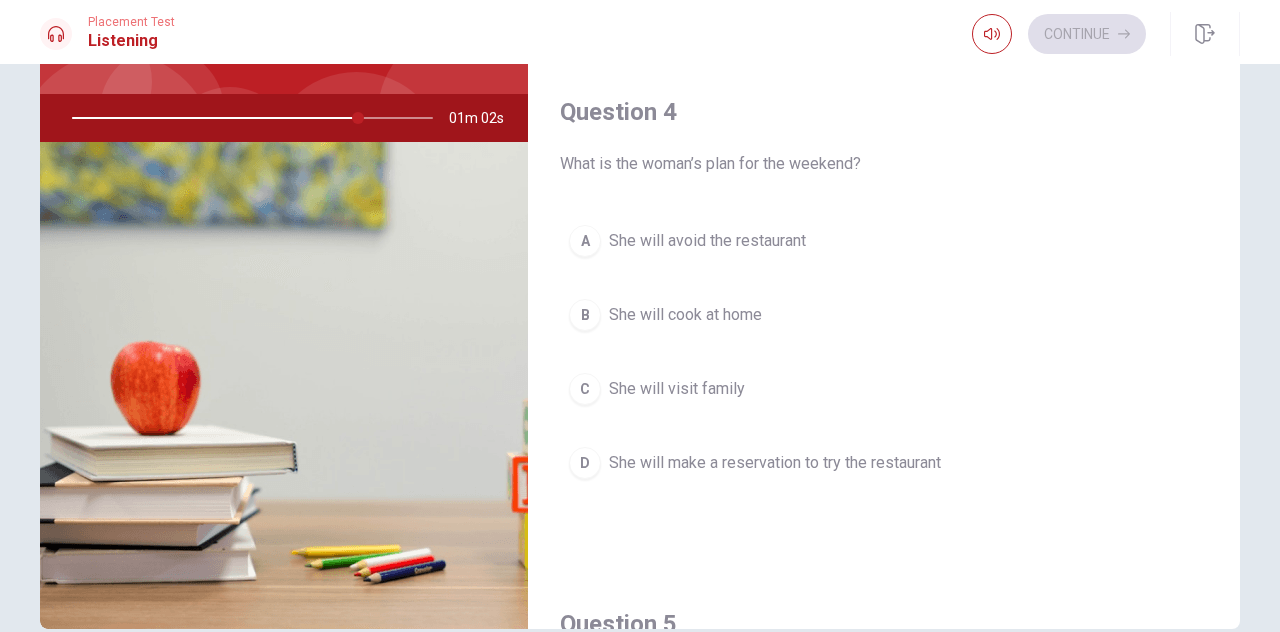 scroll, scrollTop: 1416, scrollLeft: 0, axis: vertical 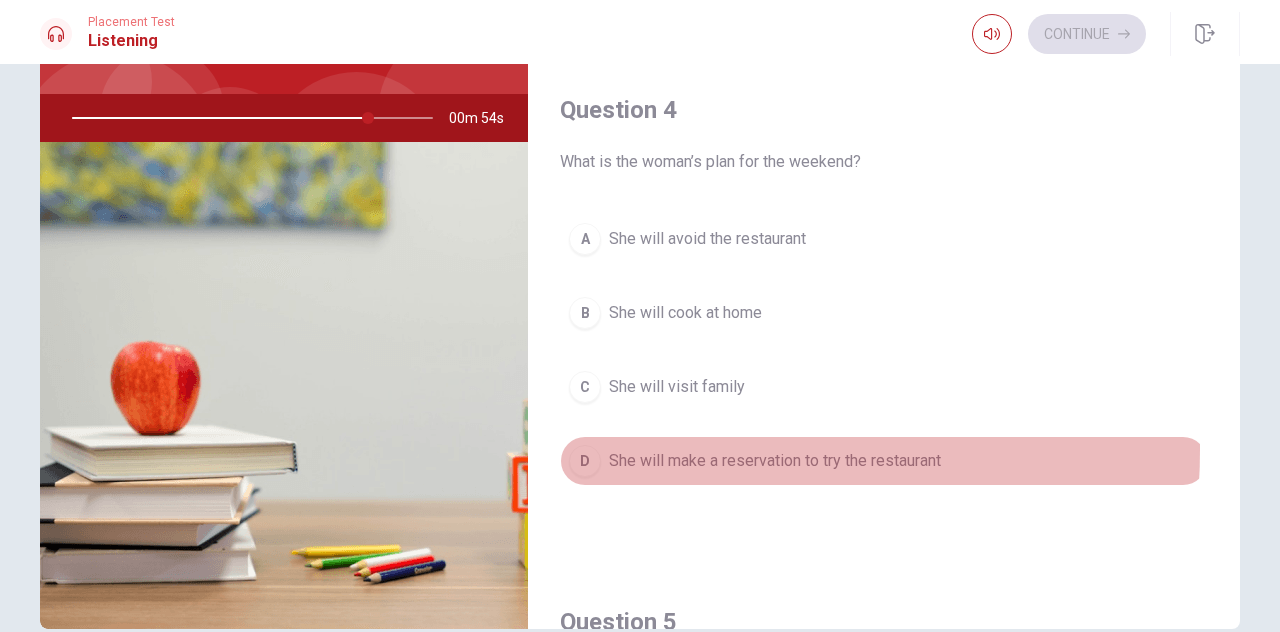 click on "D She will make a reservation to try the restaurant" at bounding box center (884, 461) 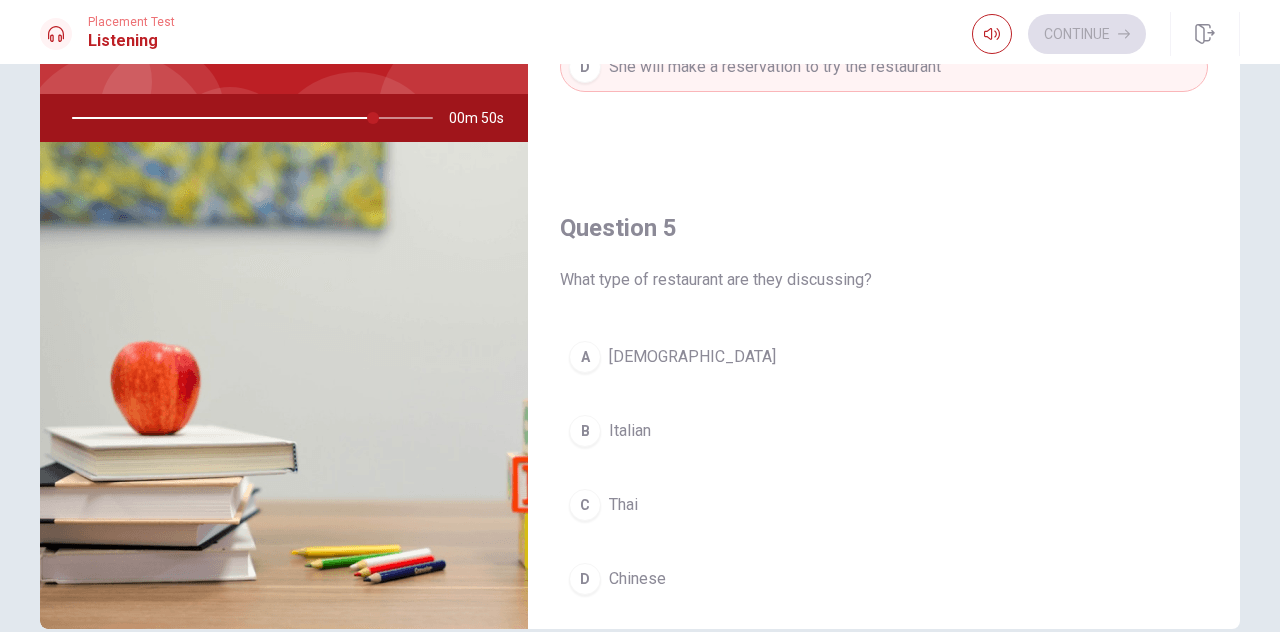 scroll, scrollTop: 1851, scrollLeft: 0, axis: vertical 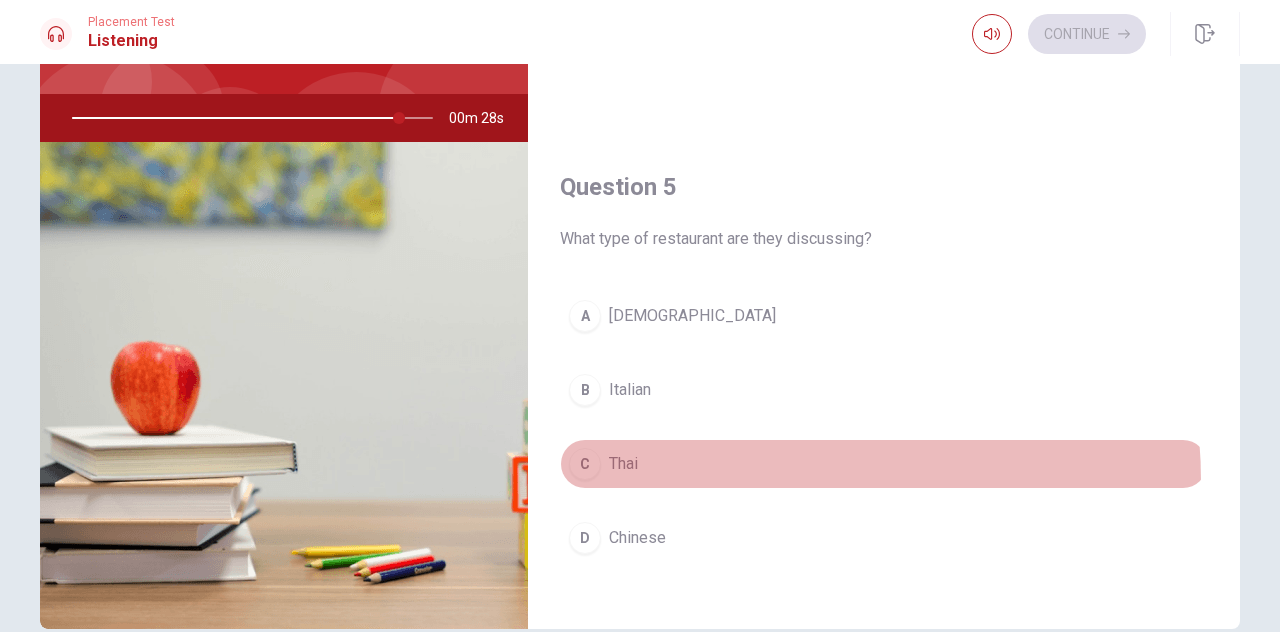 click on "C Thai" at bounding box center (884, 464) 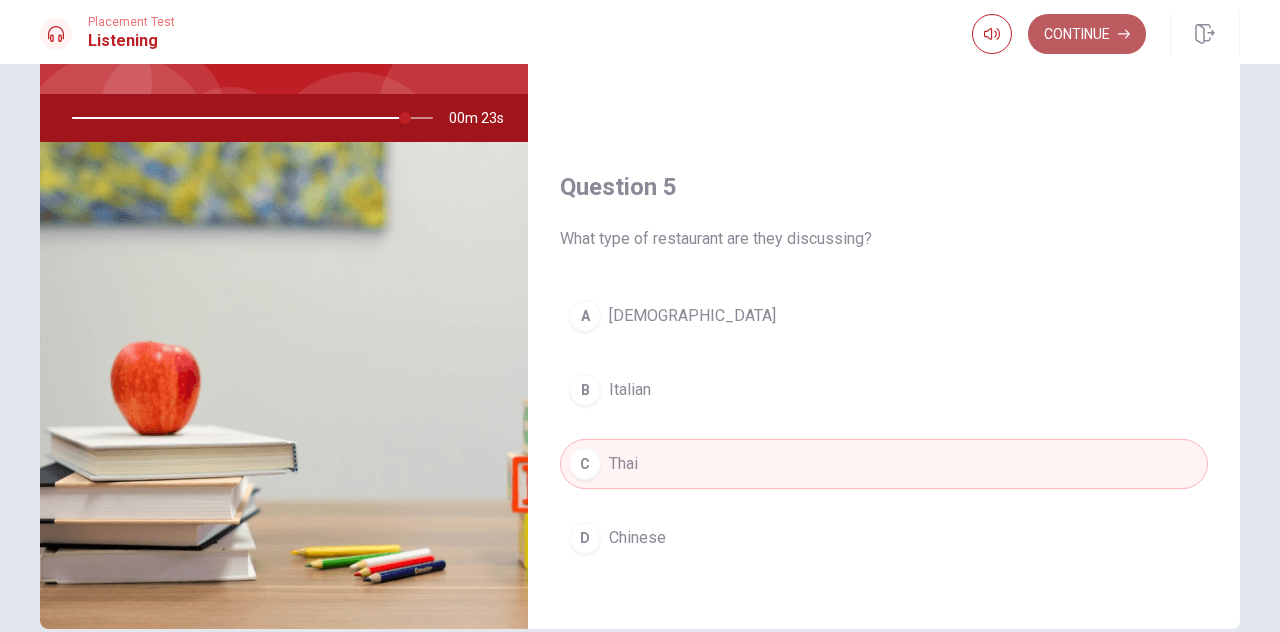click on "Continue" at bounding box center [1087, 34] 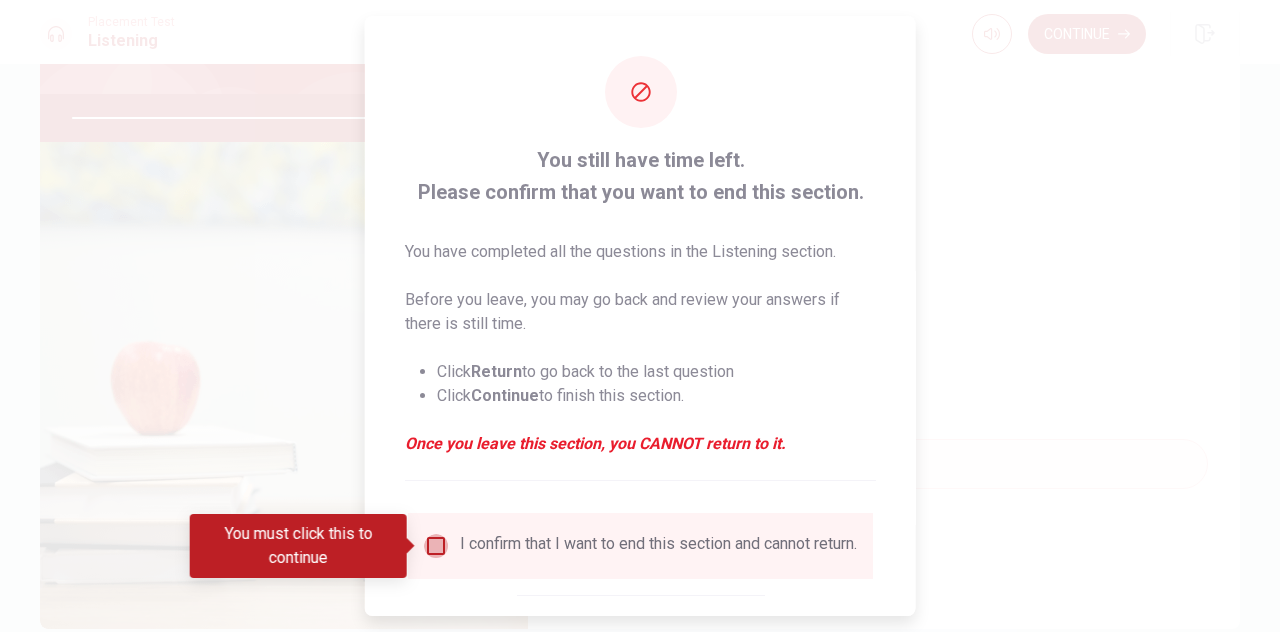 click at bounding box center (436, 546) 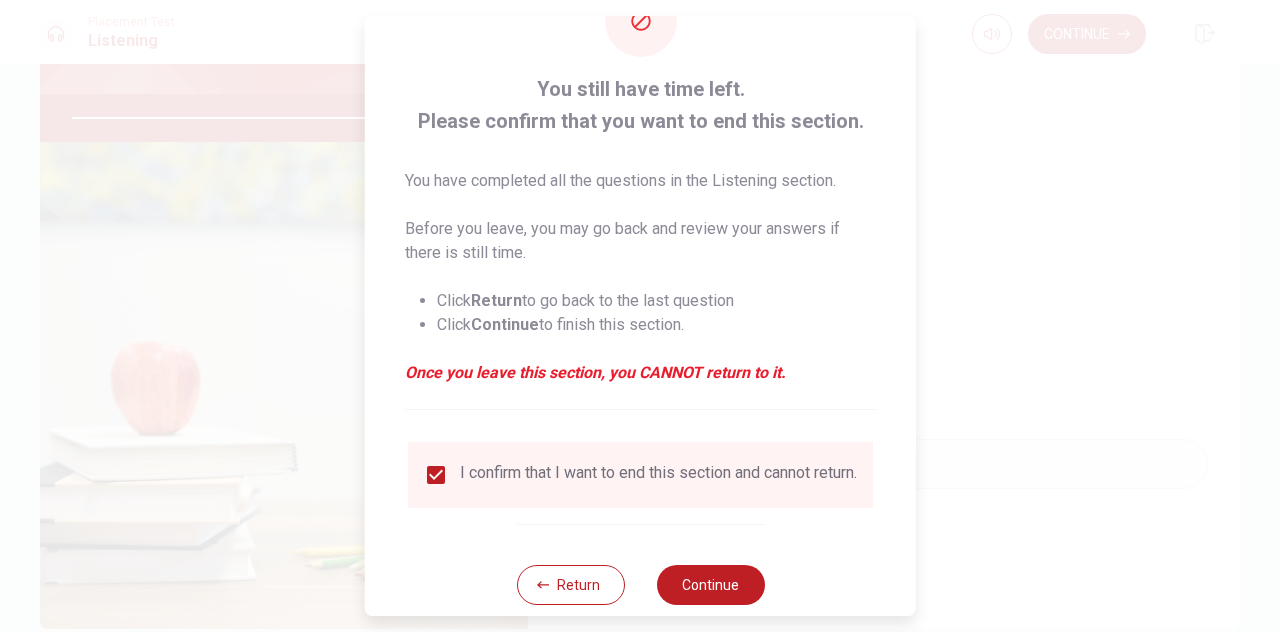 scroll, scrollTop: 114, scrollLeft: 0, axis: vertical 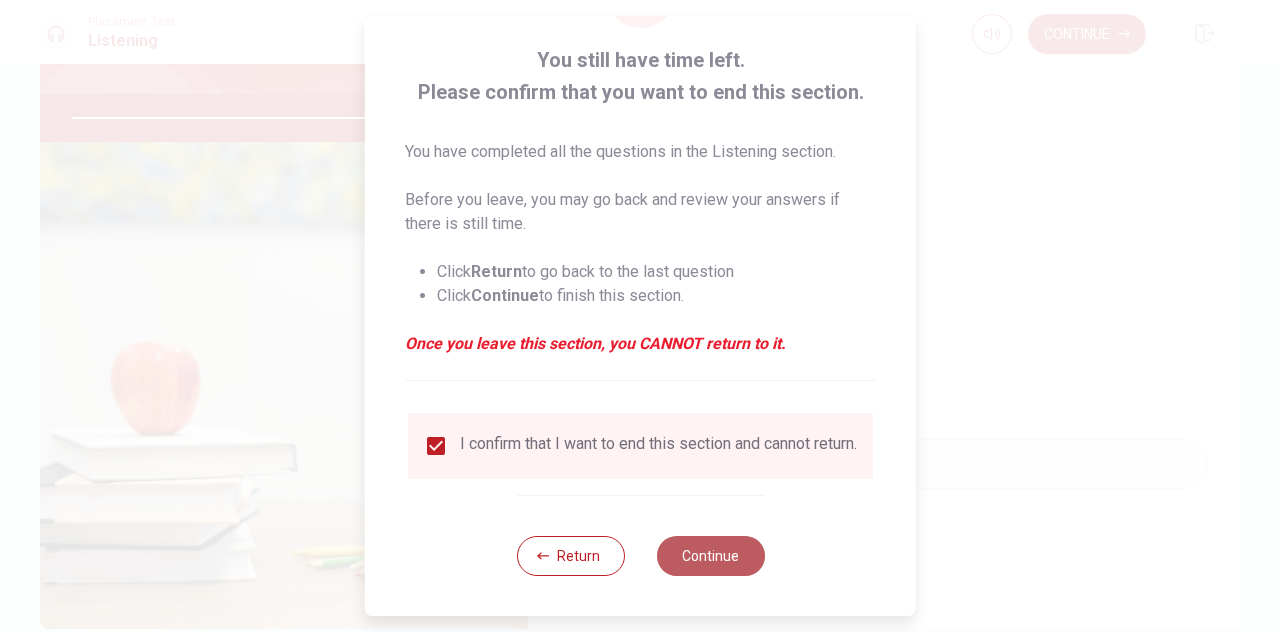 click on "Continue" at bounding box center (710, 556) 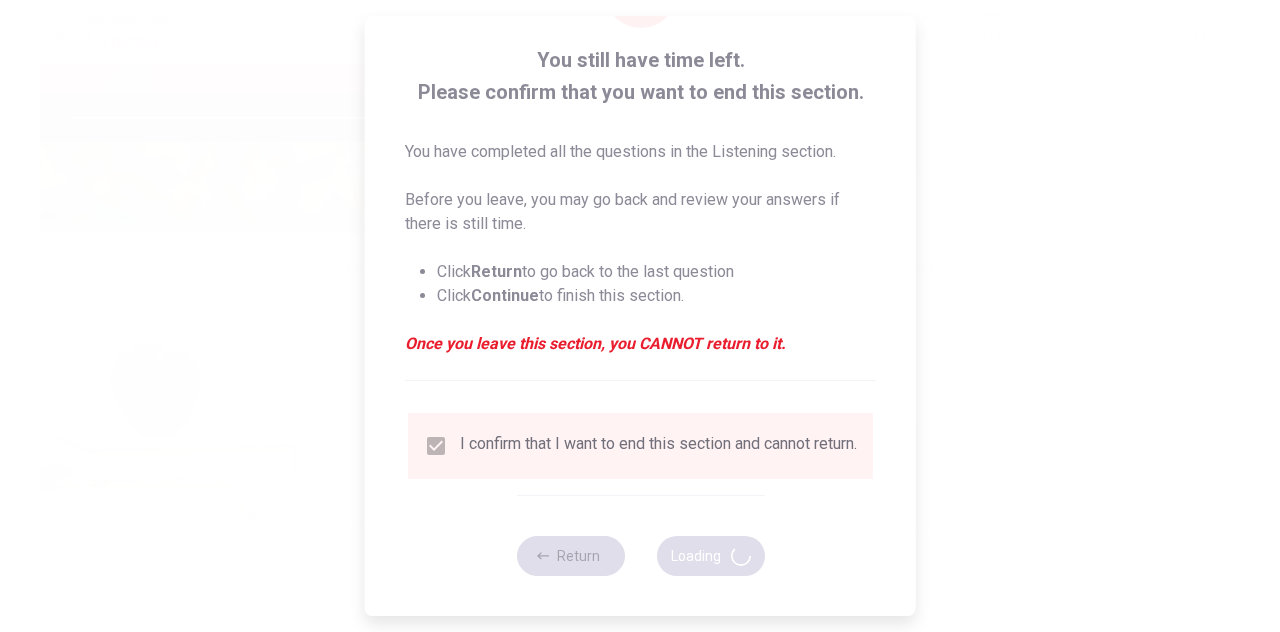 type on "96" 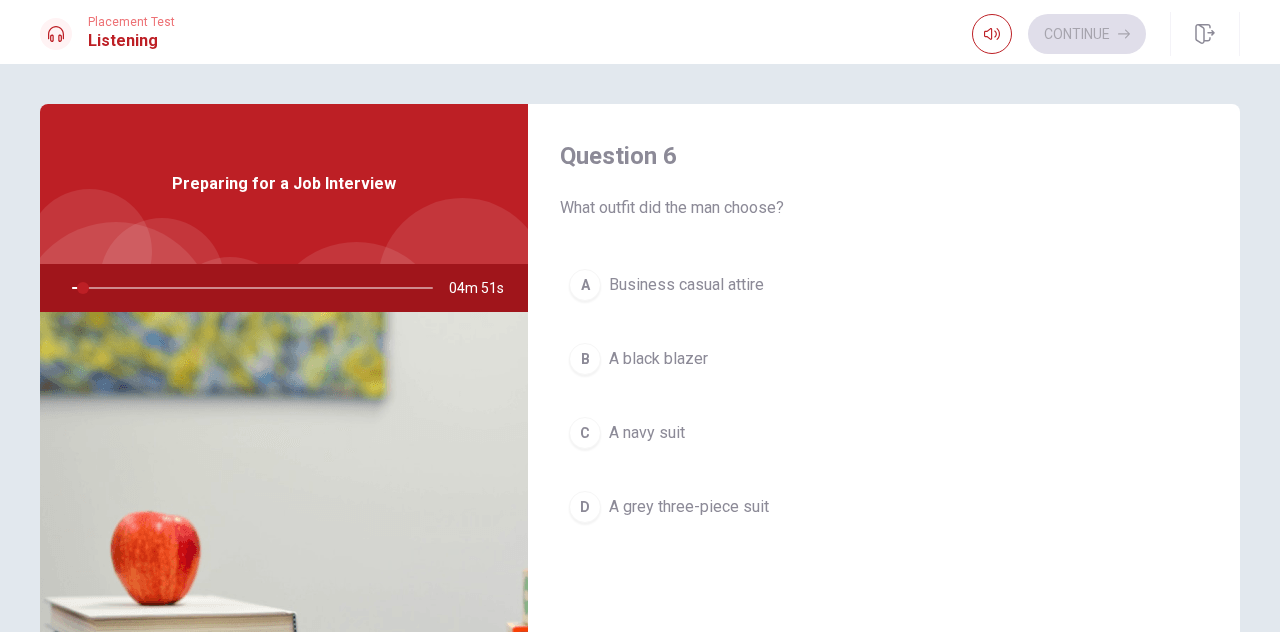 scroll, scrollTop: 0, scrollLeft: 0, axis: both 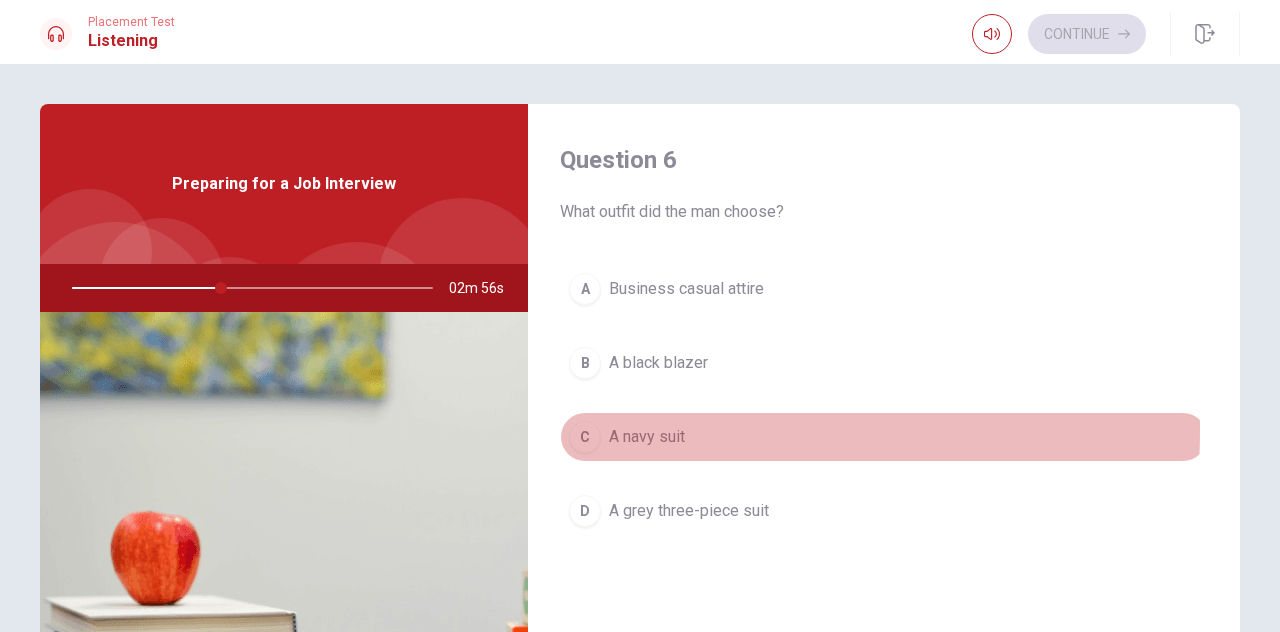 click on "C" at bounding box center (585, 437) 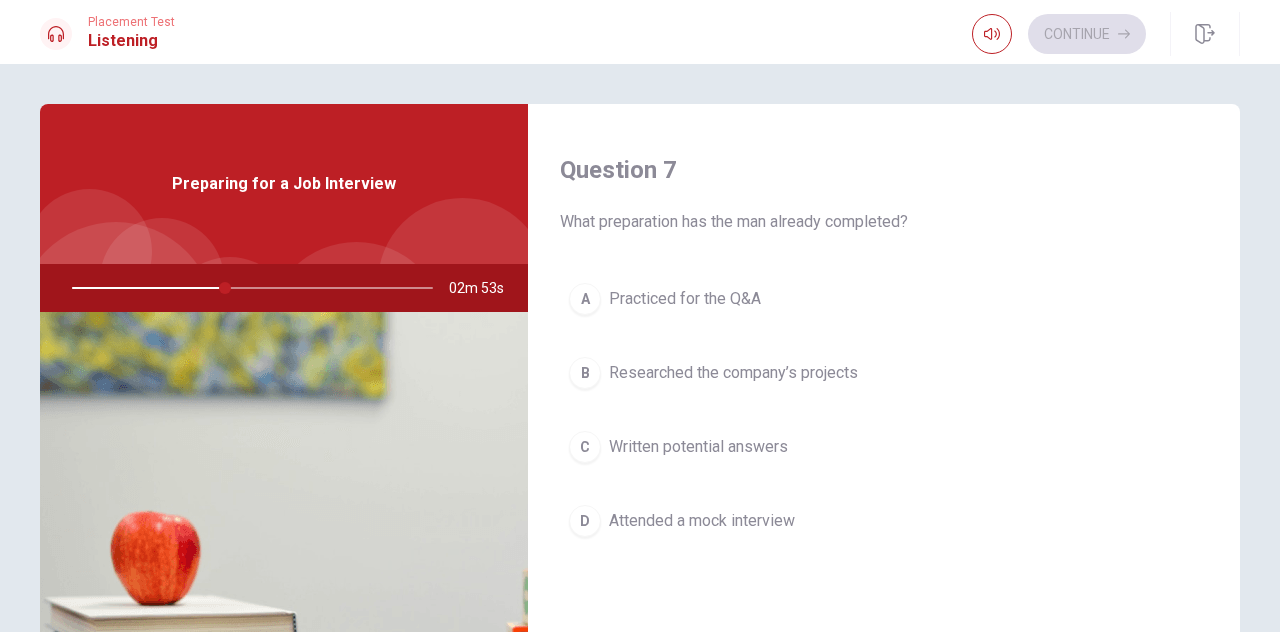 scroll, scrollTop: 530, scrollLeft: 0, axis: vertical 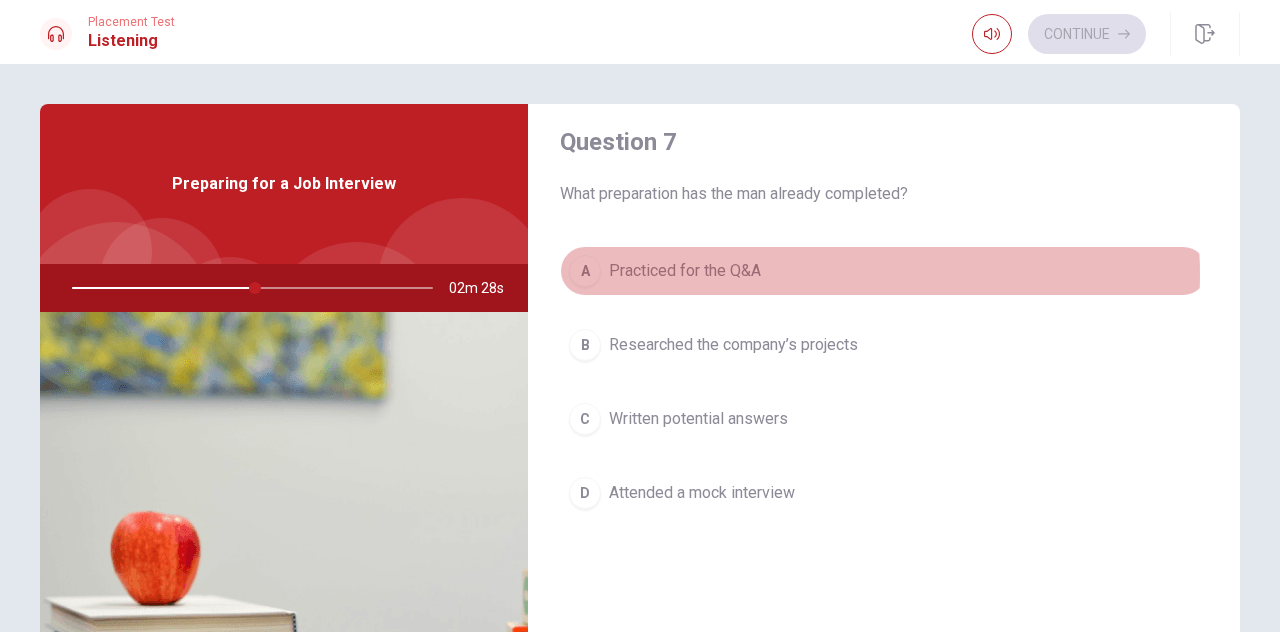 click on "A Practiced for the Q&A" at bounding box center (884, 271) 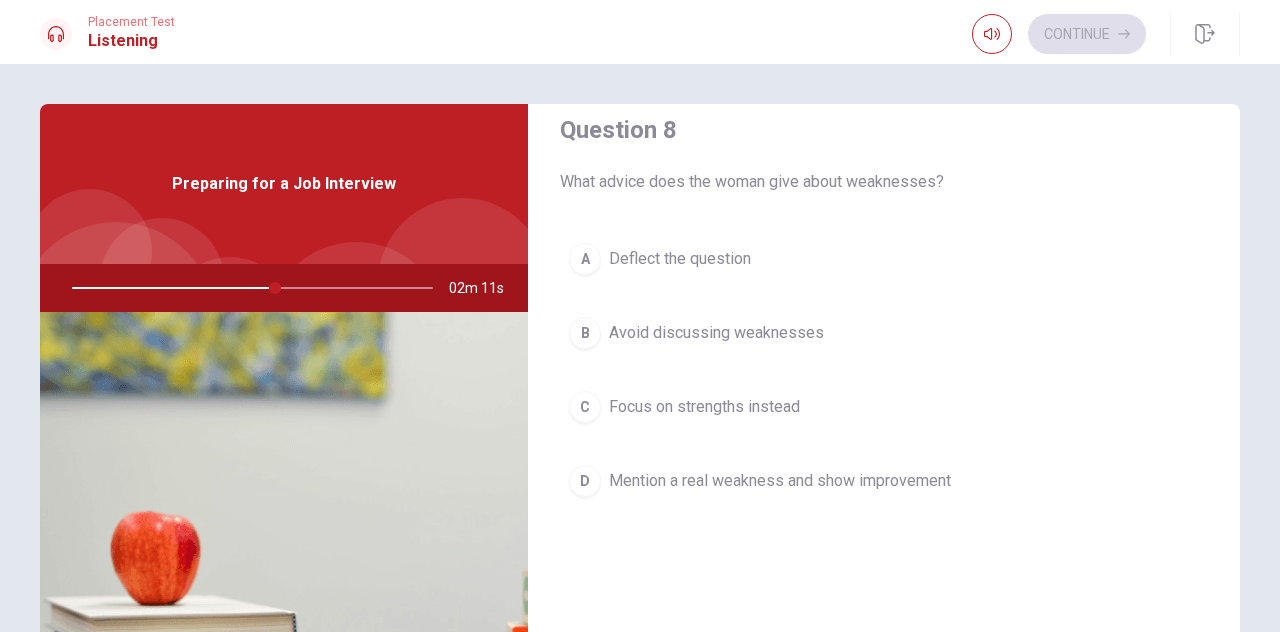 scroll, scrollTop: 1070, scrollLeft: 0, axis: vertical 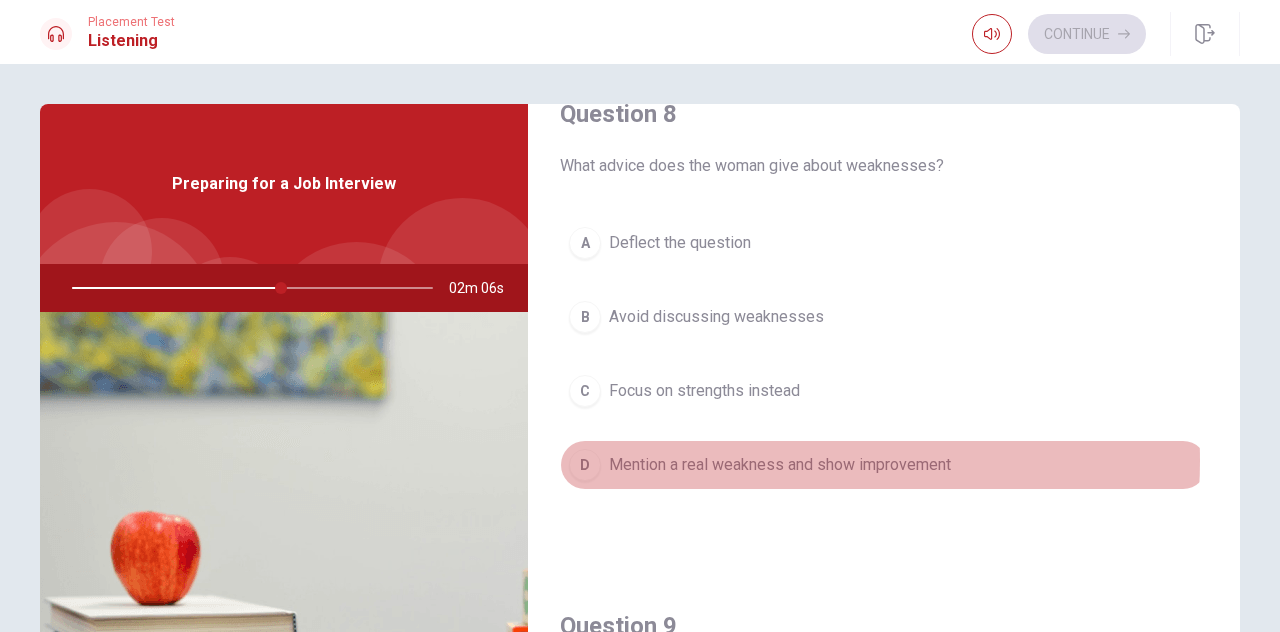 click on "Mention a real weakness and show improvement" at bounding box center (780, 465) 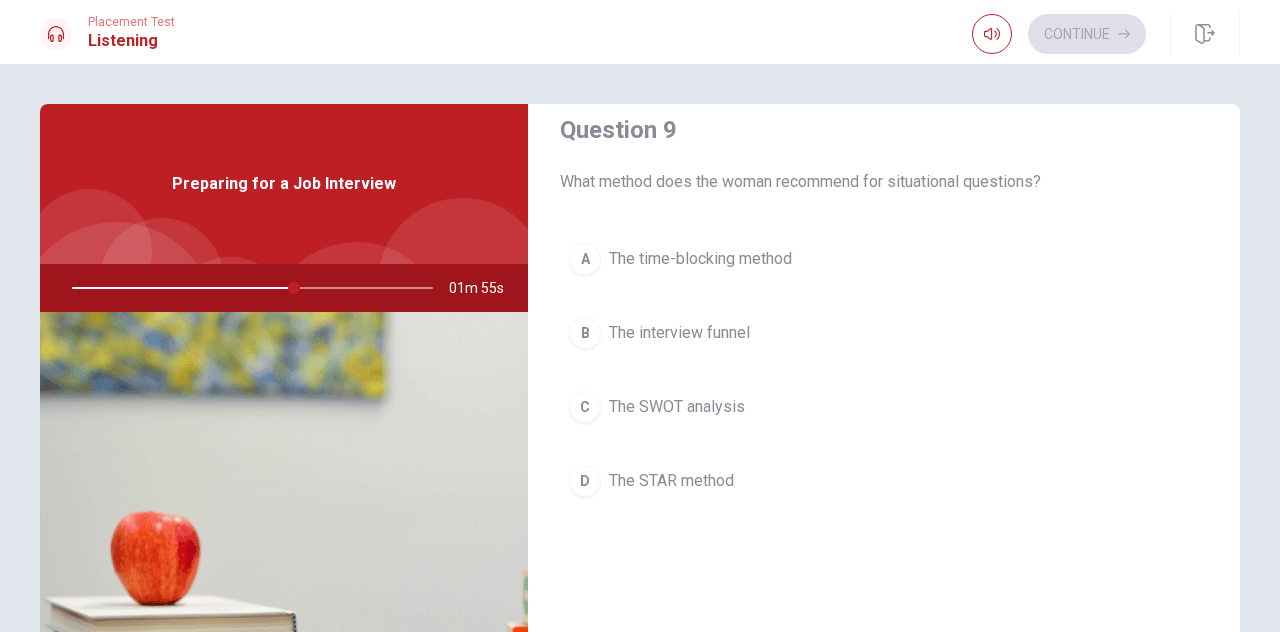 scroll, scrollTop: 1851, scrollLeft: 0, axis: vertical 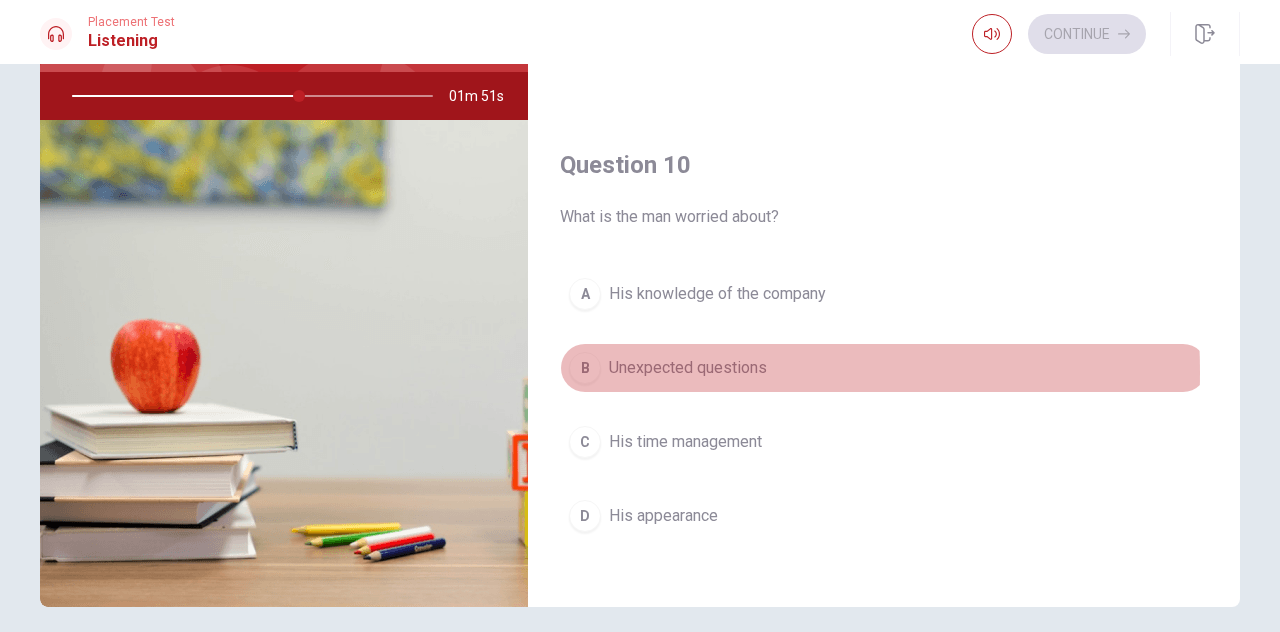 click on "Unexpected questions" at bounding box center [688, 368] 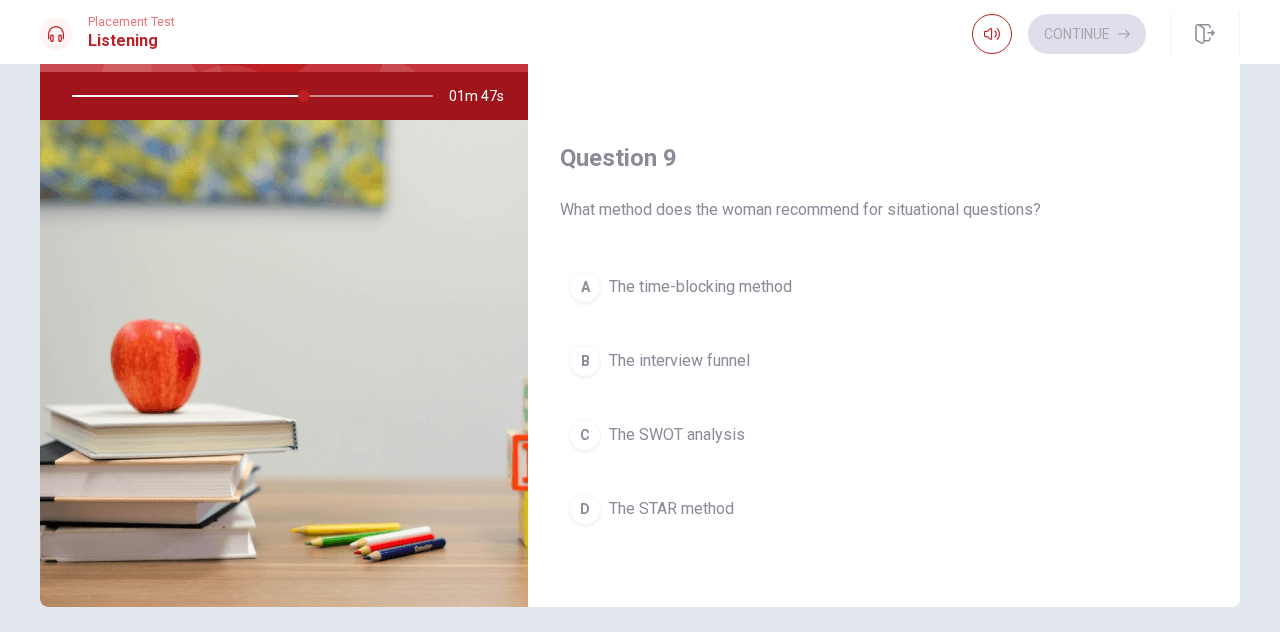 scroll, scrollTop: 1349, scrollLeft: 0, axis: vertical 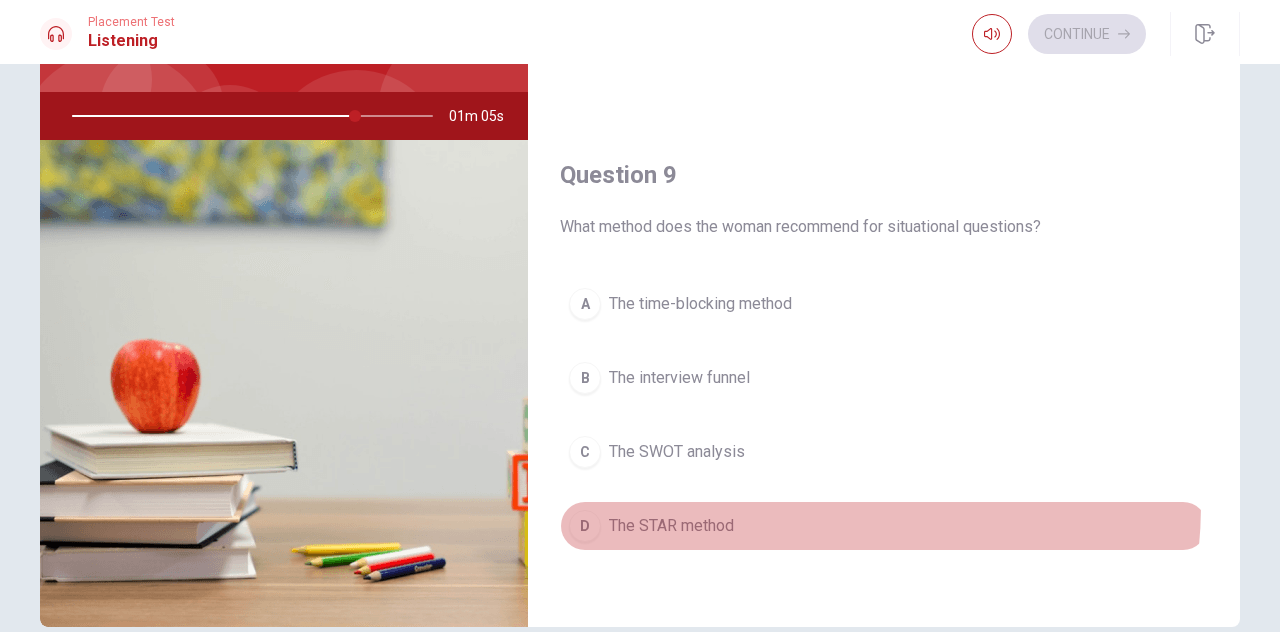 click on "D The STAR method" at bounding box center (884, 526) 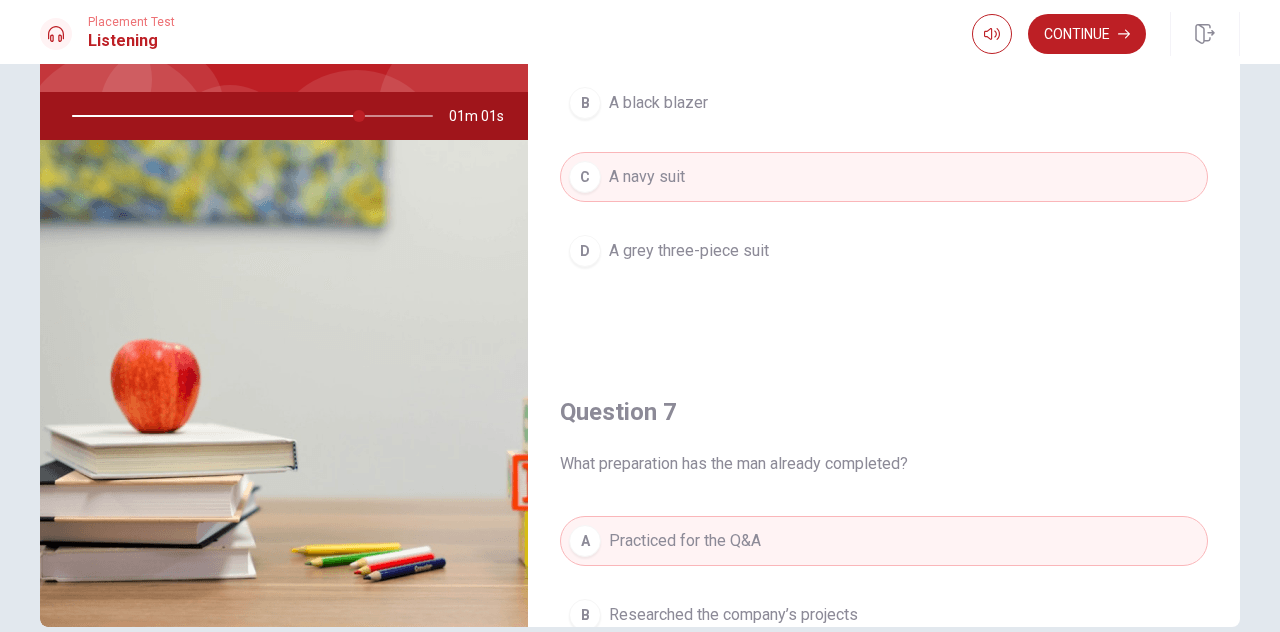 scroll, scrollTop: 0, scrollLeft: 0, axis: both 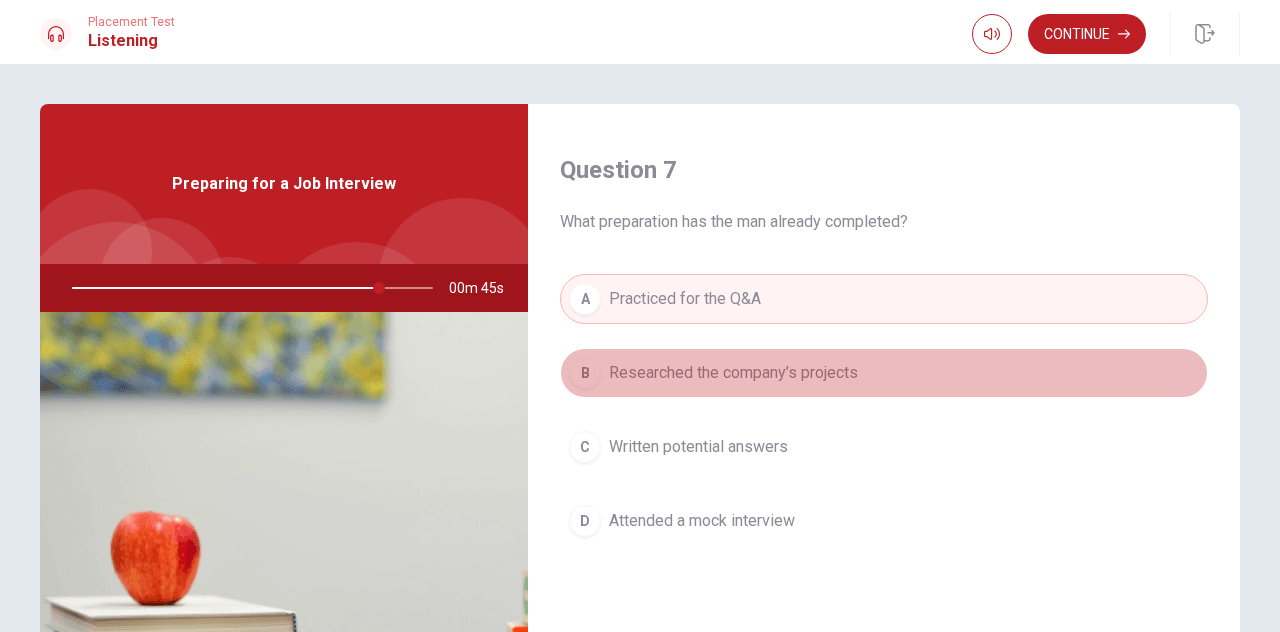 click on "B Researched the company’s projects" at bounding box center [884, 373] 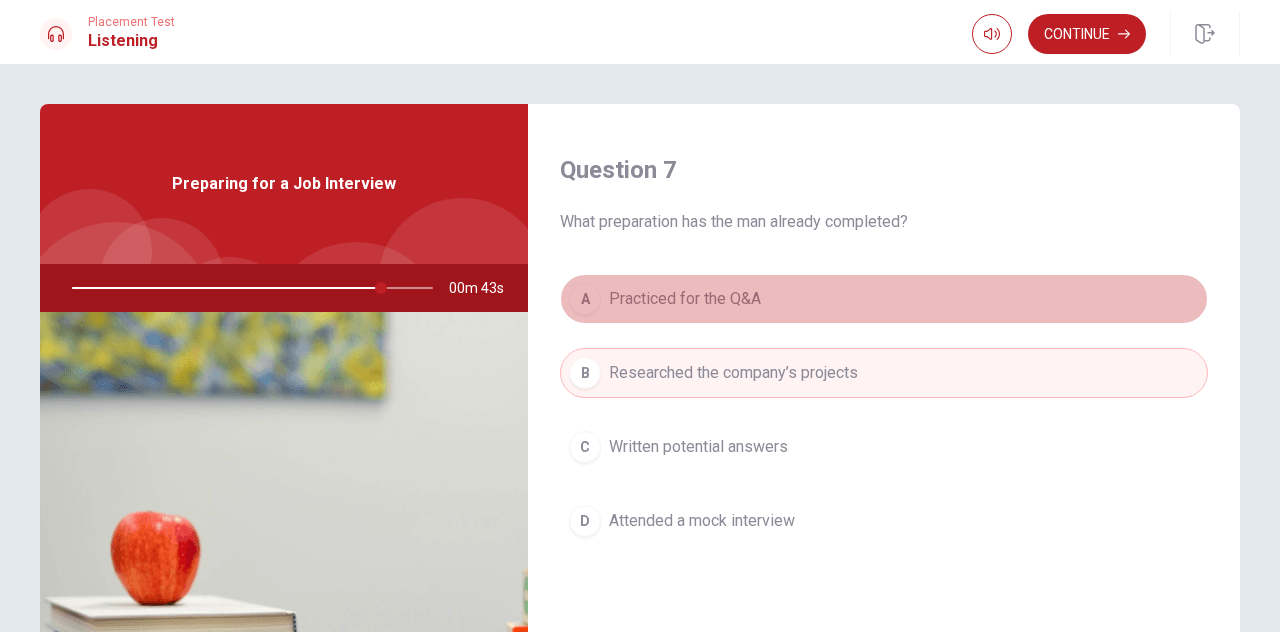 click on "A Practiced for the Q&A" at bounding box center [884, 299] 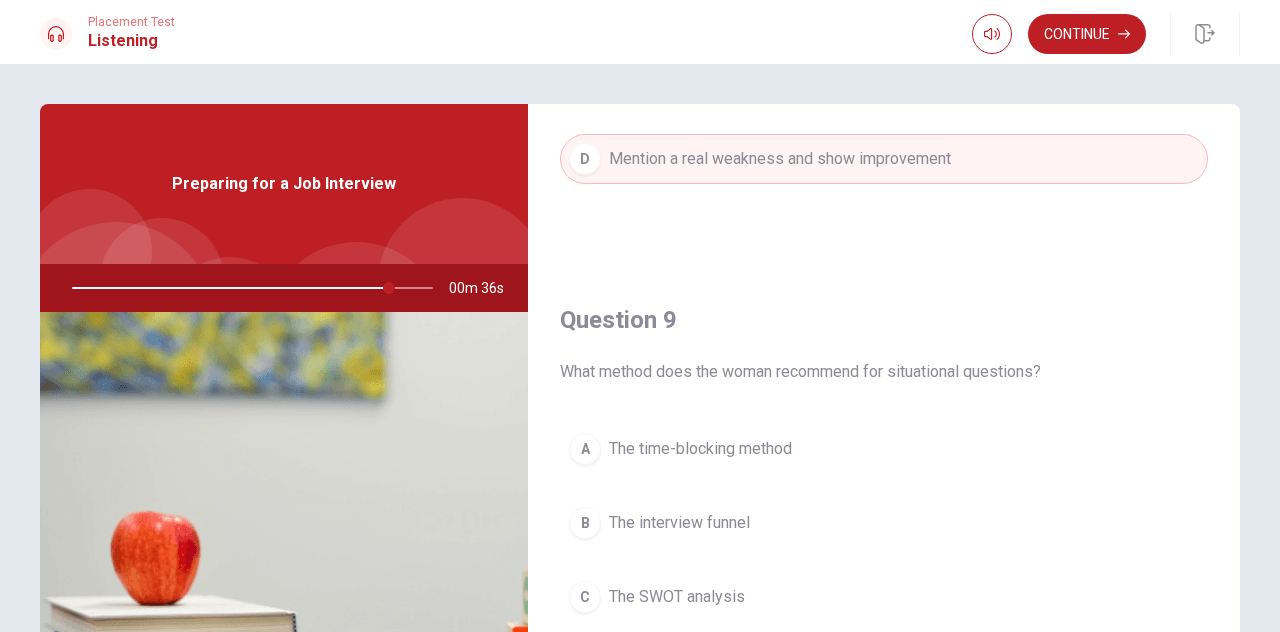 scroll, scrollTop: 502, scrollLeft: 0, axis: vertical 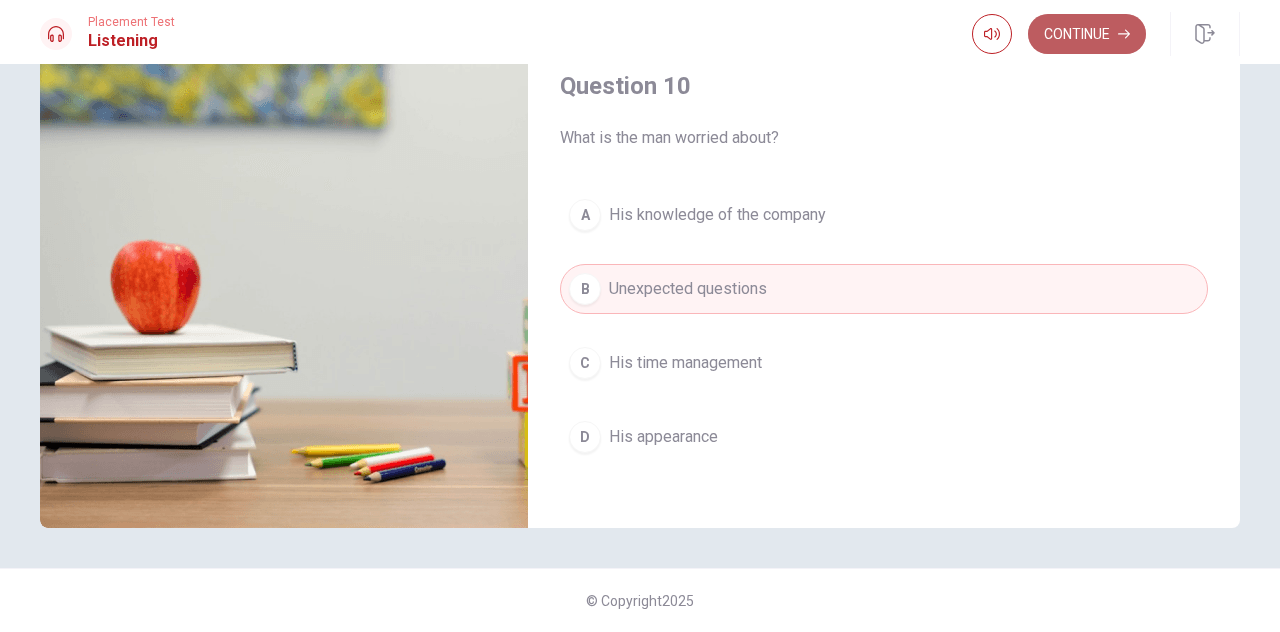 click on "Continue" at bounding box center [1087, 34] 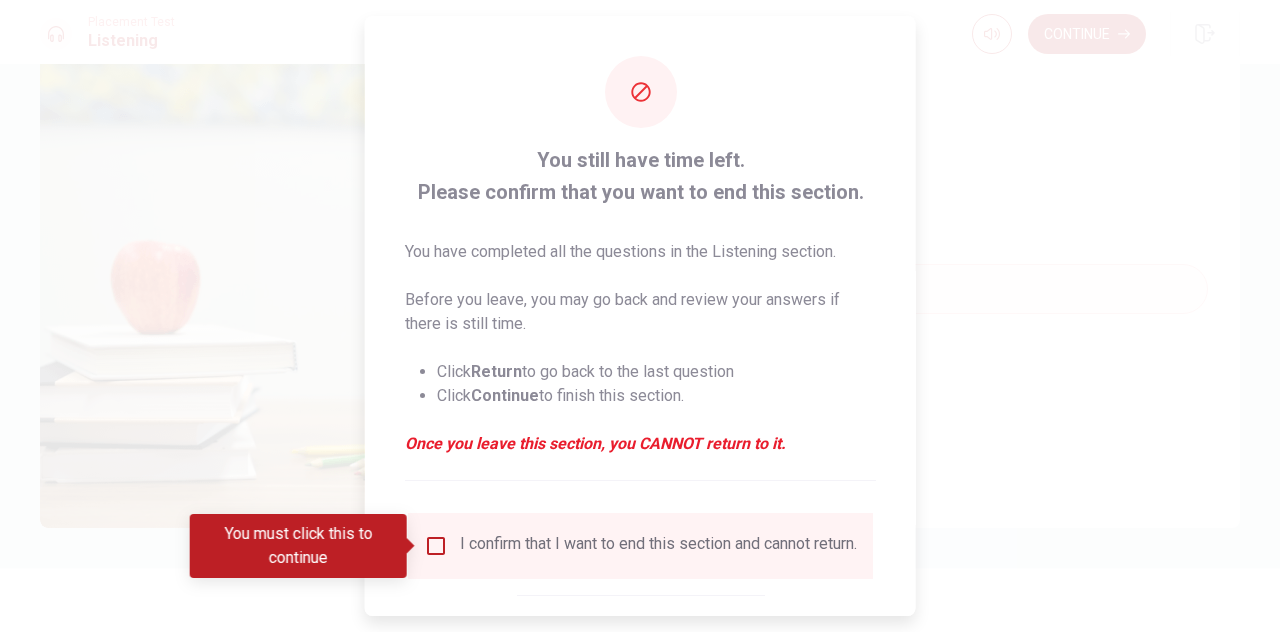 click on "I confirm that I want to end this section and cannot return." at bounding box center (640, 546) 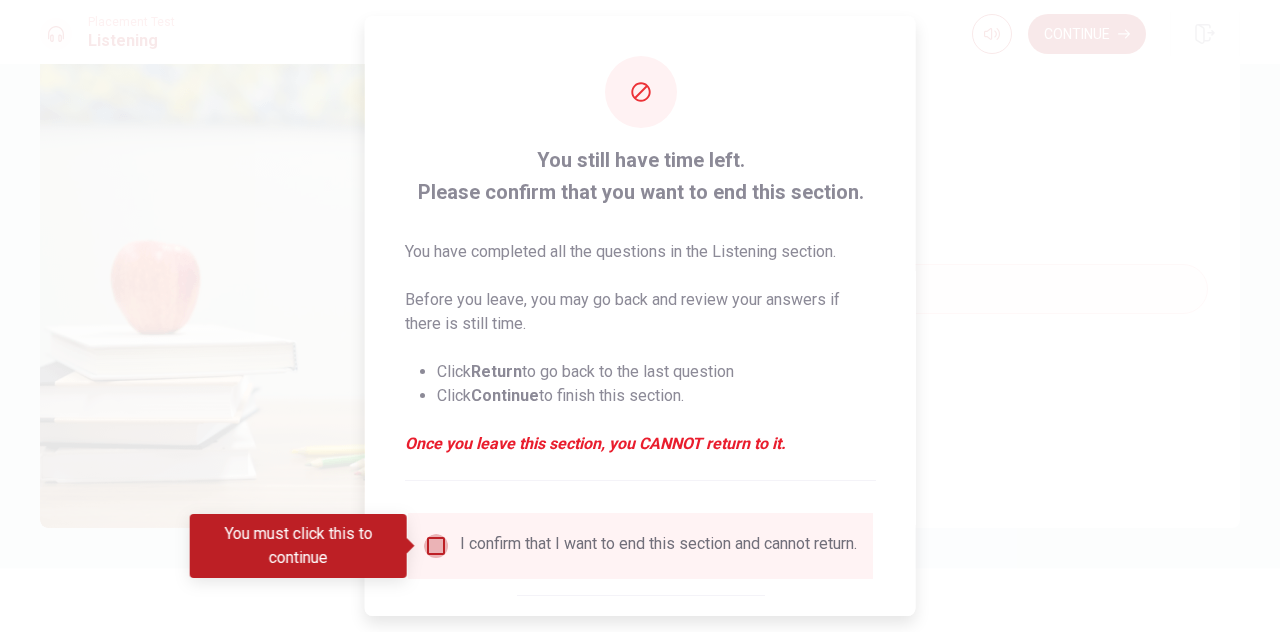 click at bounding box center (436, 546) 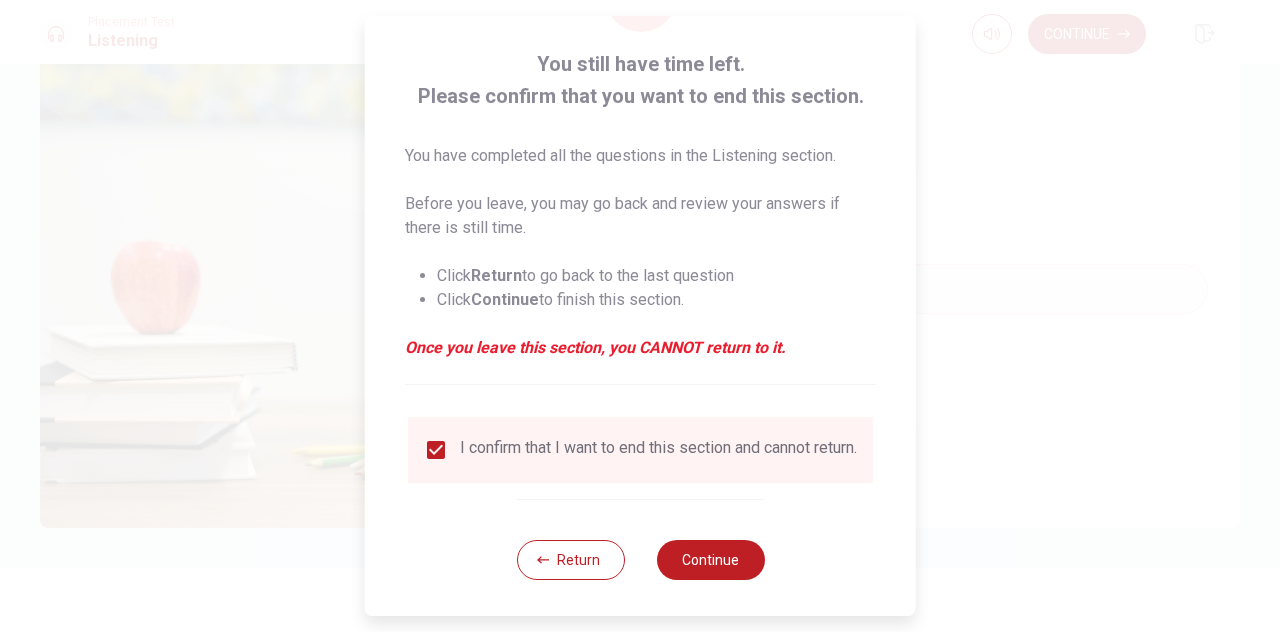scroll, scrollTop: 114, scrollLeft: 0, axis: vertical 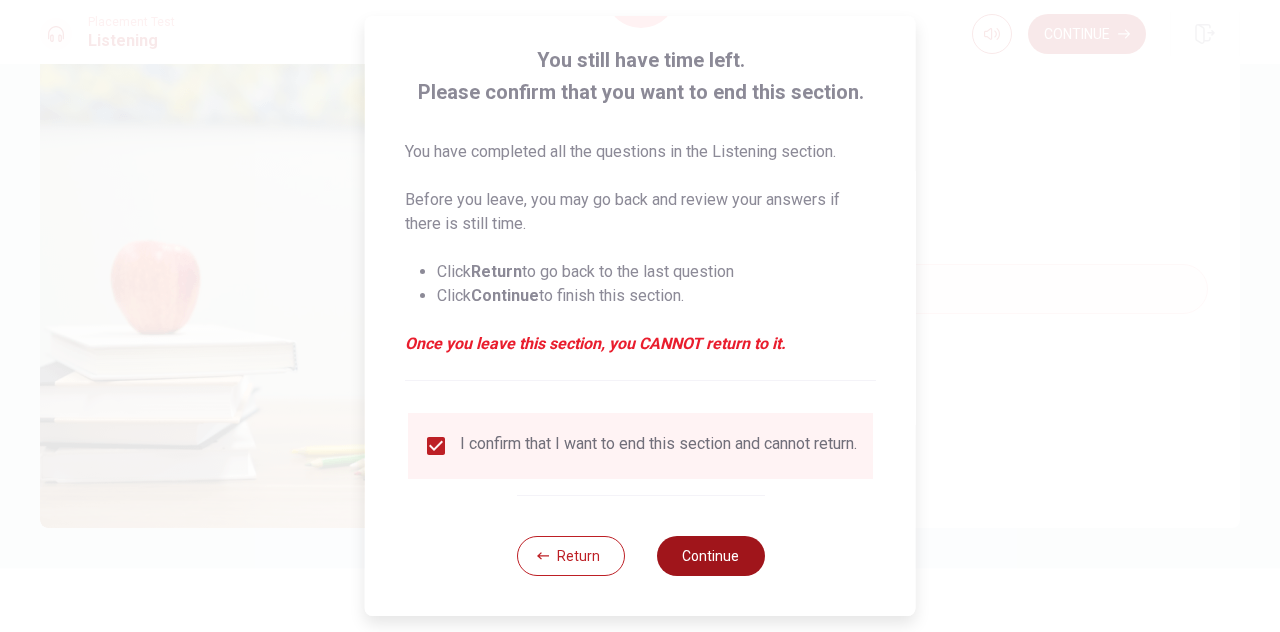 click on "Continue" at bounding box center (710, 556) 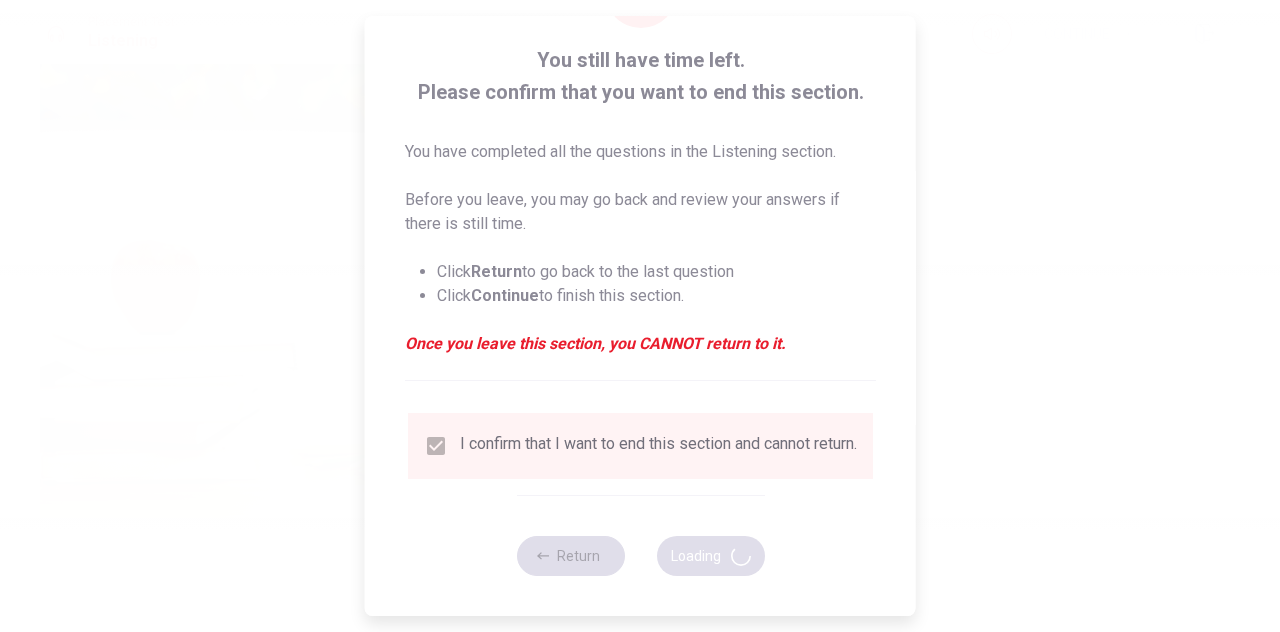 type on "100" 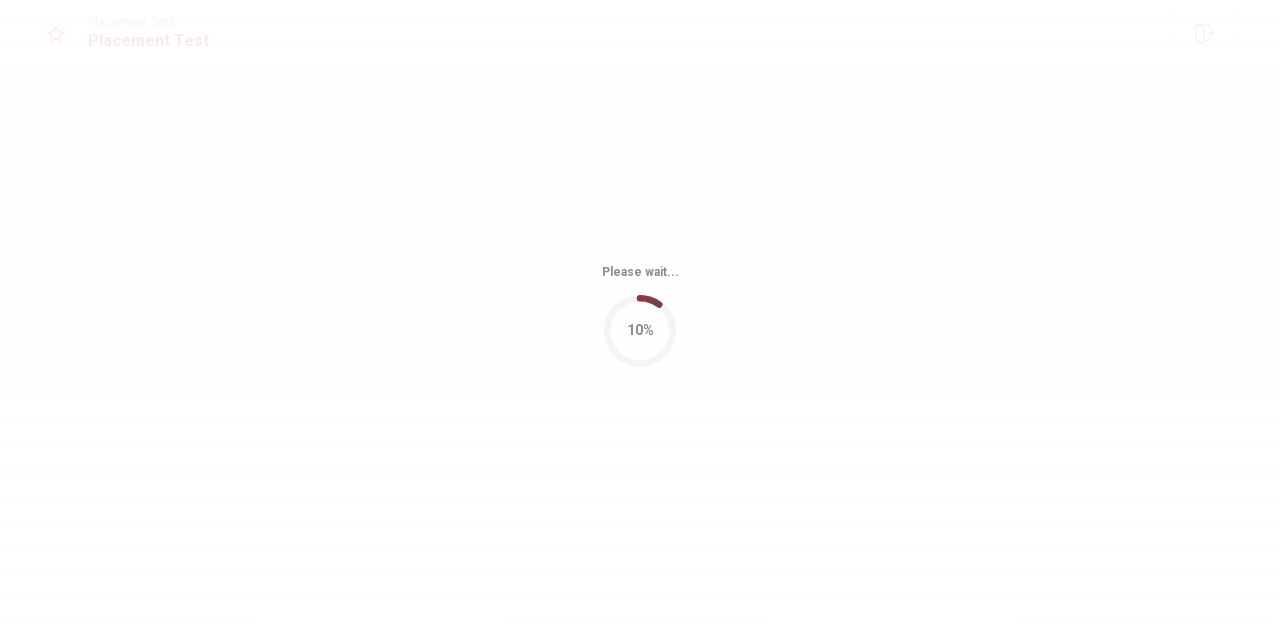 scroll, scrollTop: 0, scrollLeft: 0, axis: both 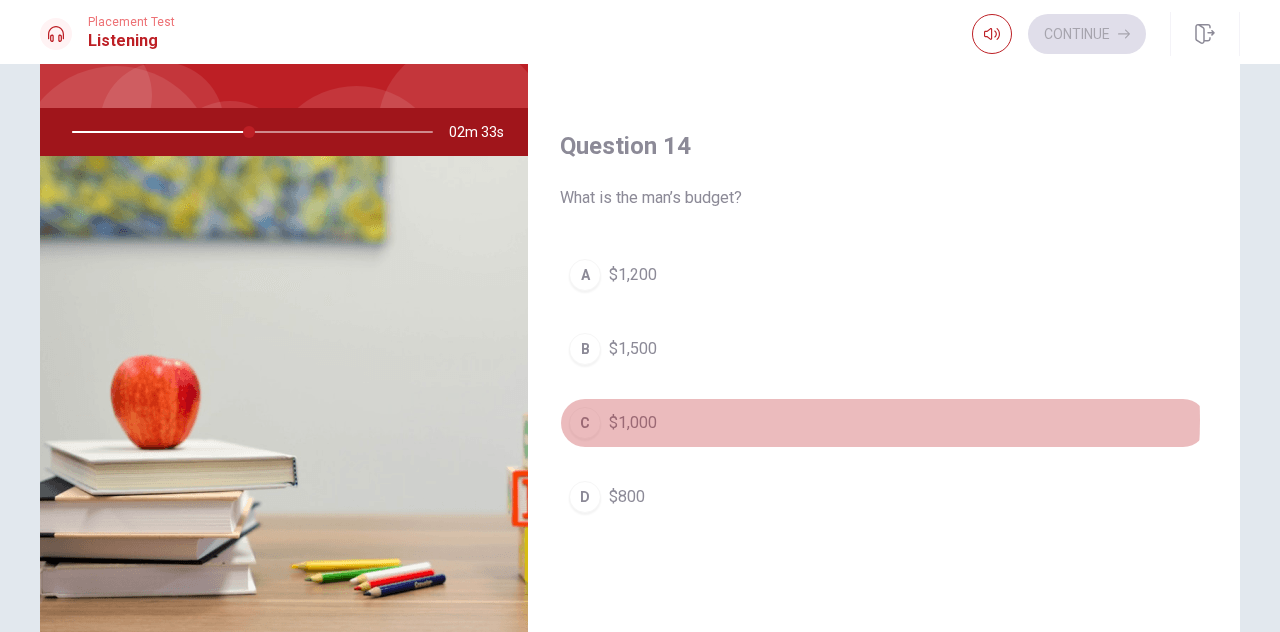 click on "C $1,000" at bounding box center (884, 423) 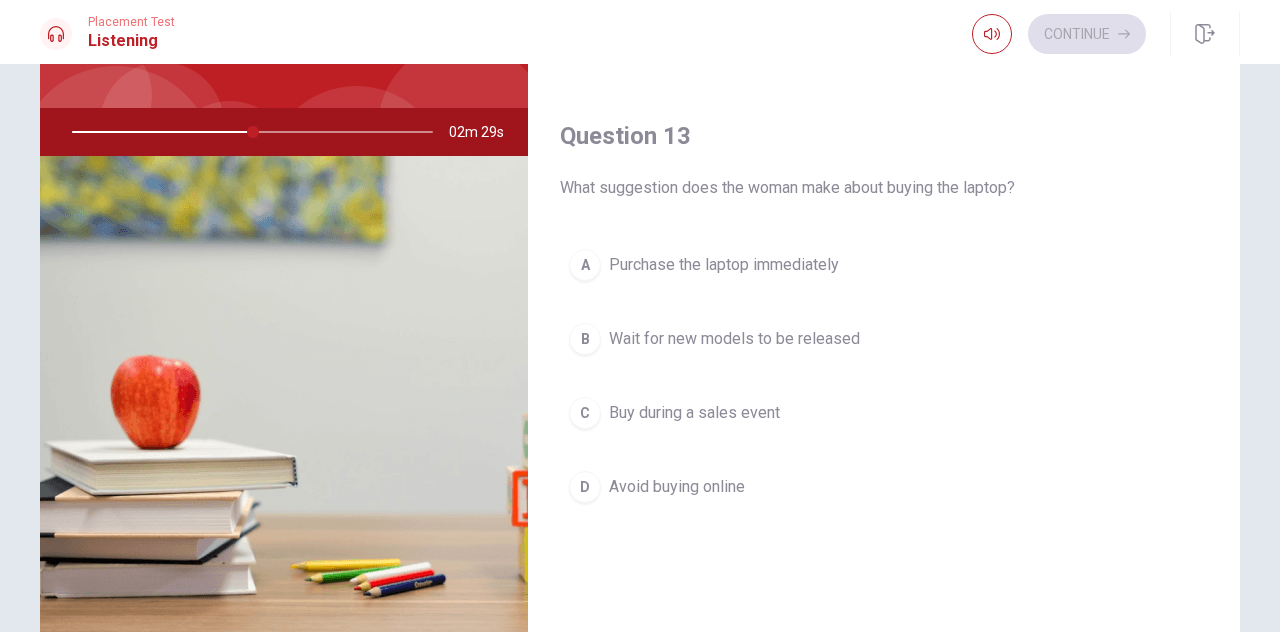 scroll, scrollTop: 895, scrollLeft: 0, axis: vertical 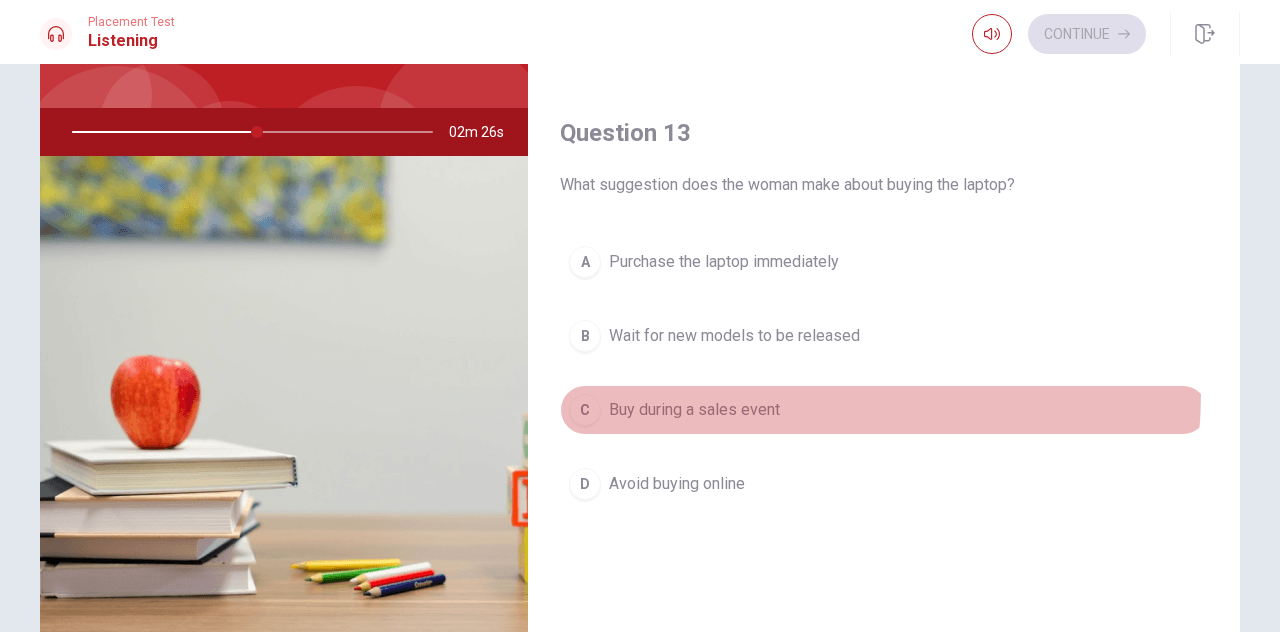 click on "C Buy during a sales event" at bounding box center (884, 410) 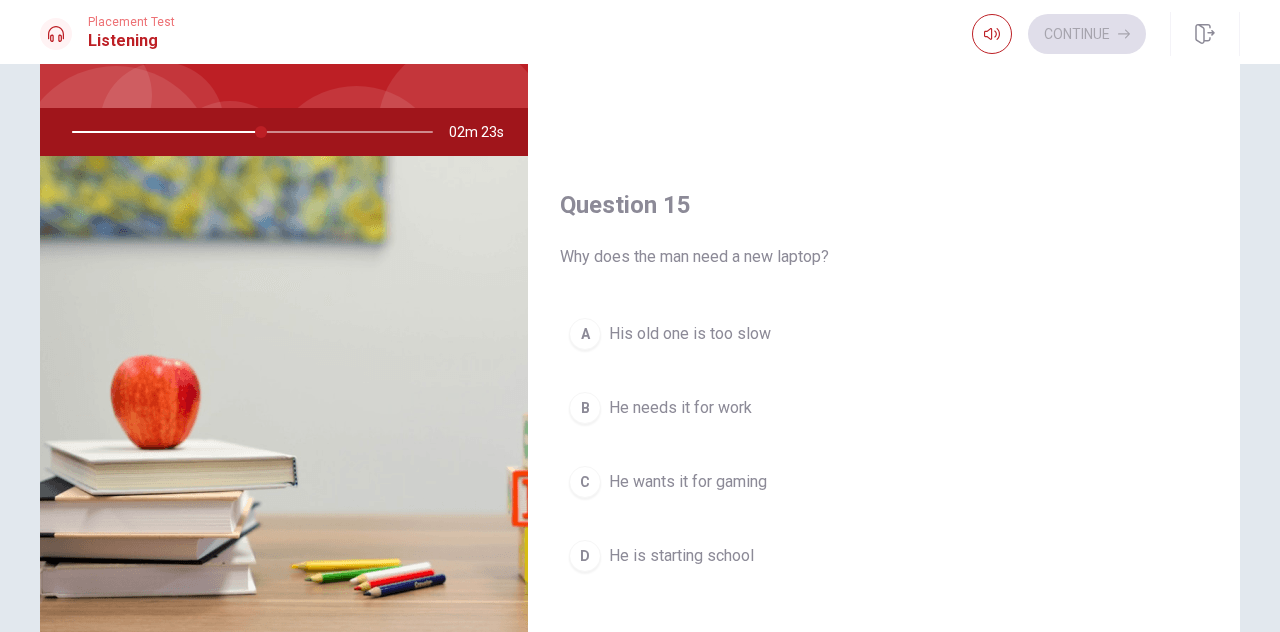 scroll, scrollTop: 1851, scrollLeft: 0, axis: vertical 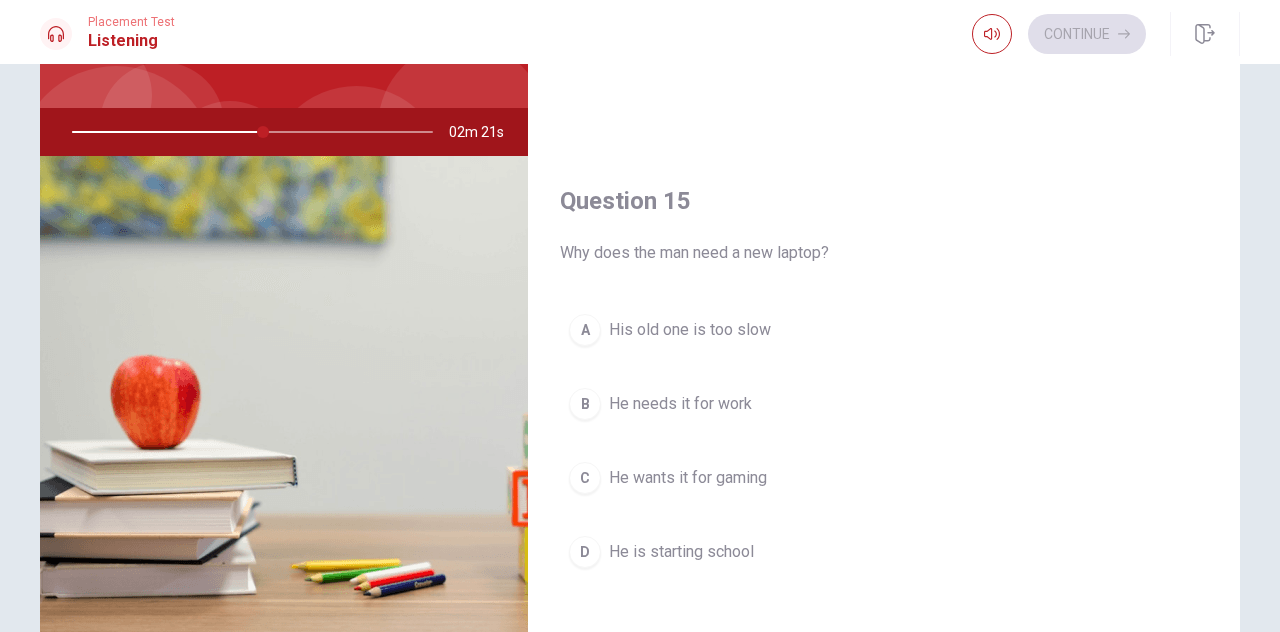 click on "B He needs it for work" at bounding box center (884, 404) 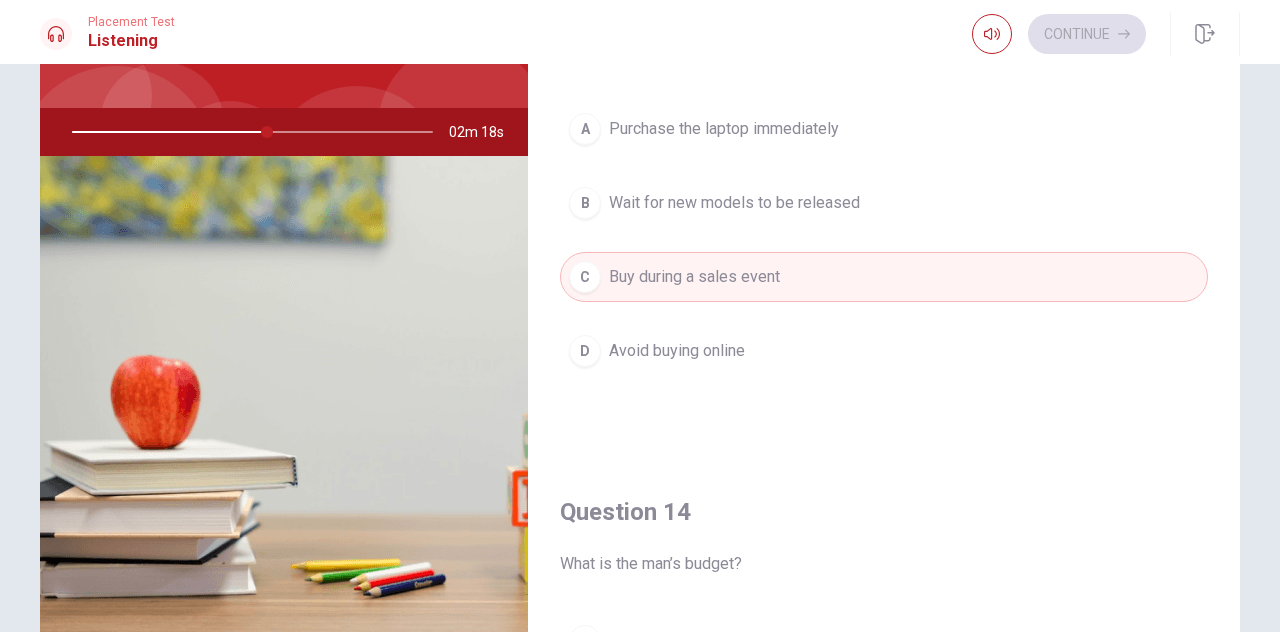 scroll, scrollTop: 1025, scrollLeft: 0, axis: vertical 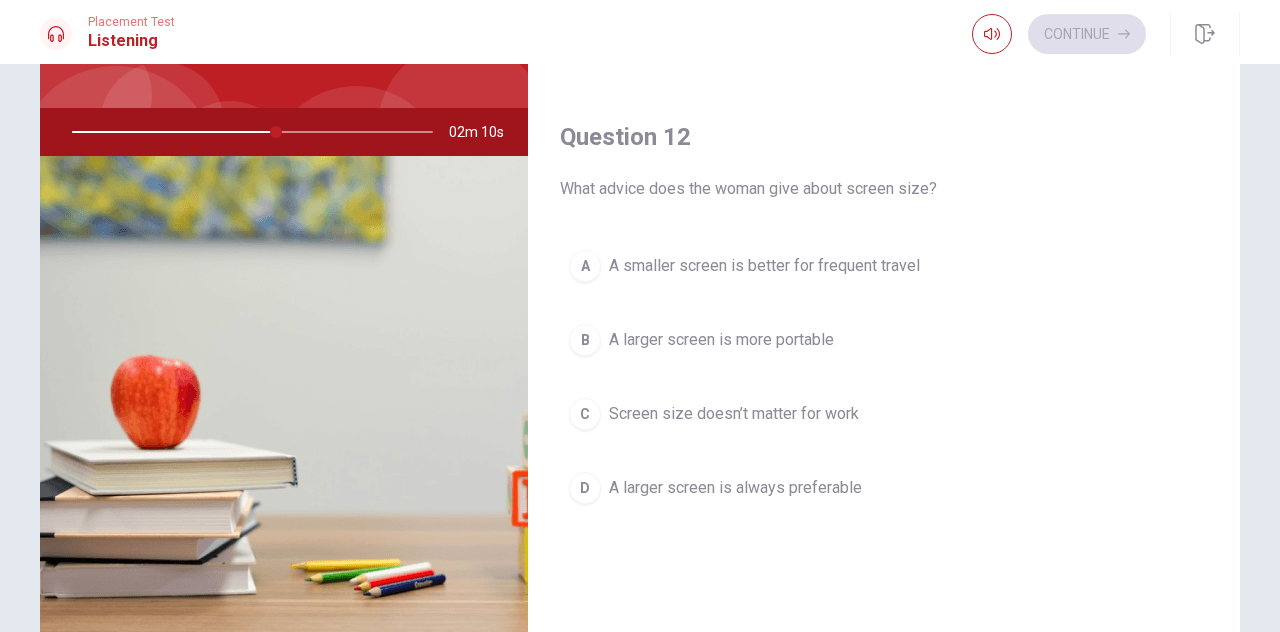 click on "A A smaller screen is better for frequent travel B A larger screen is more portable C Screen size doesn’t matter for work D A larger screen is always preferable" at bounding box center [884, 397] 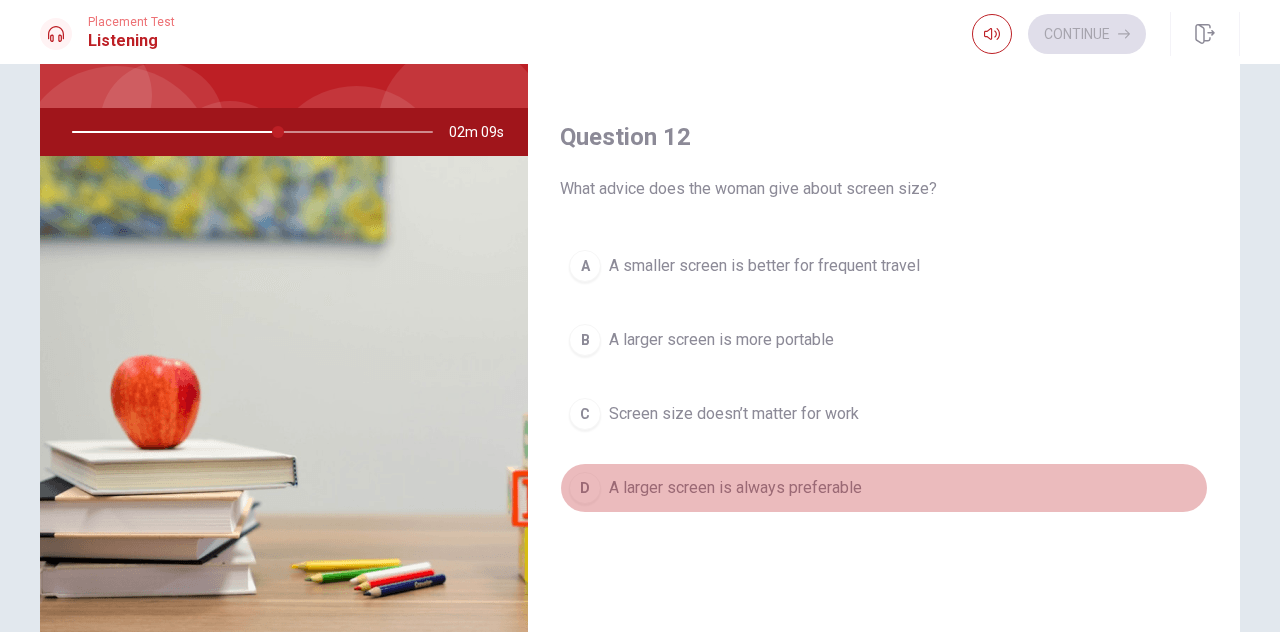click on "D A larger screen is always preferable" at bounding box center [884, 488] 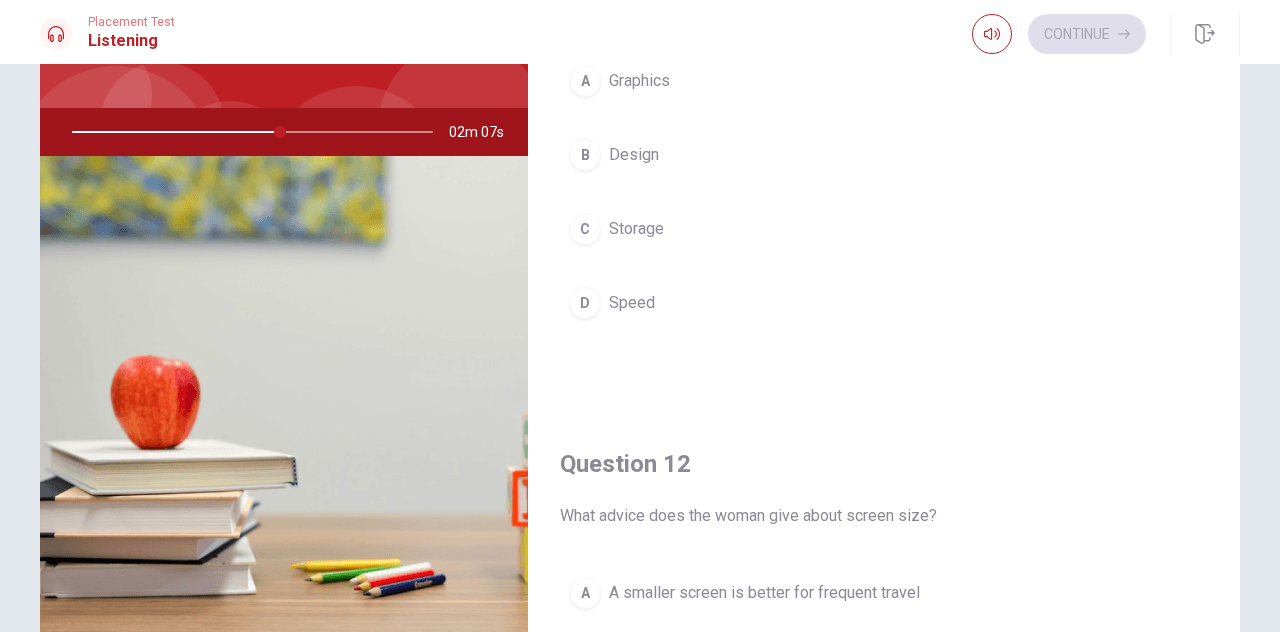 scroll, scrollTop: 0, scrollLeft: 0, axis: both 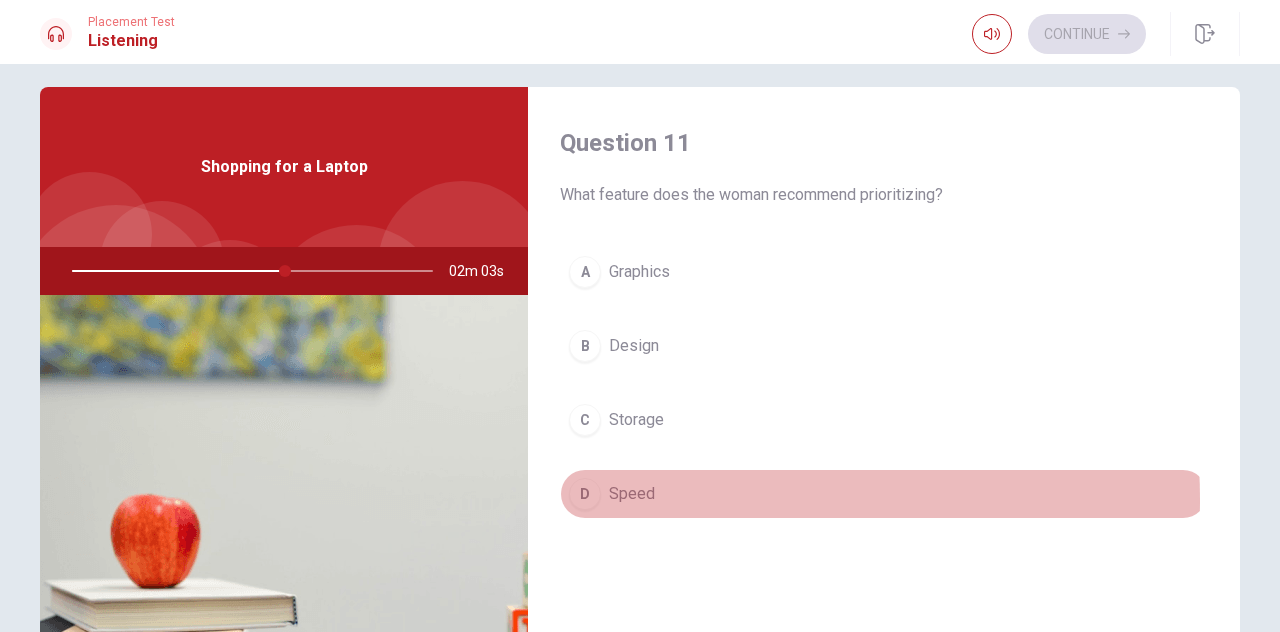 click on "D Speed" at bounding box center (884, 494) 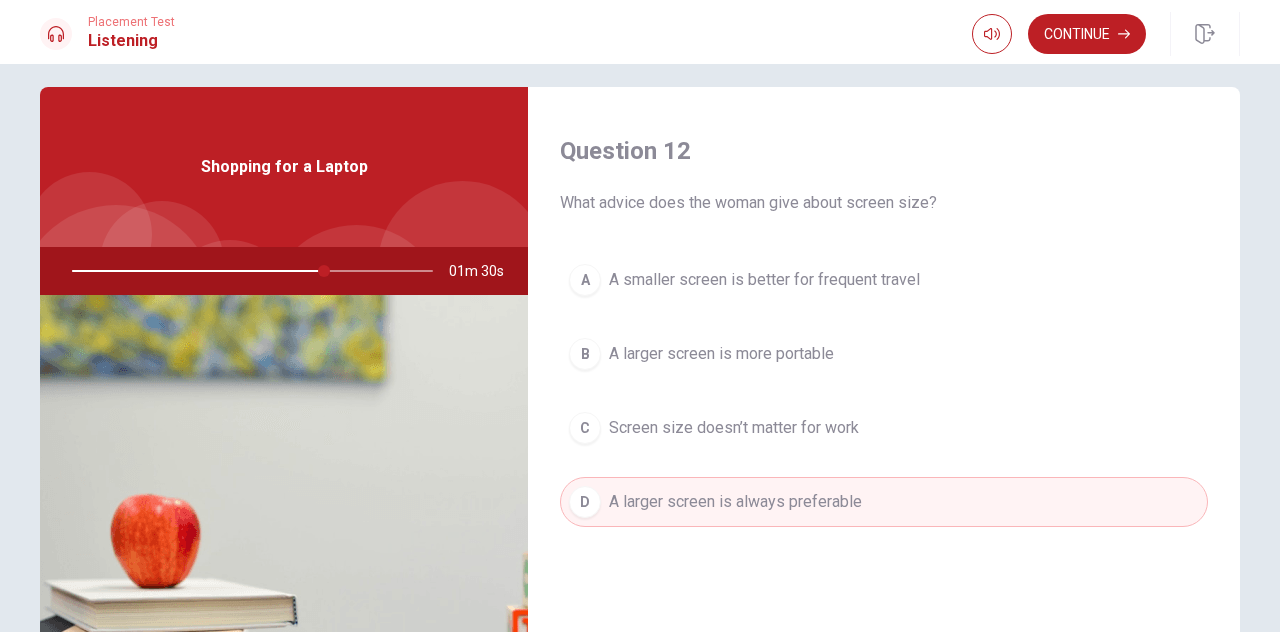 scroll, scrollTop: 502, scrollLeft: 0, axis: vertical 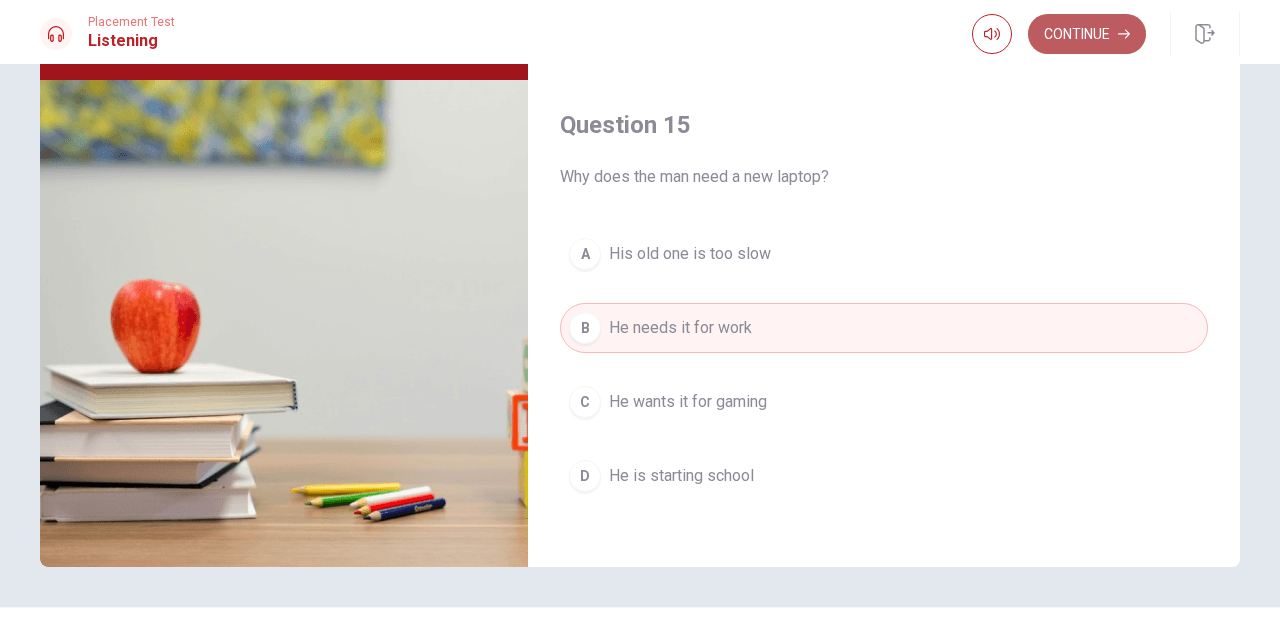 click on "Continue" at bounding box center (1087, 34) 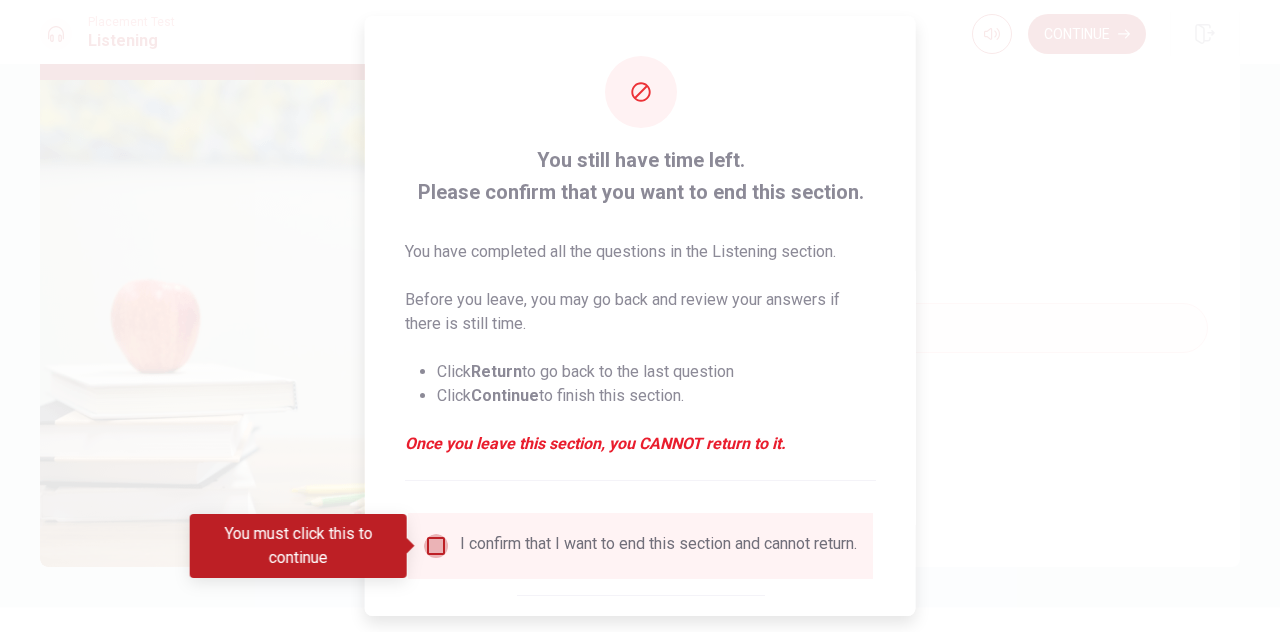 click at bounding box center (436, 546) 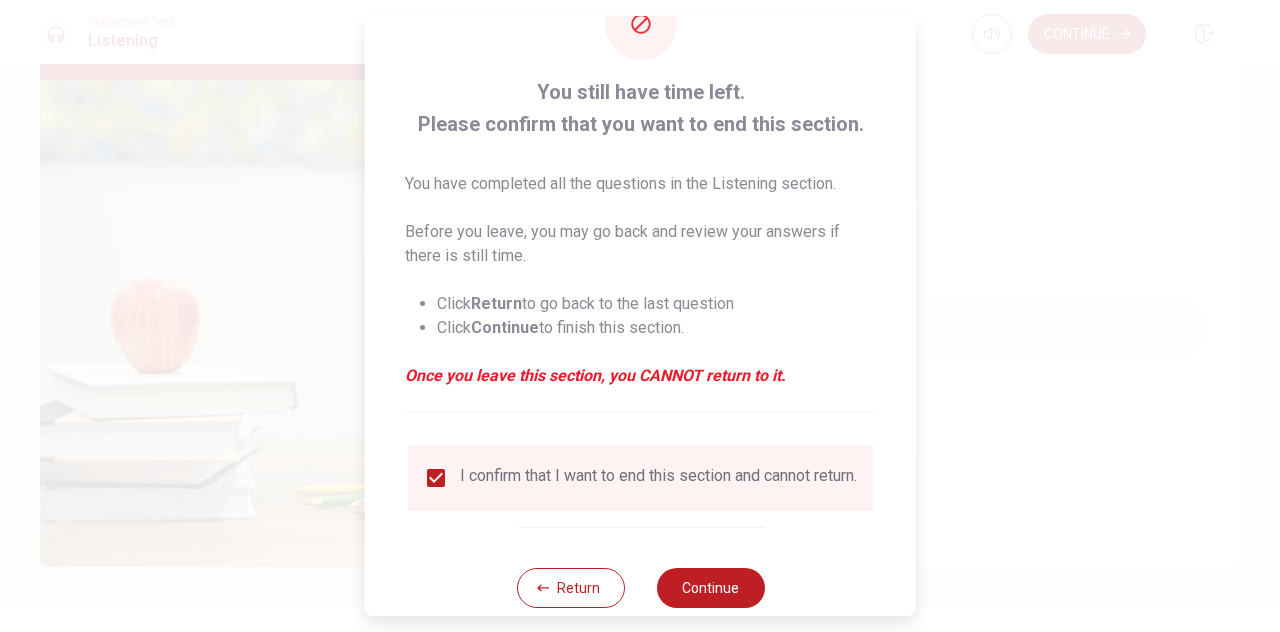 scroll, scrollTop: 114, scrollLeft: 0, axis: vertical 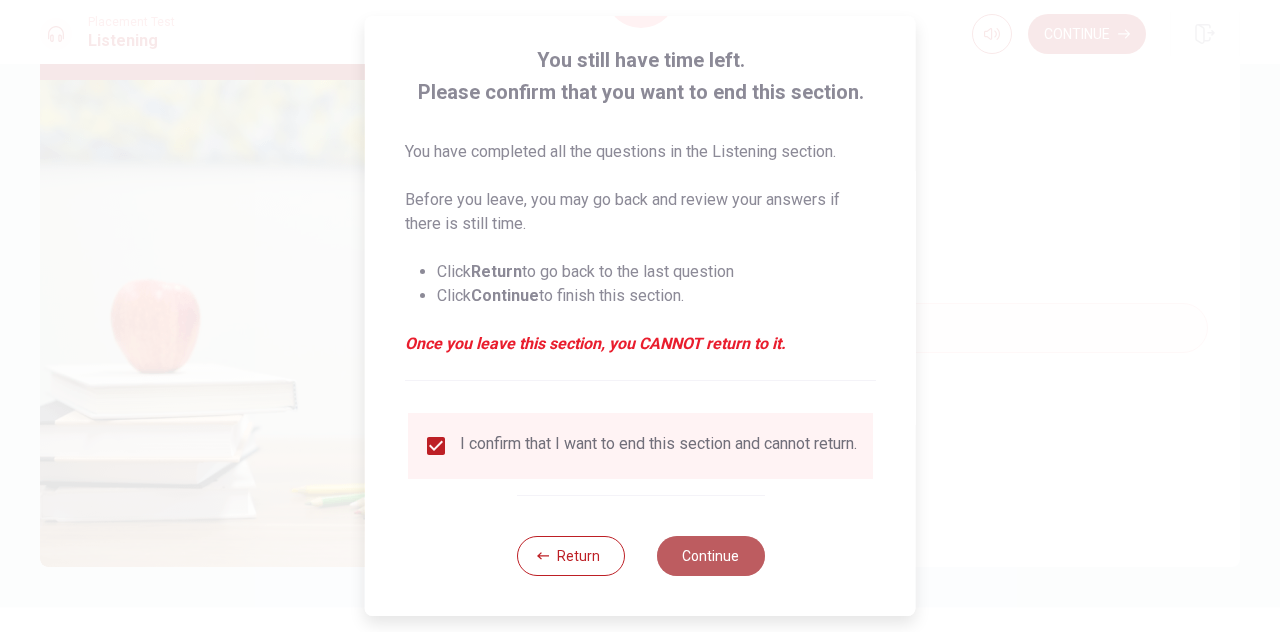 click on "Continue" at bounding box center (710, 556) 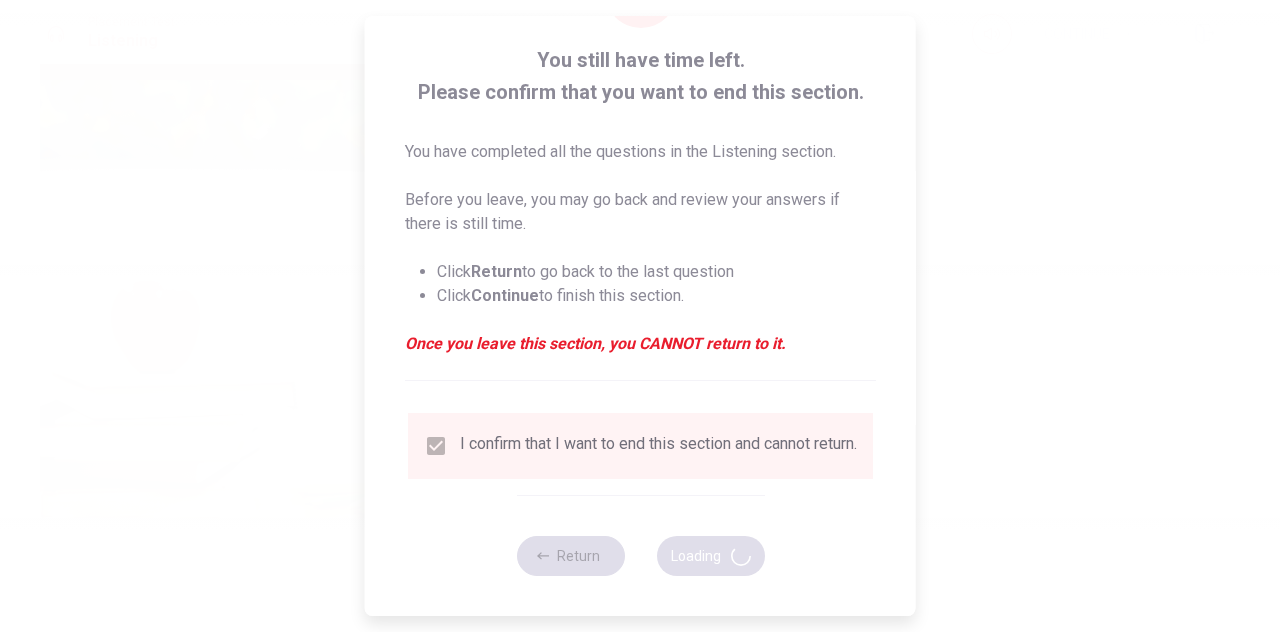 type on "82" 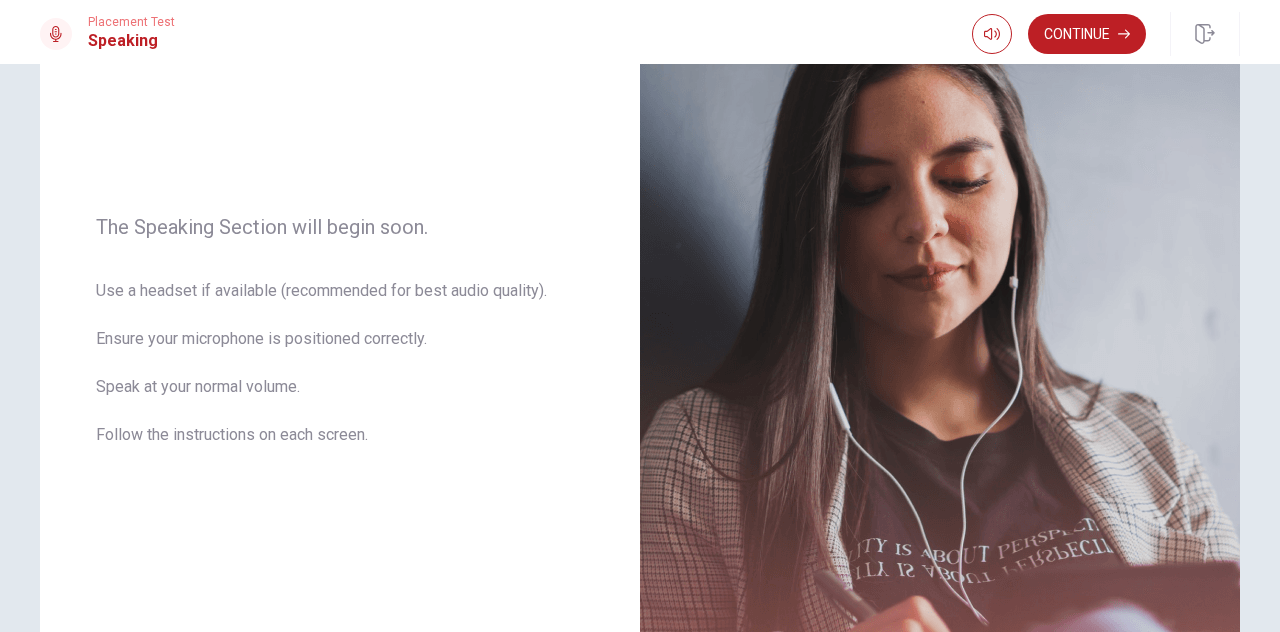 scroll, scrollTop: 204, scrollLeft: 0, axis: vertical 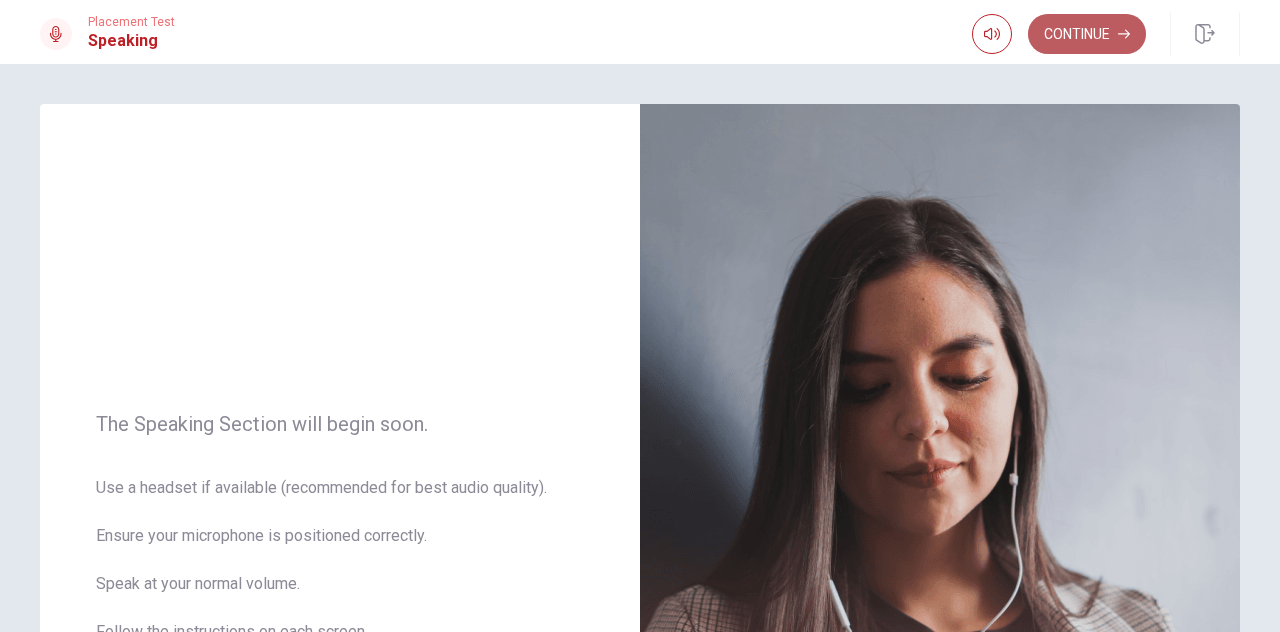 click on "Continue" at bounding box center [1087, 34] 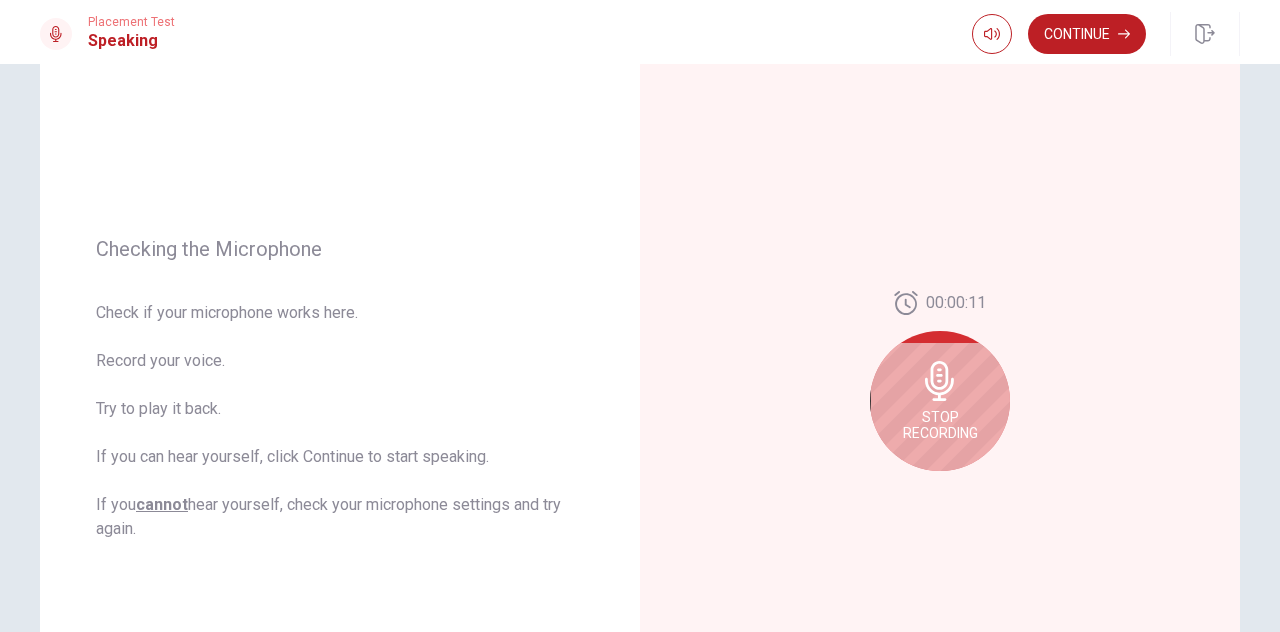 scroll, scrollTop: 164, scrollLeft: 0, axis: vertical 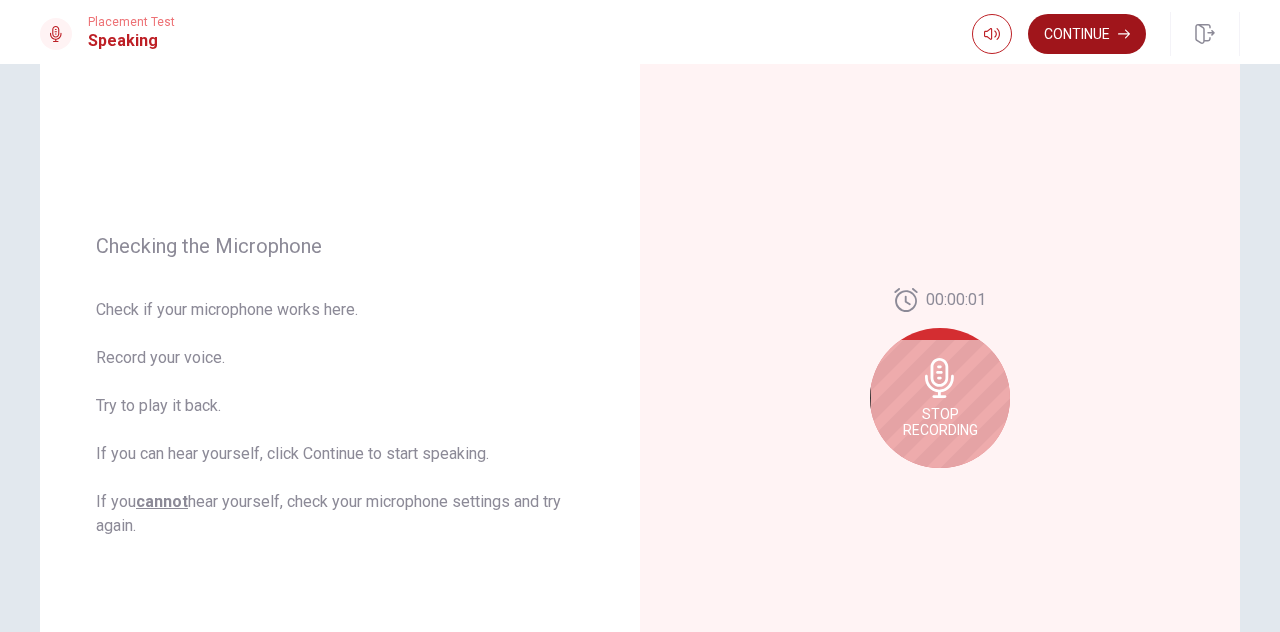 click on "Continue" at bounding box center [1087, 34] 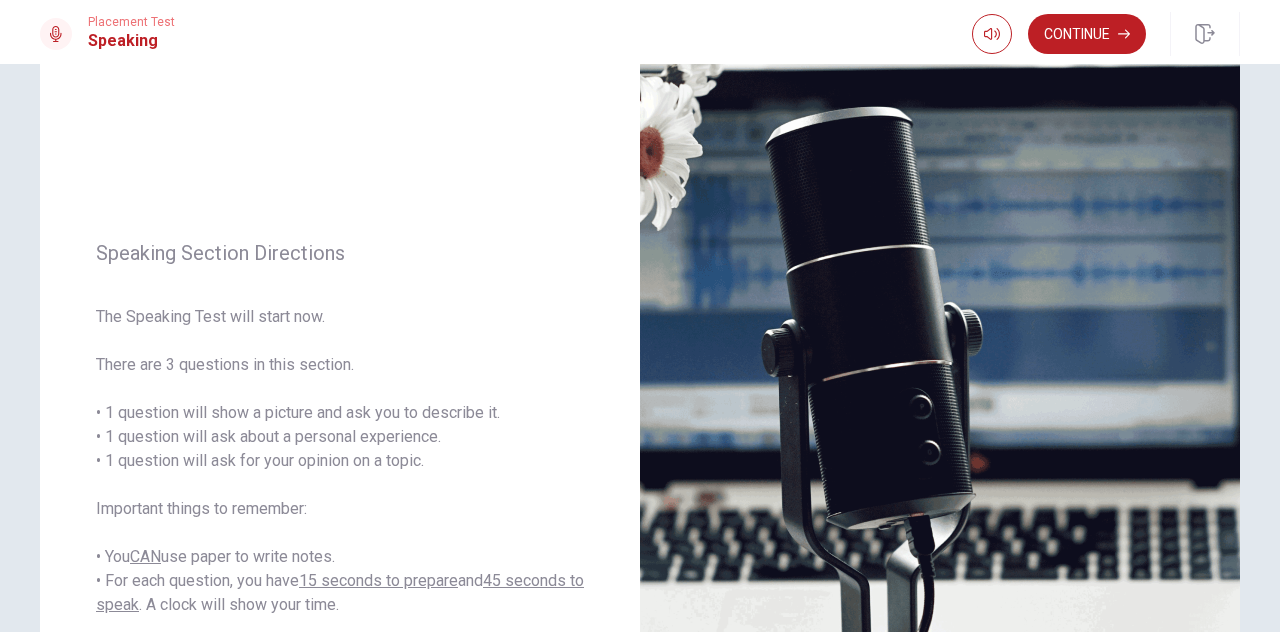 scroll, scrollTop: 0, scrollLeft: 0, axis: both 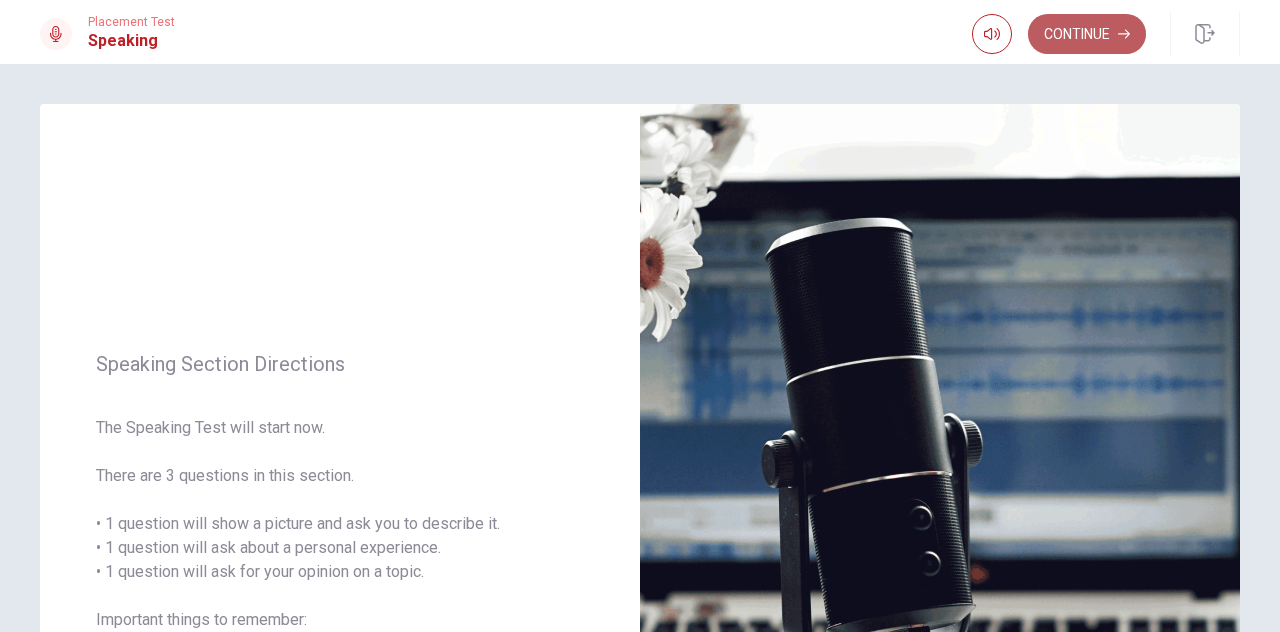 click on "Continue" at bounding box center [1087, 34] 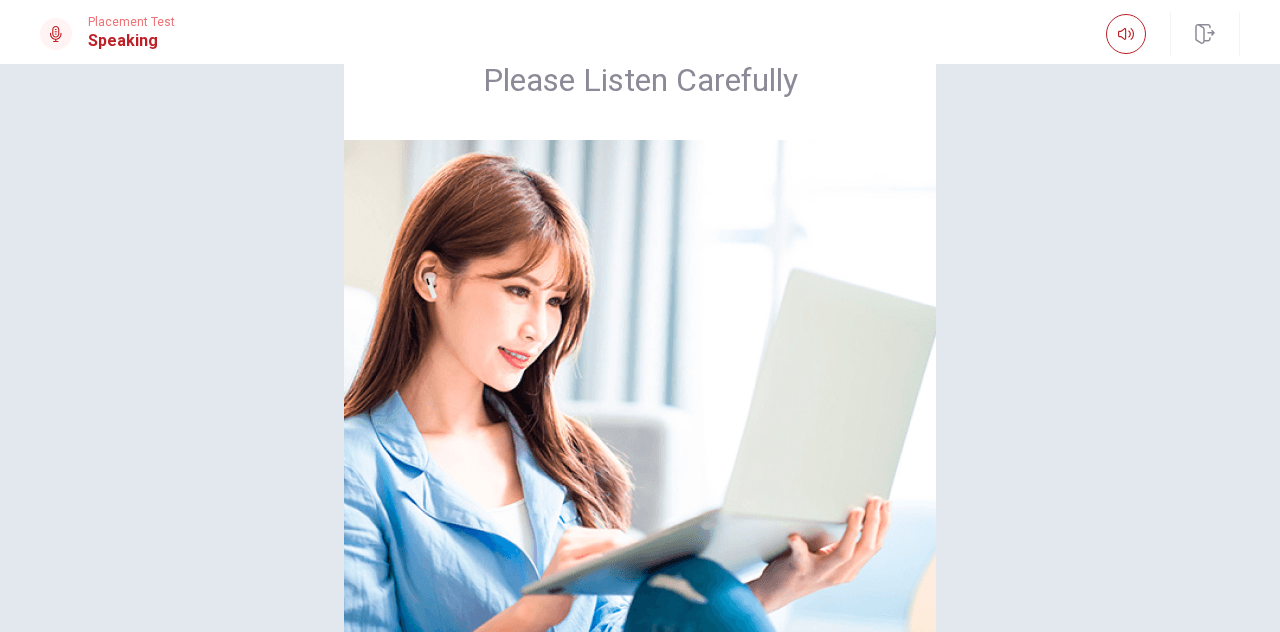 scroll, scrollTop: 0, scrollLeft: 0, axis: both 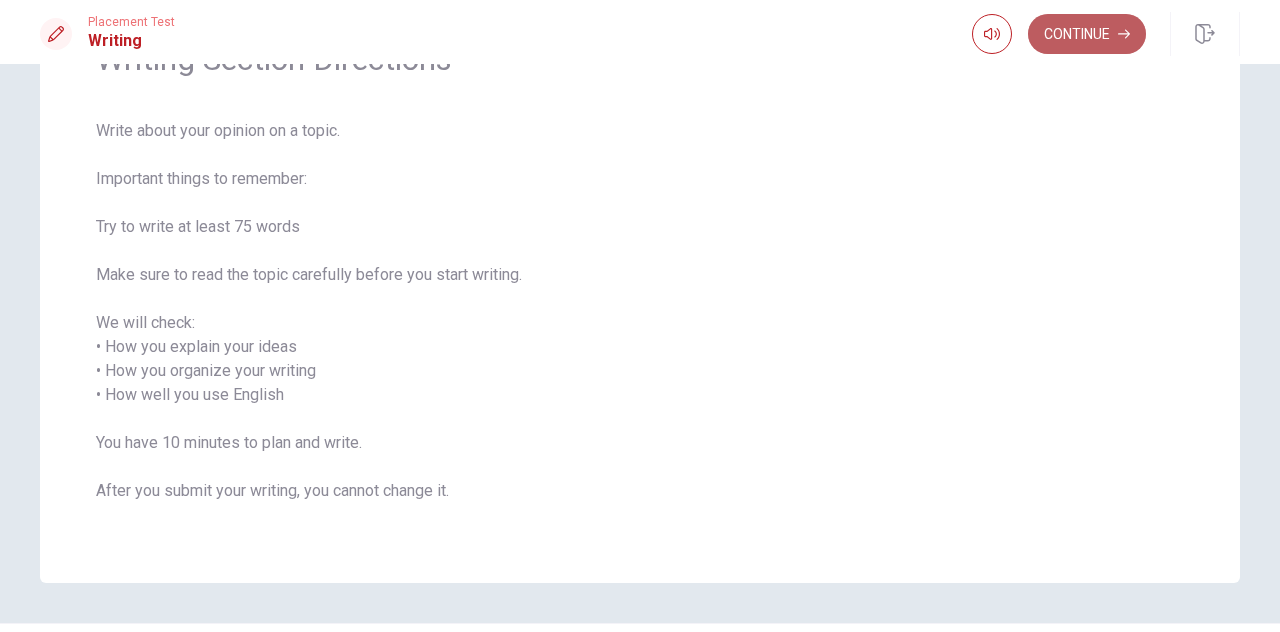 click on "Continue" at bounding box center (1087, 34) 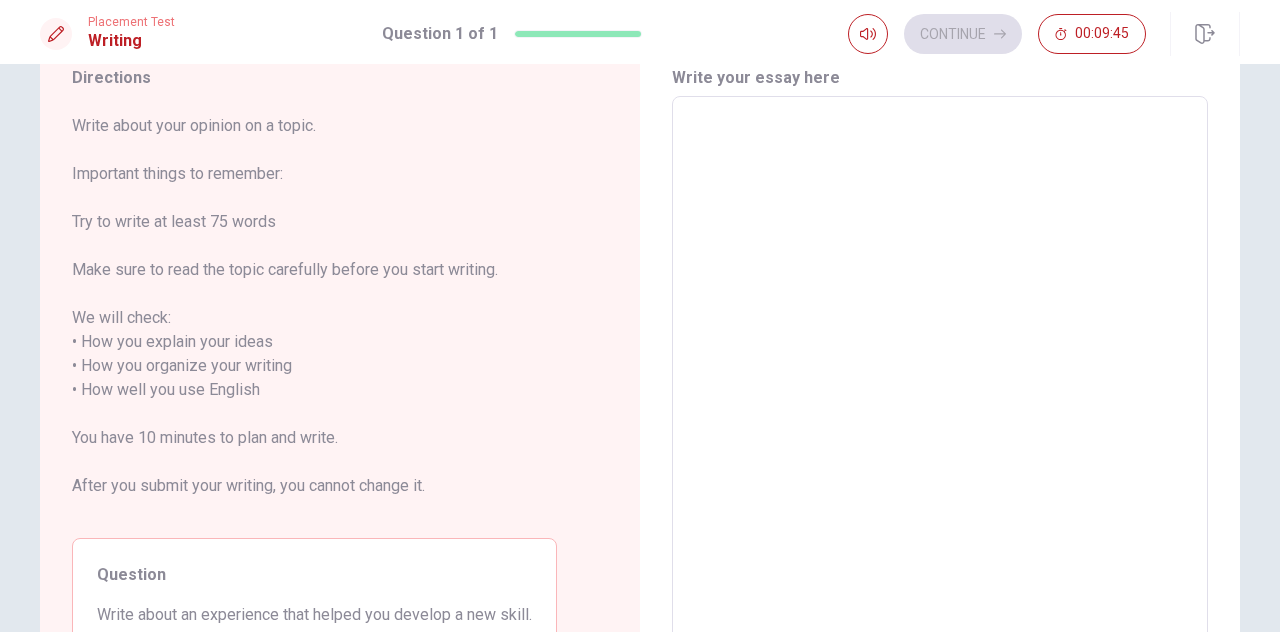 scroll, scrollTop: 0, scrollLeft: 0, axis: both 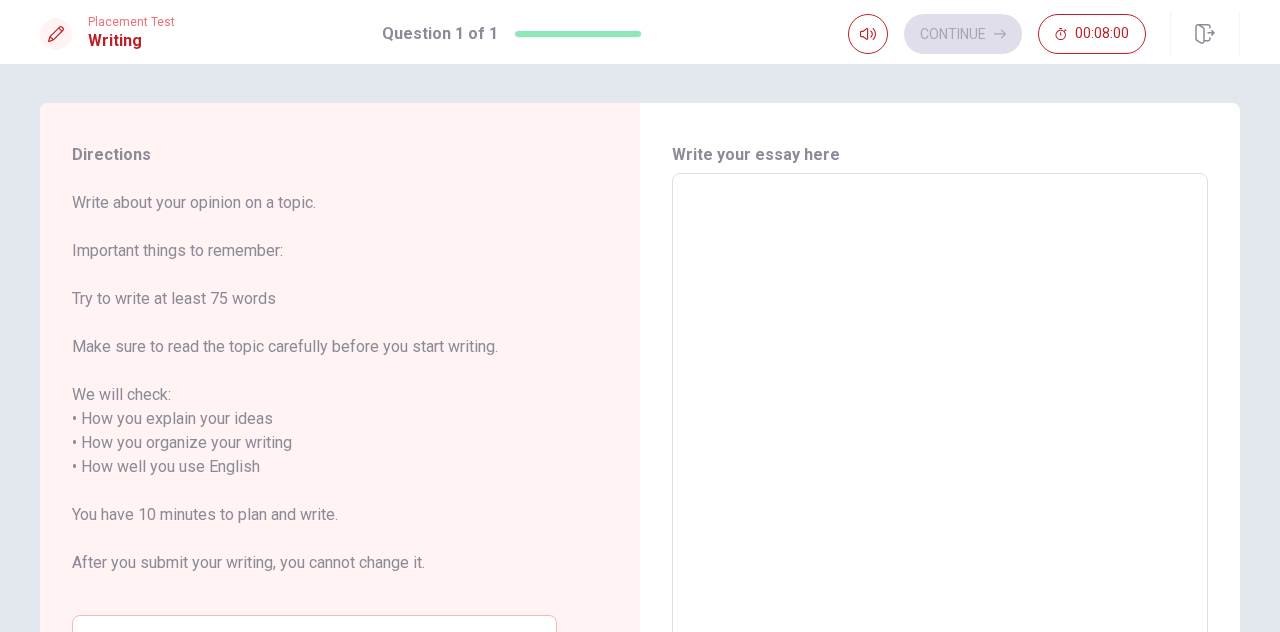 click on "x ​" at bounding box center [940, 455] 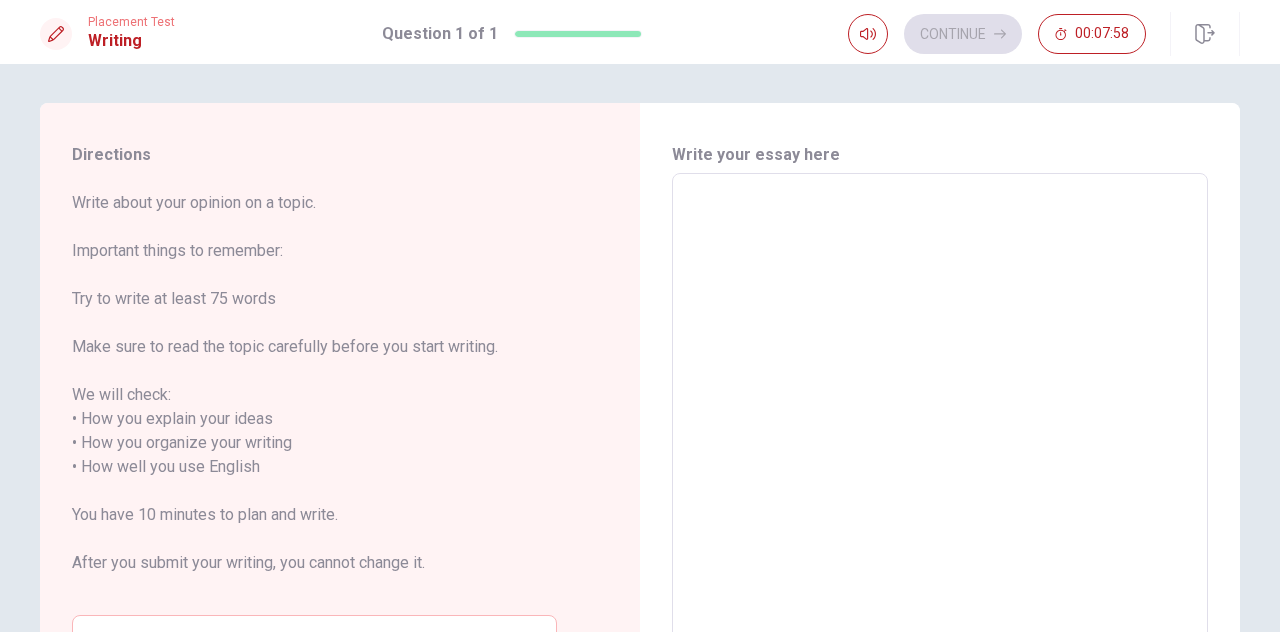 type 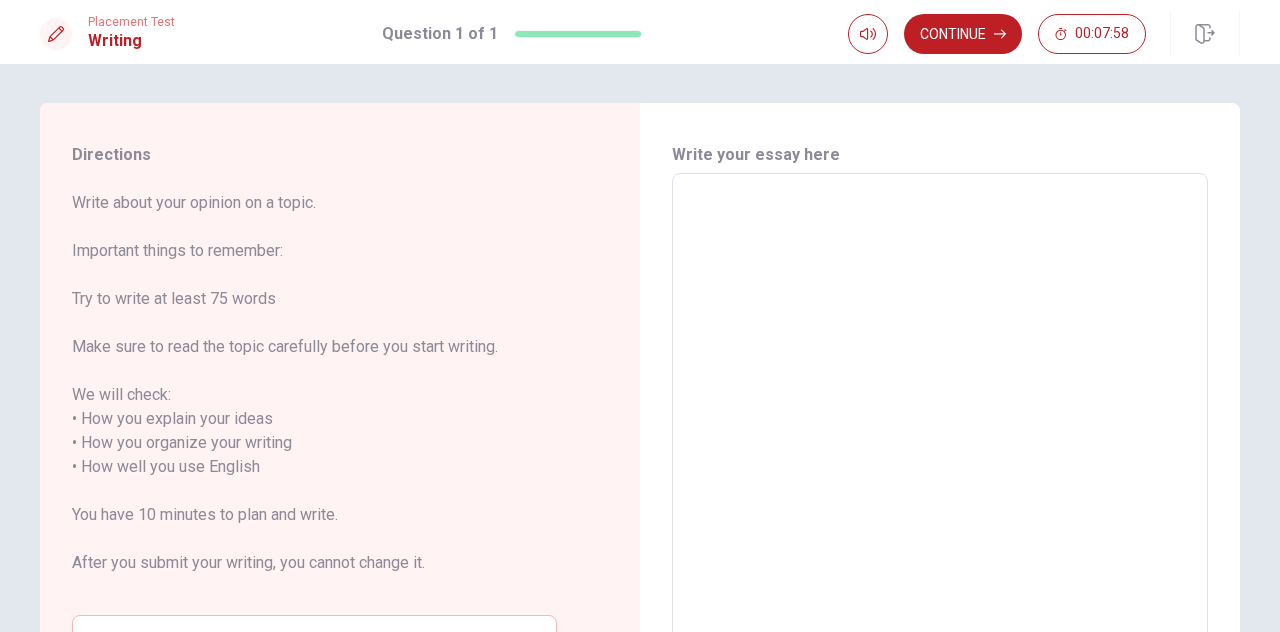 type on "x" 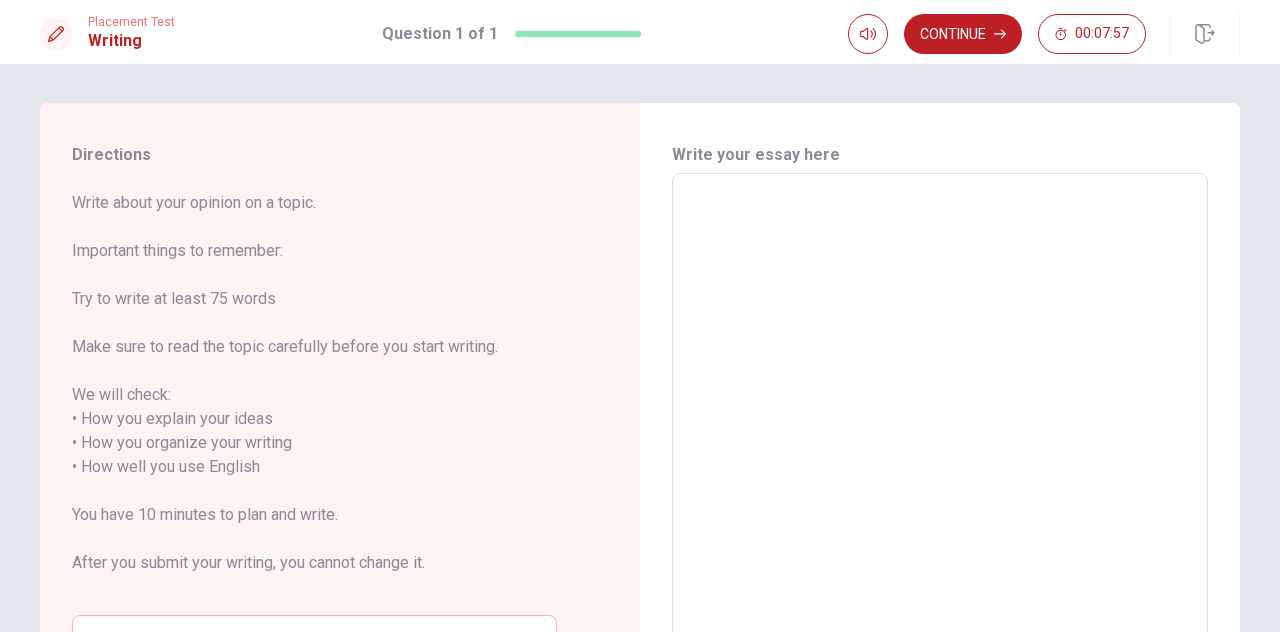 type on "N" 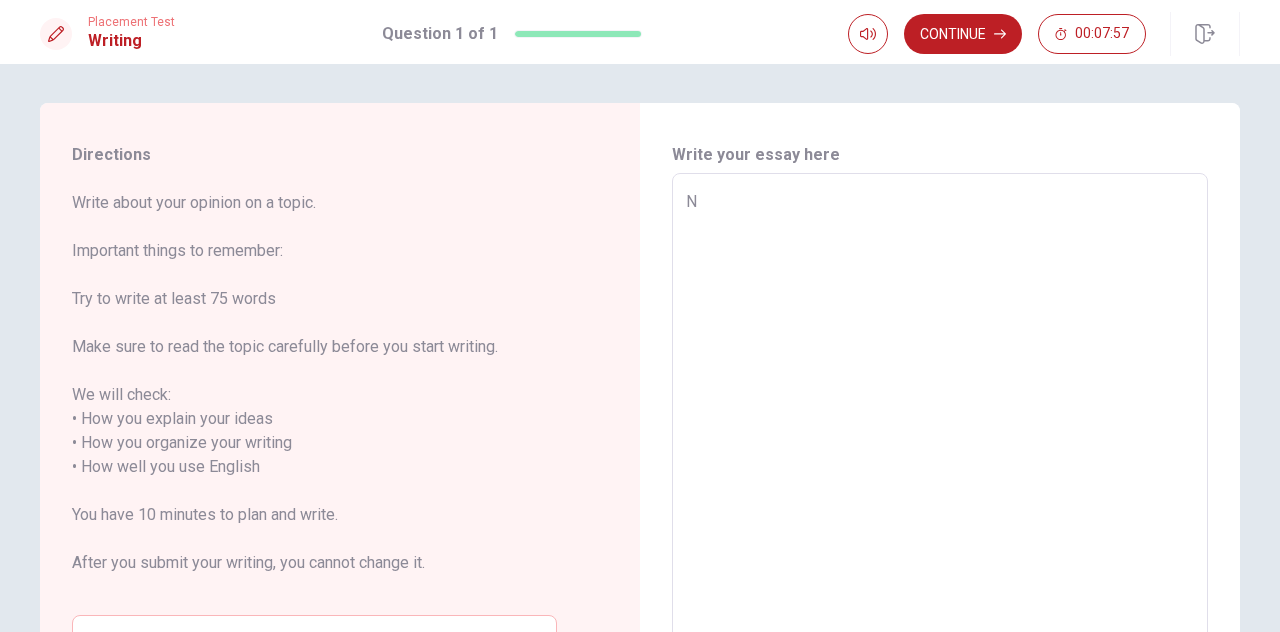 type on "x" 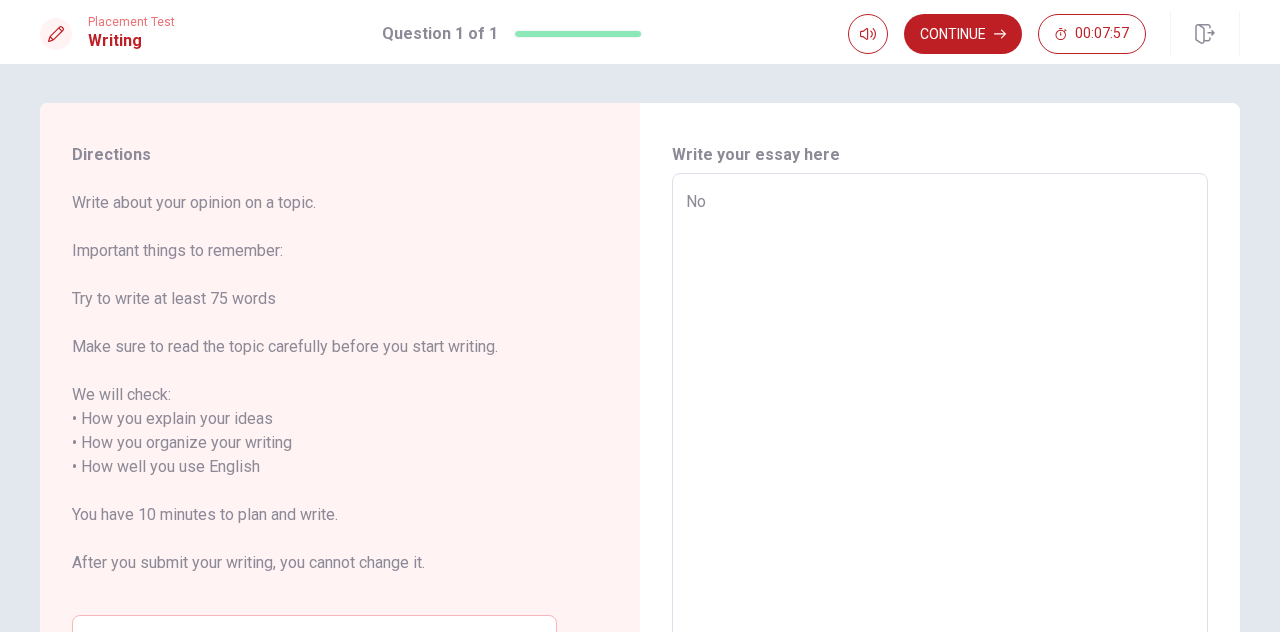 type on "x" 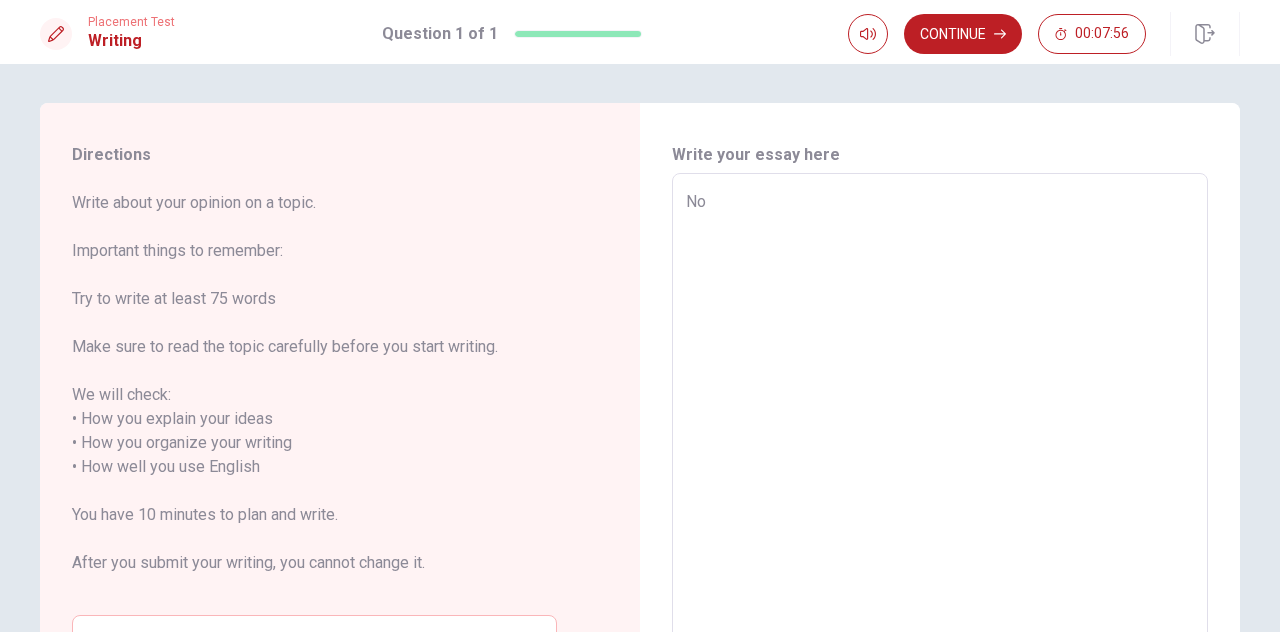 type on "Now" 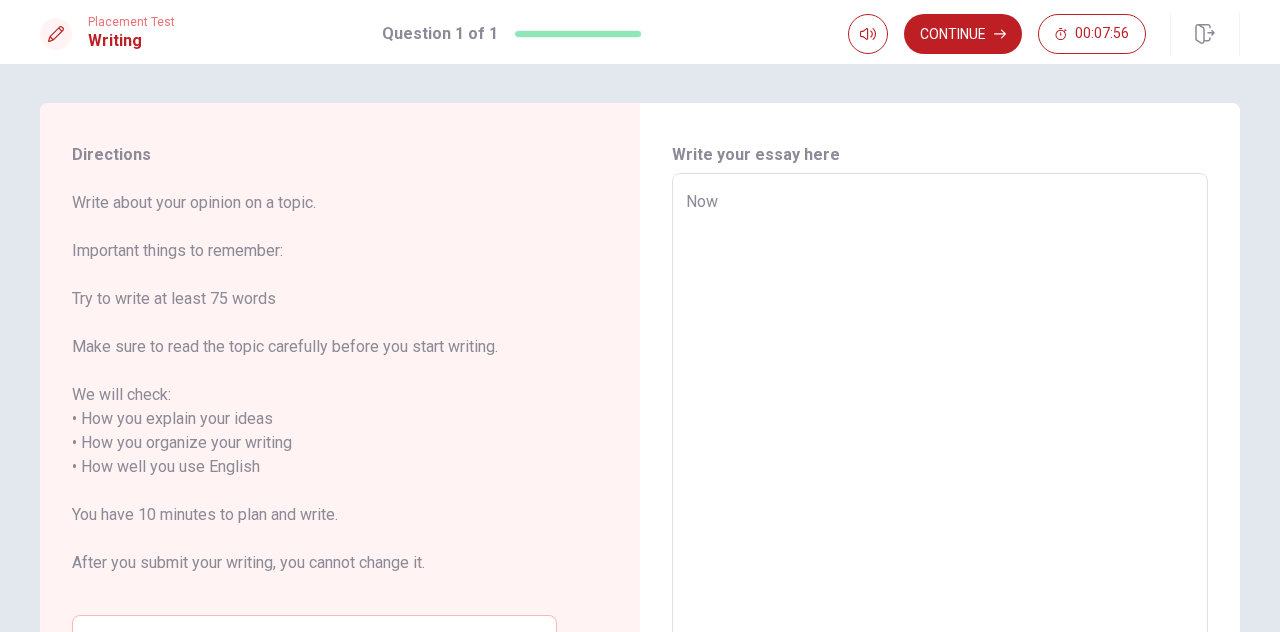 type on "x" 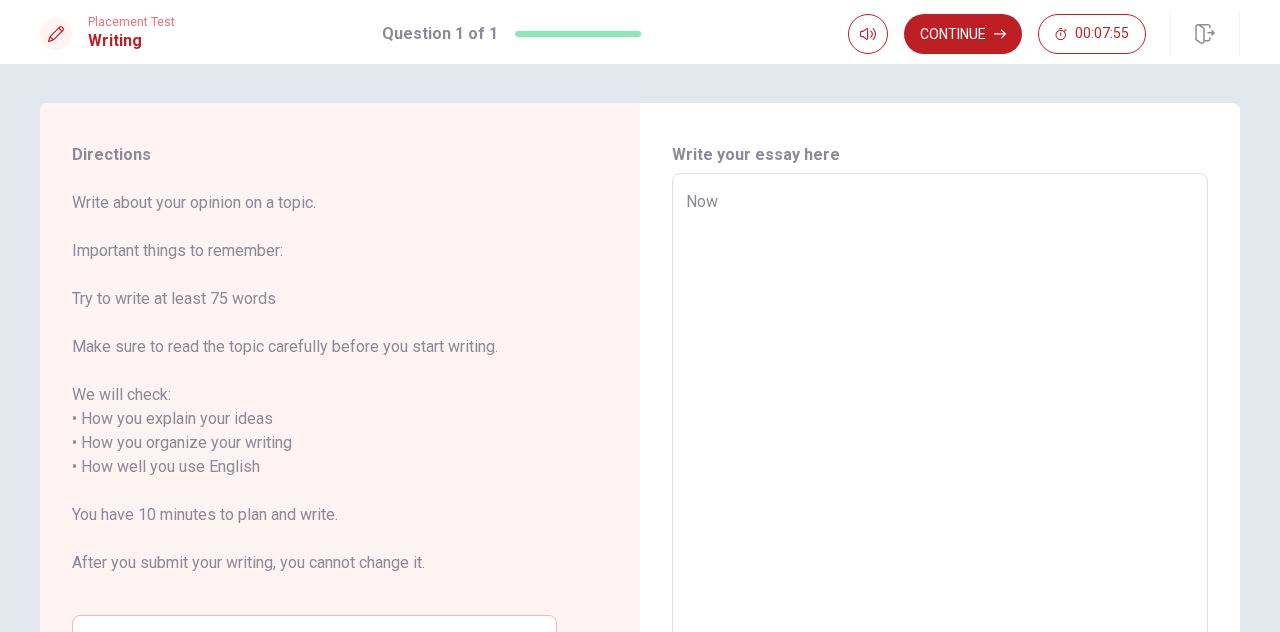 type on "Nowa" 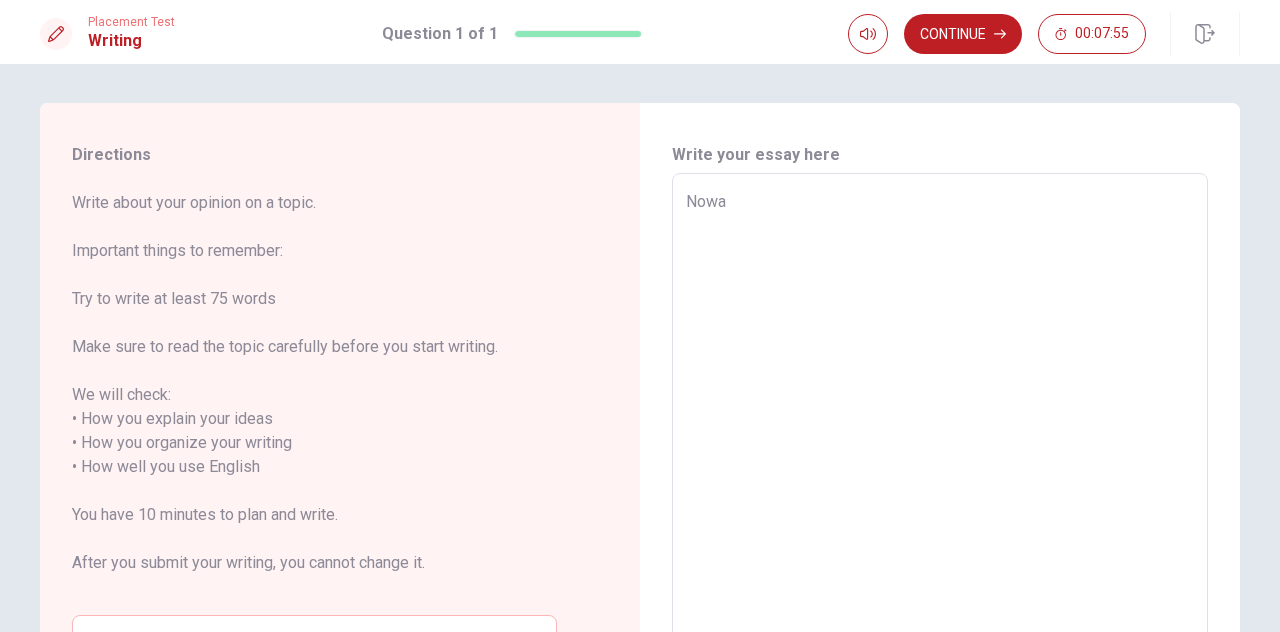 type on "x" 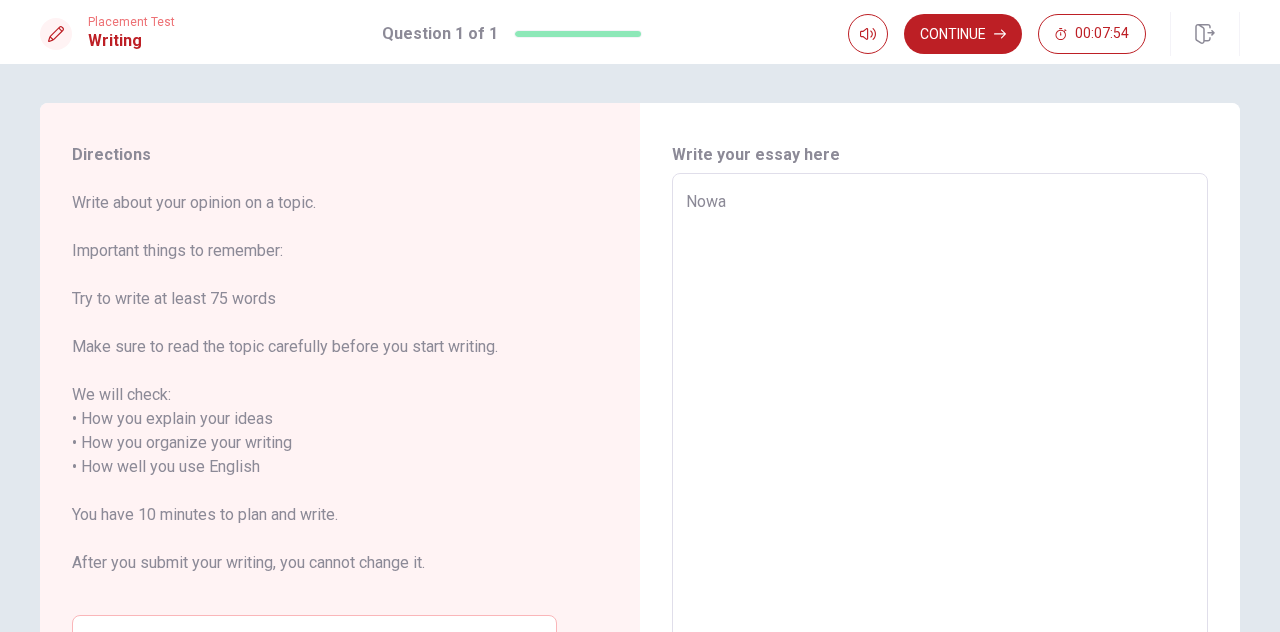 type on "Nowad" 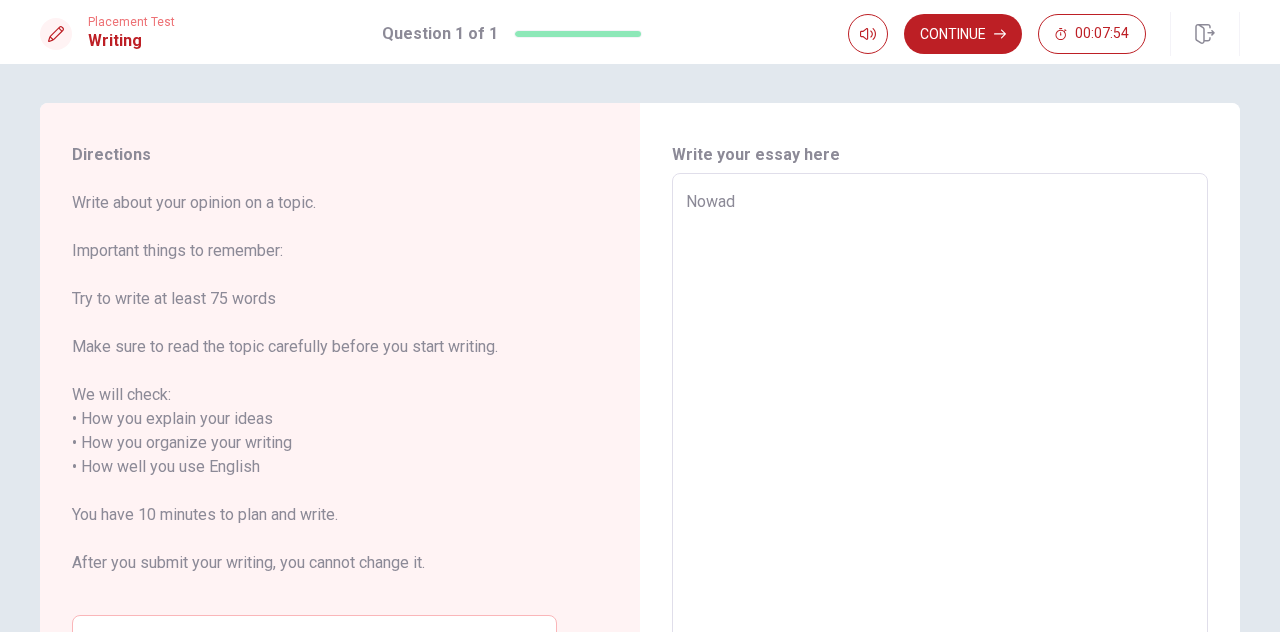 type on "x" 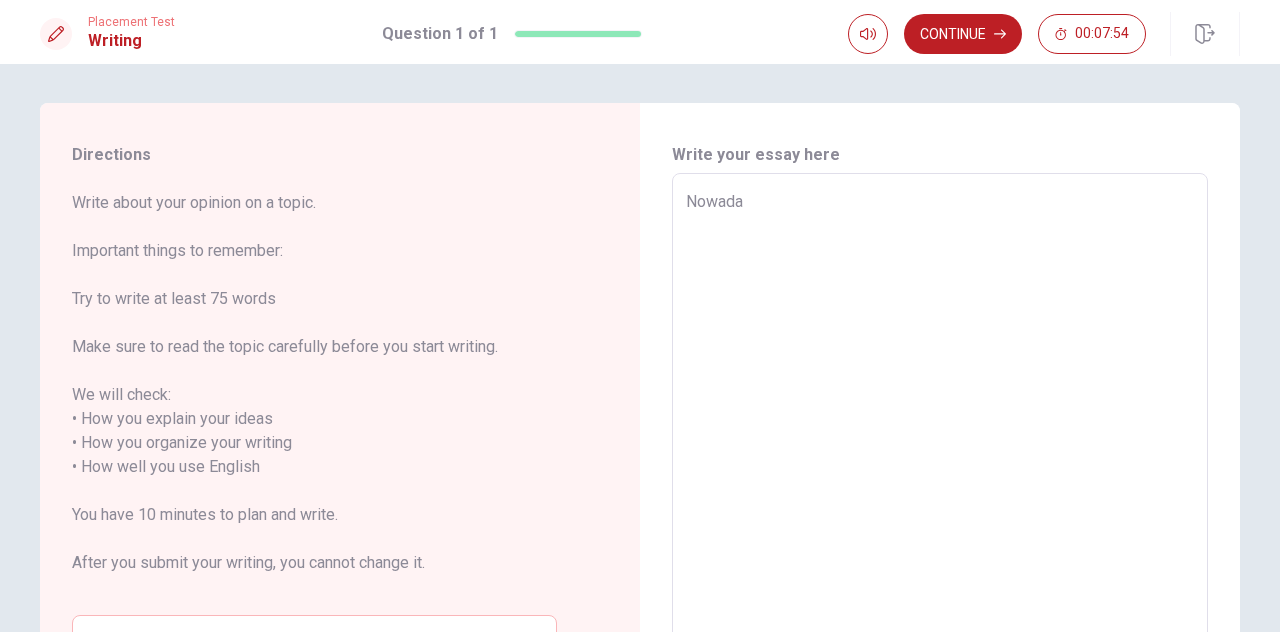 type on "x" 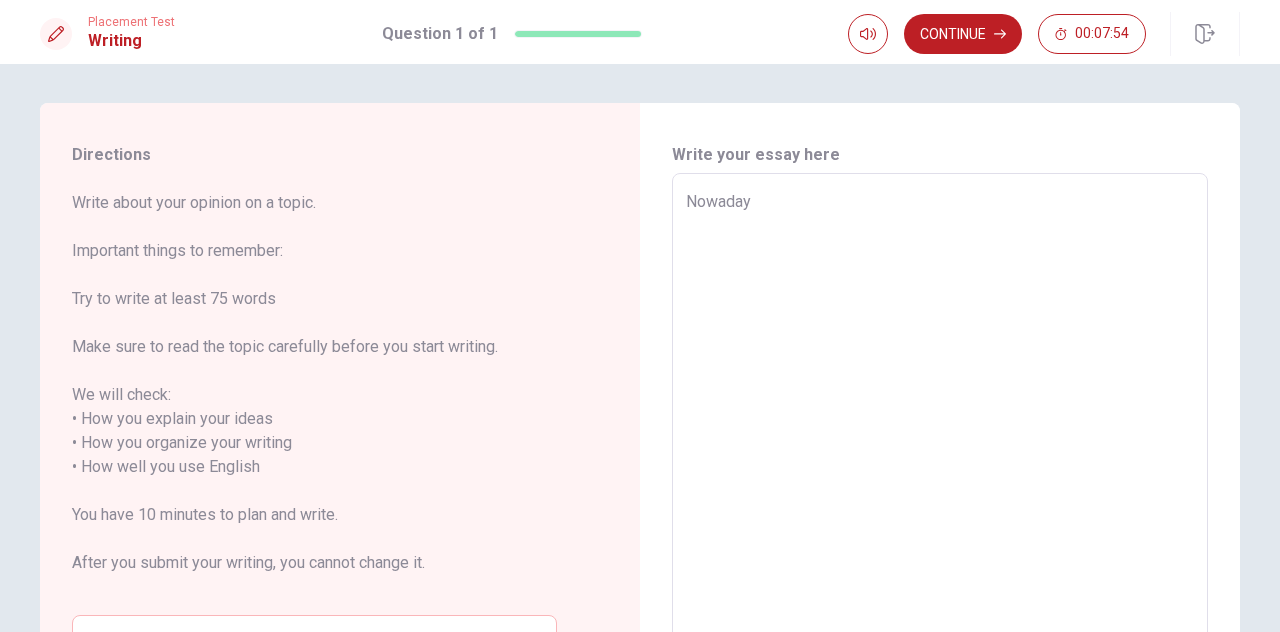 type on "x" 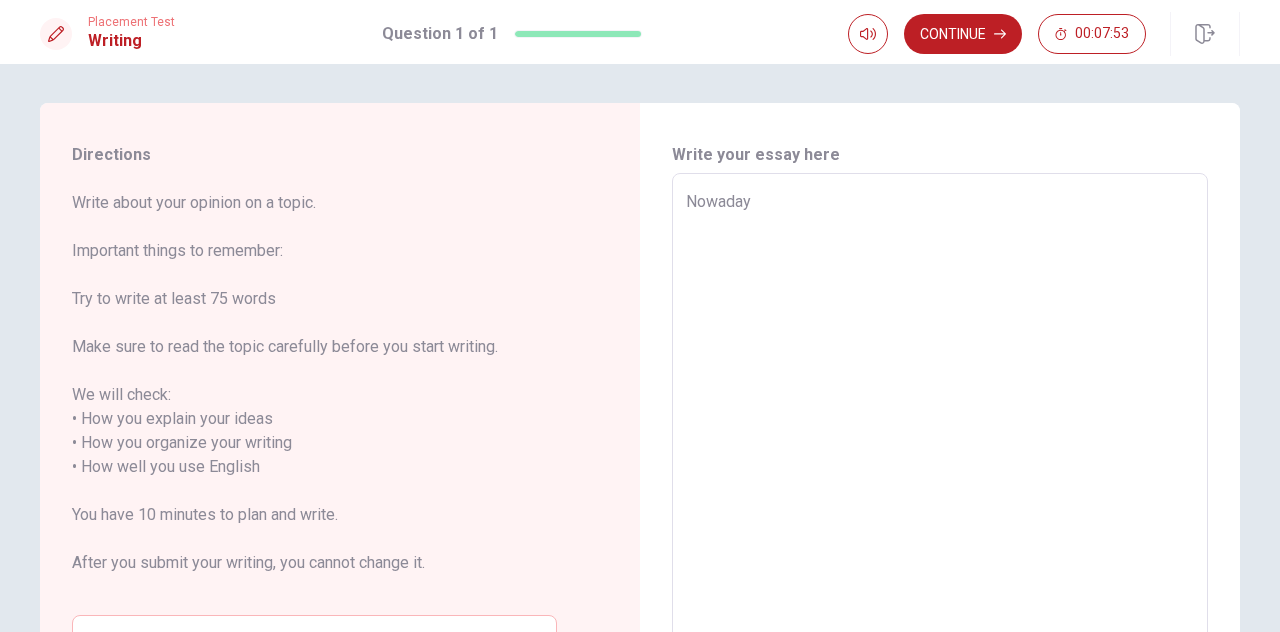 type on "Nowadays" 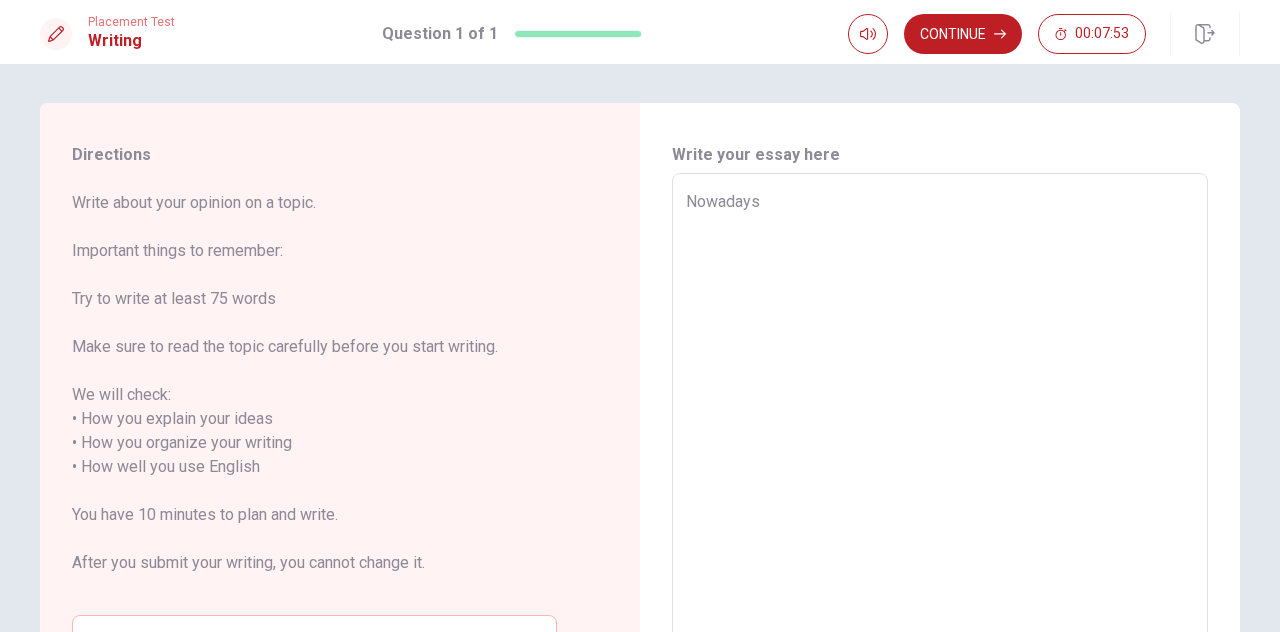type on "x" 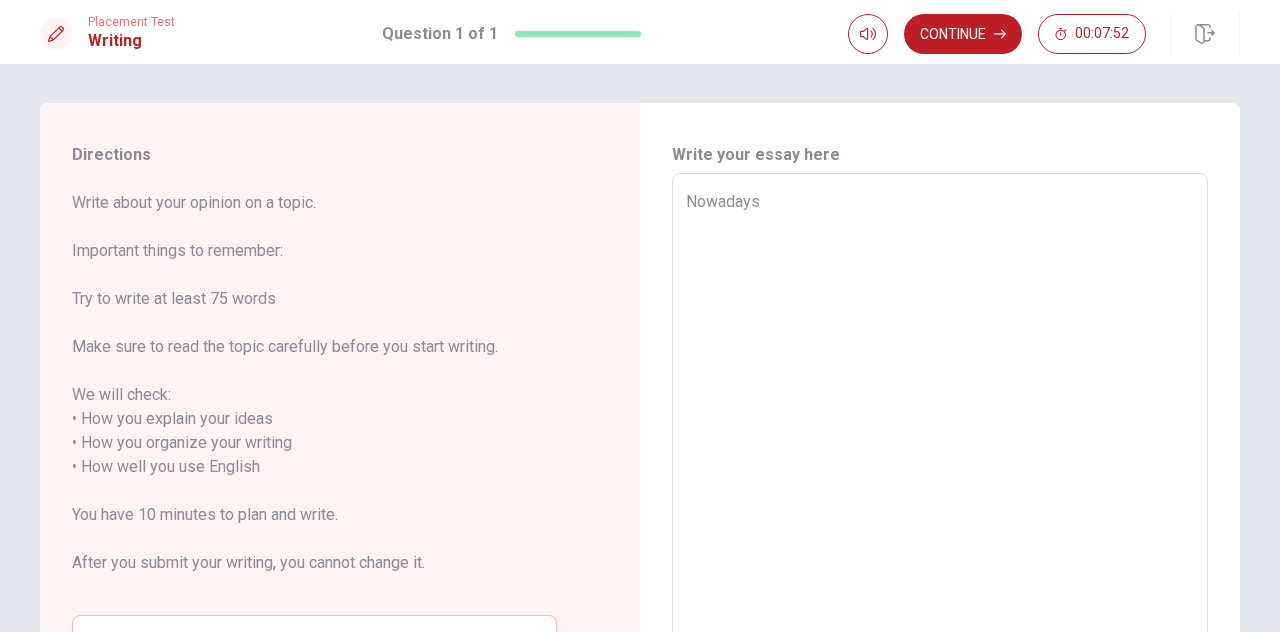 type on "x" 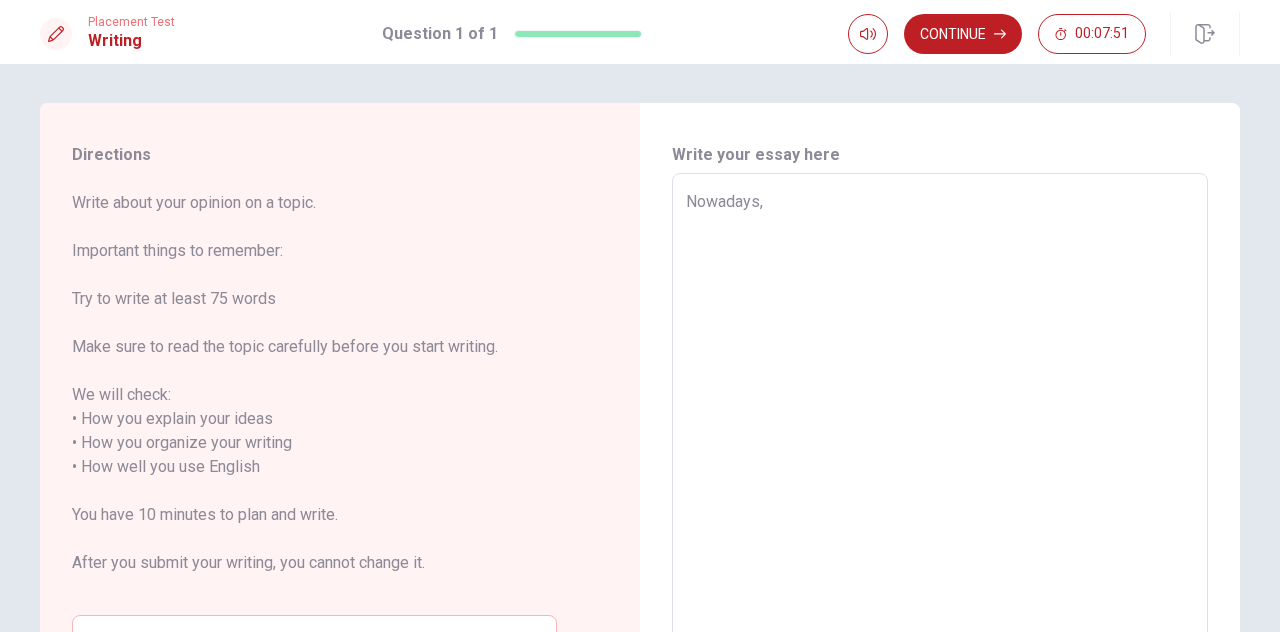 type on "x" 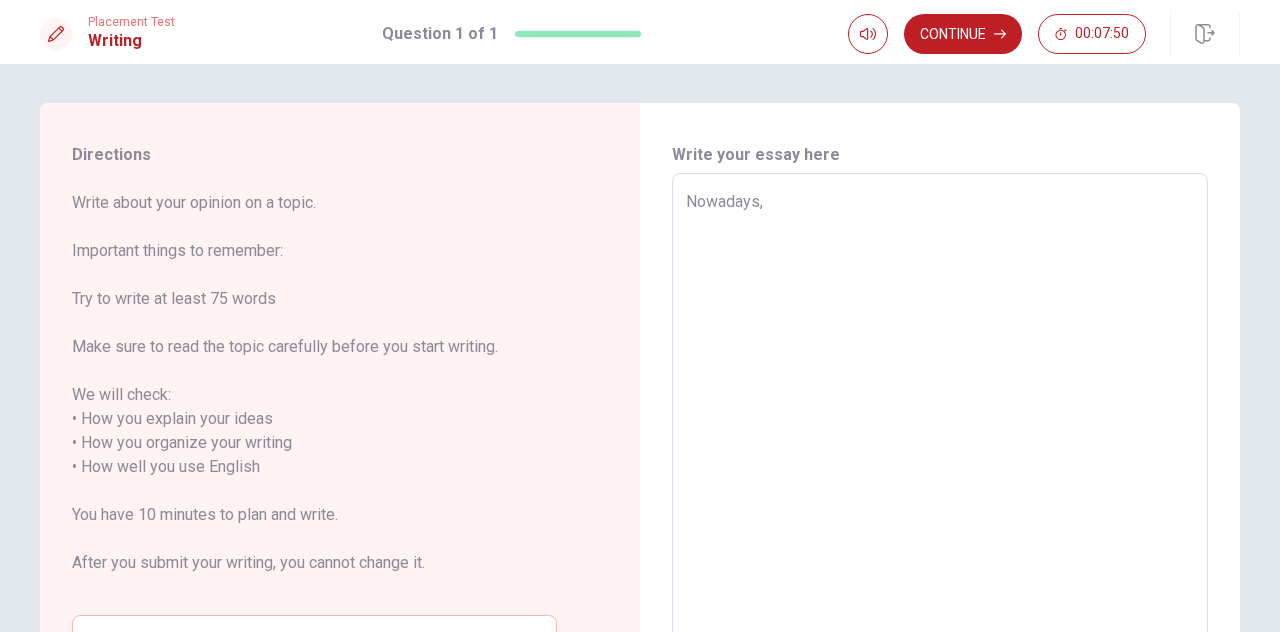 type on "Nowadays," 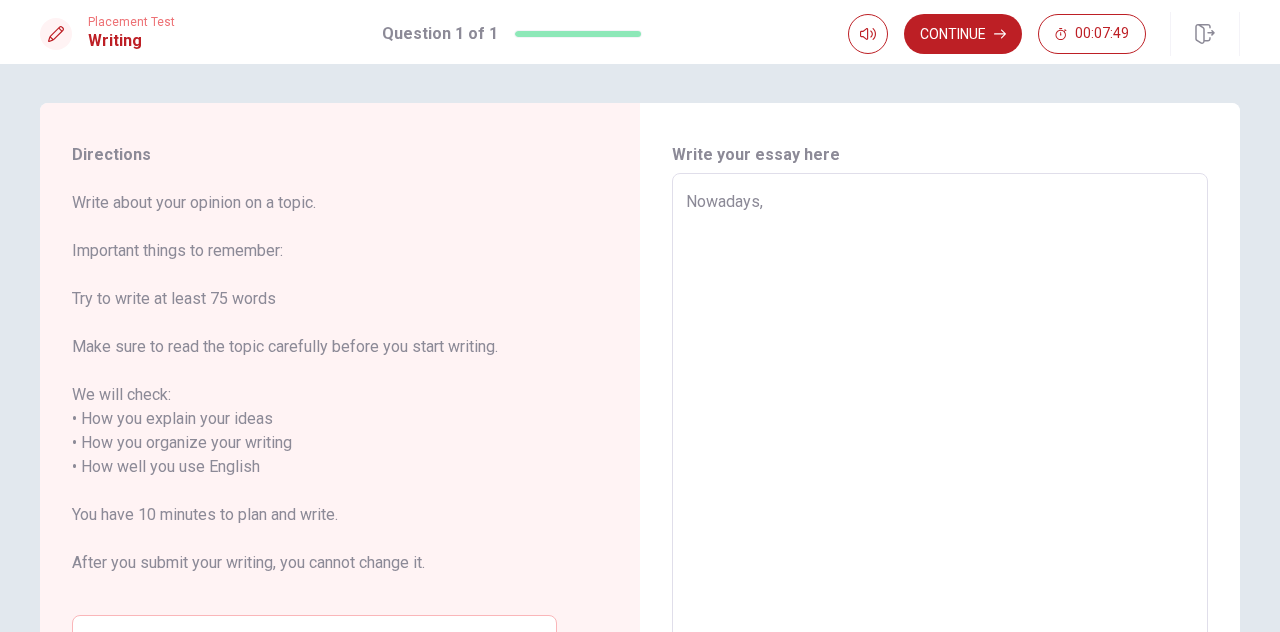 type on "Nowadays," 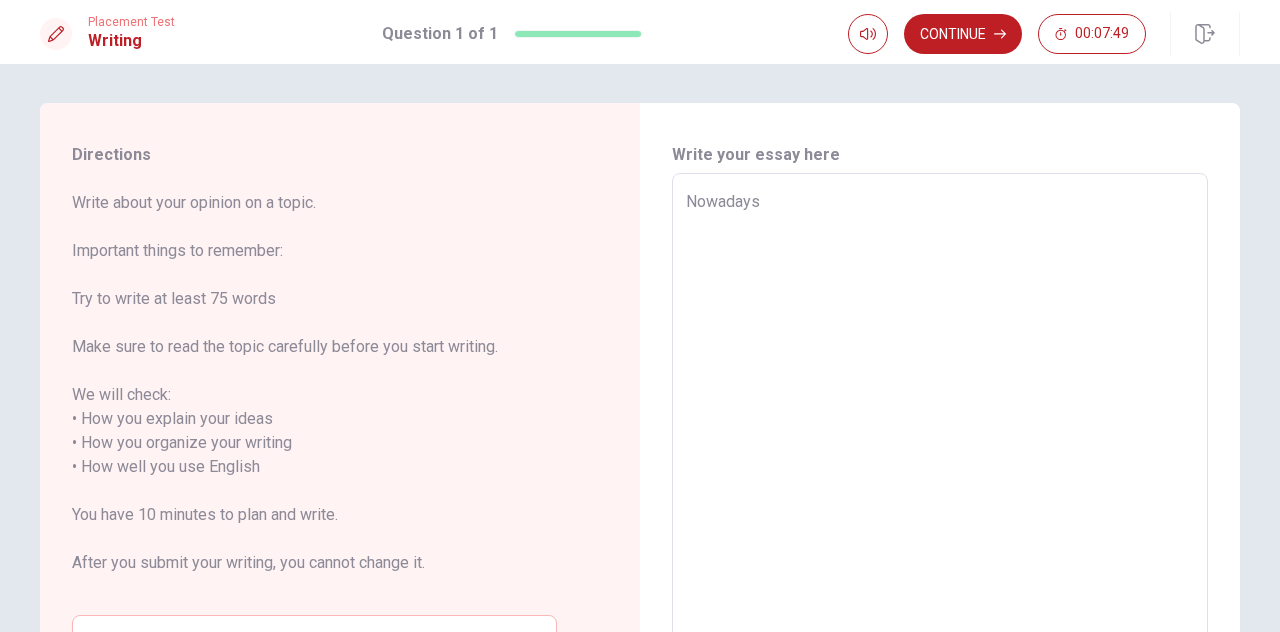 type on "x" 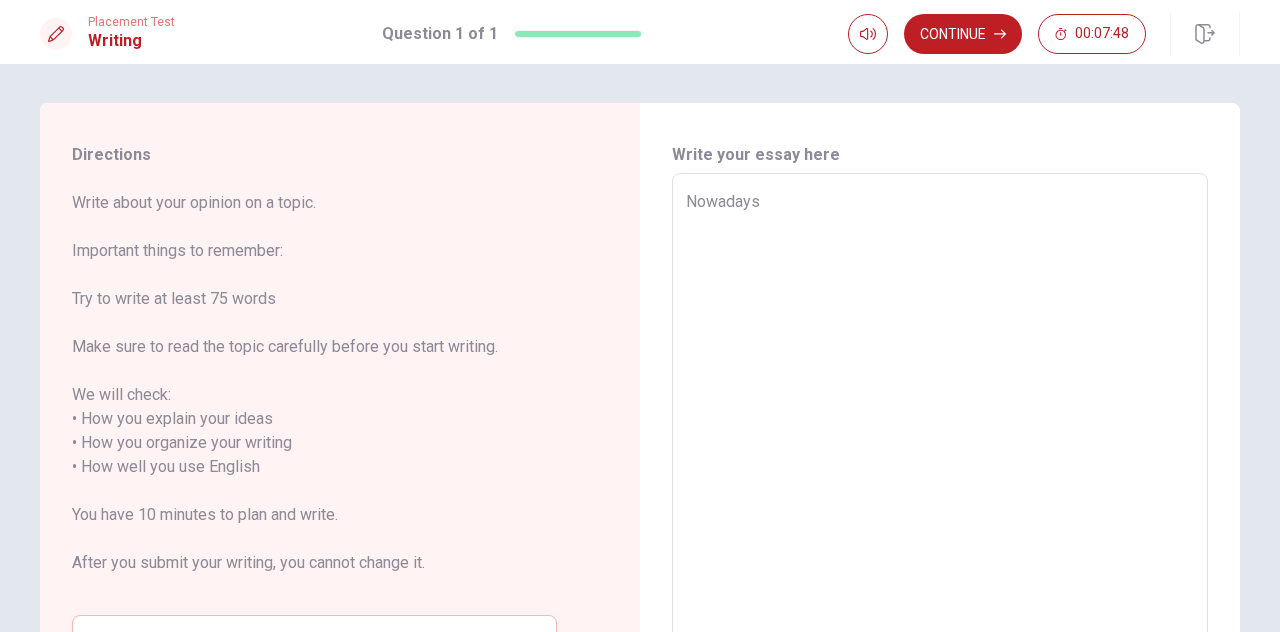 type on "Nowadays" 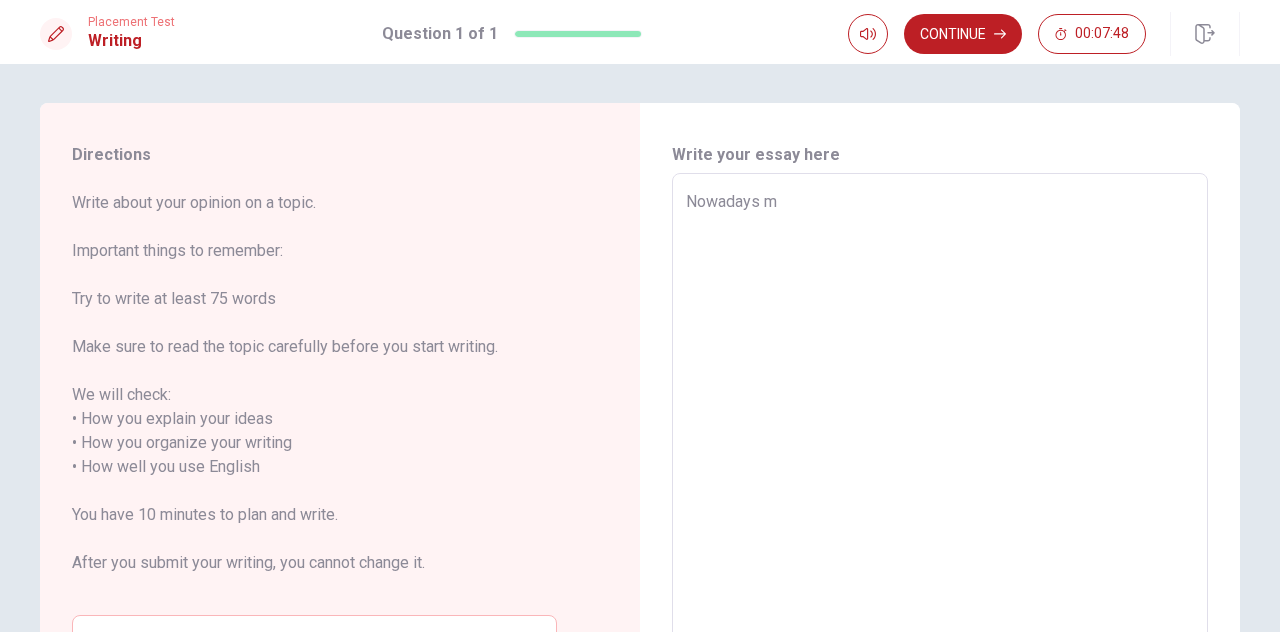 type on "x" 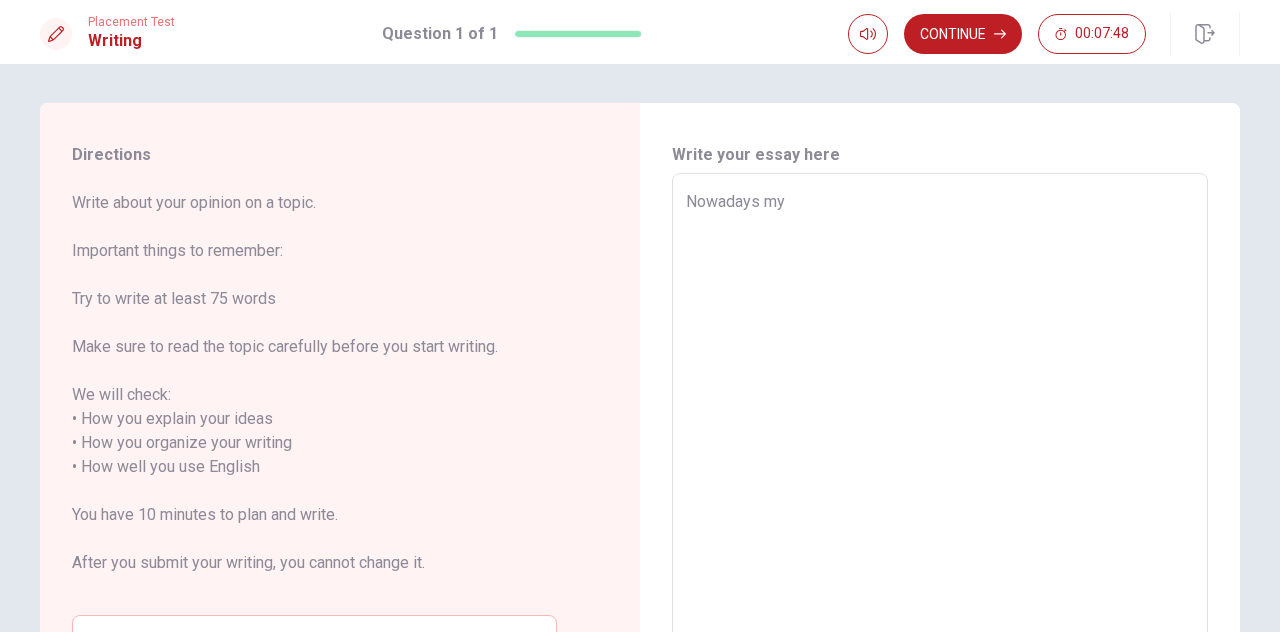 type on "x" 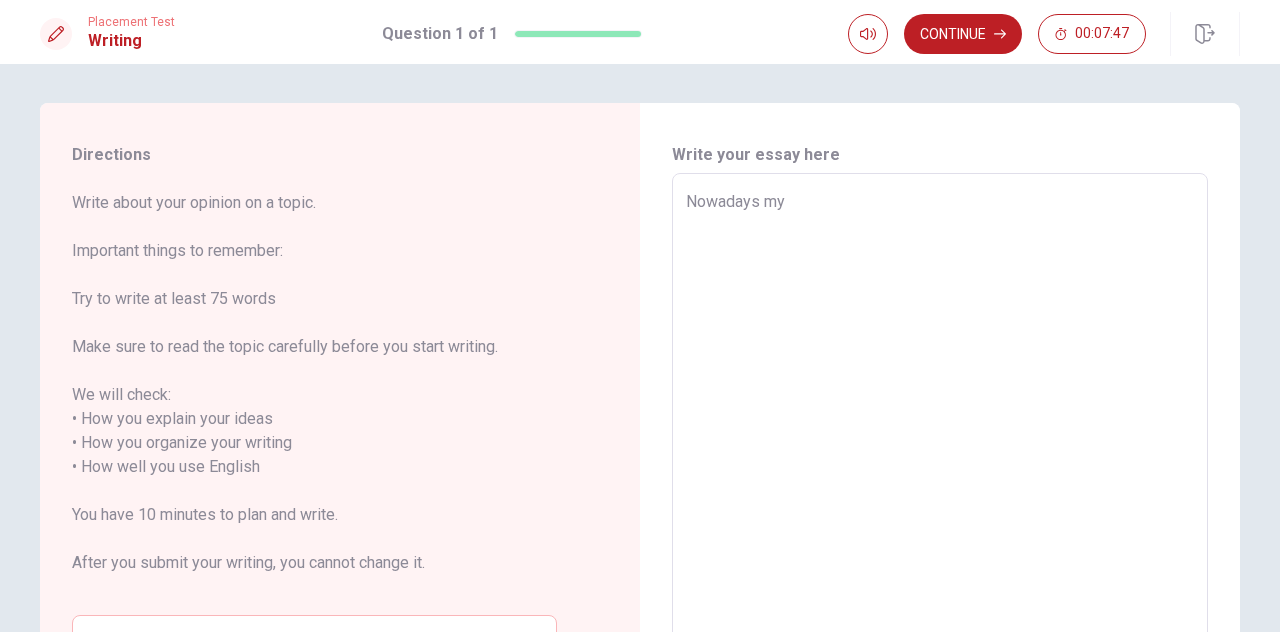 type on "Nowadays my g" 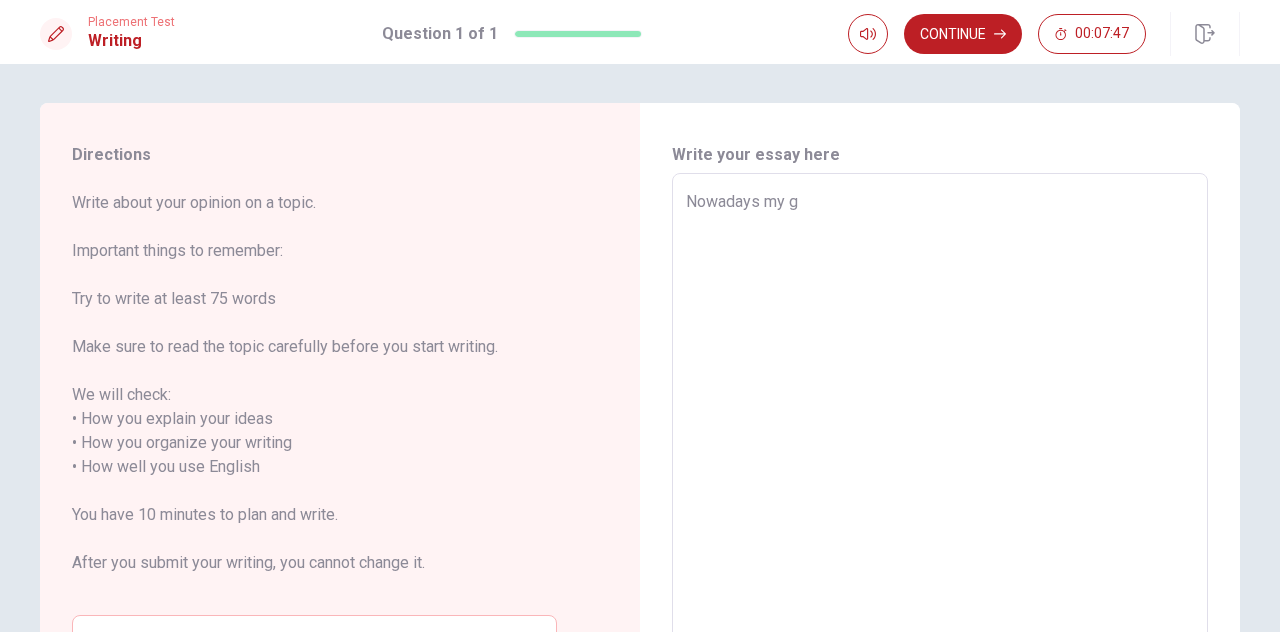 type on "x" 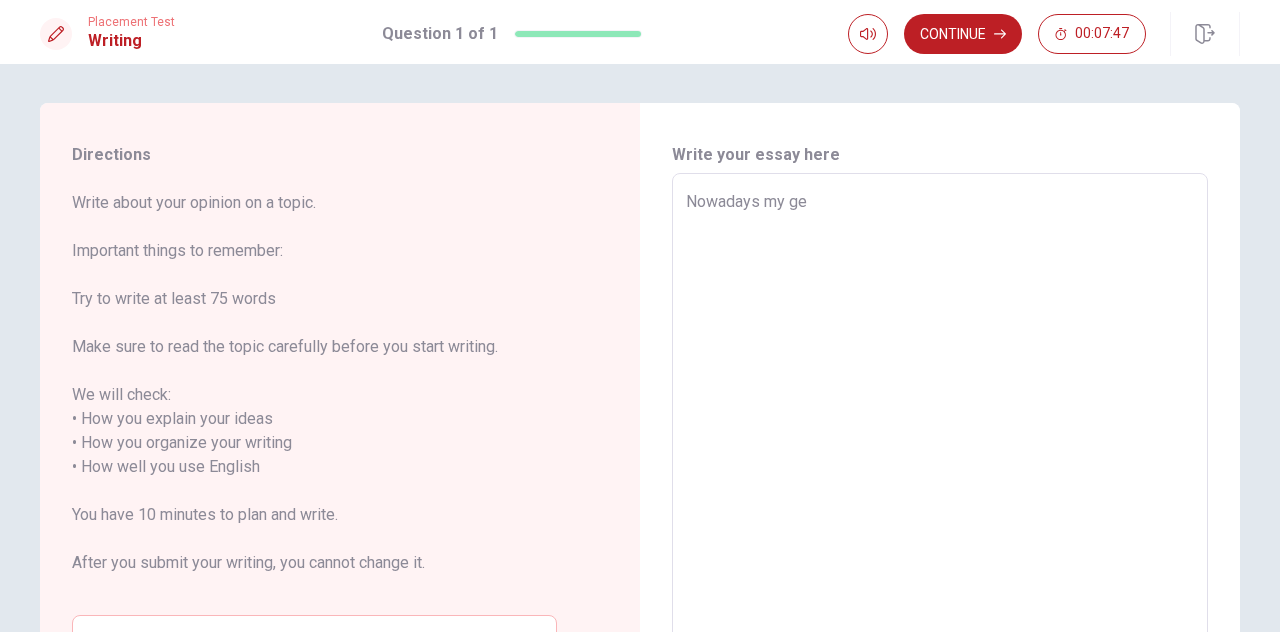 type on "x" 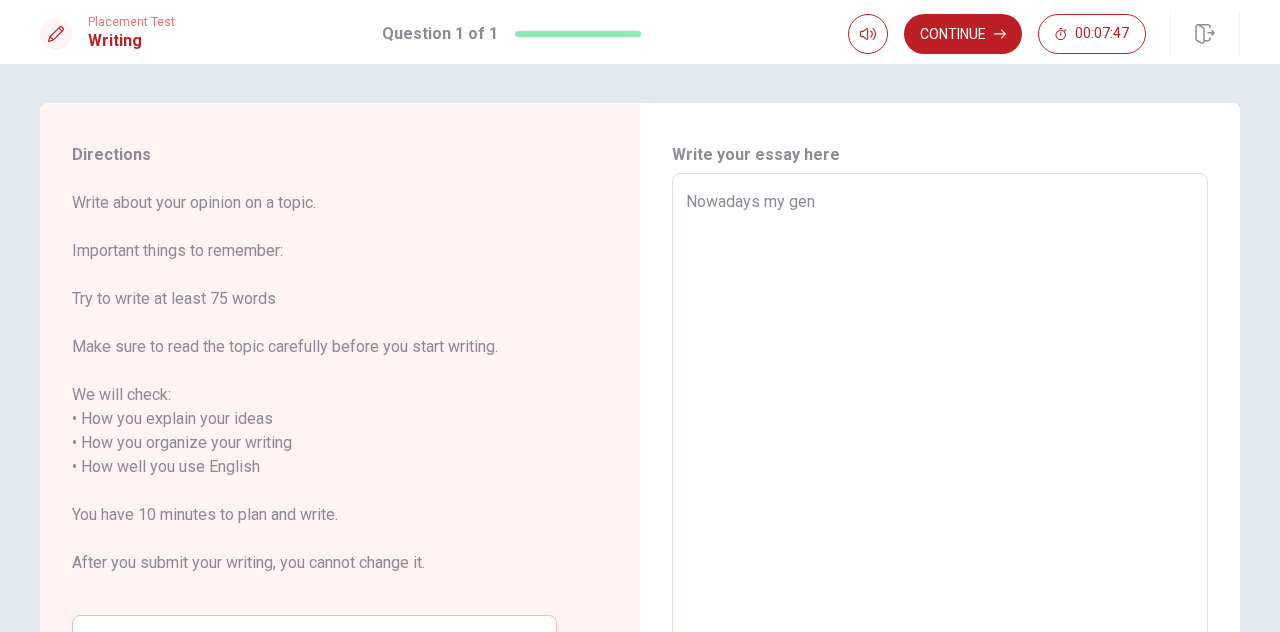type on "x" 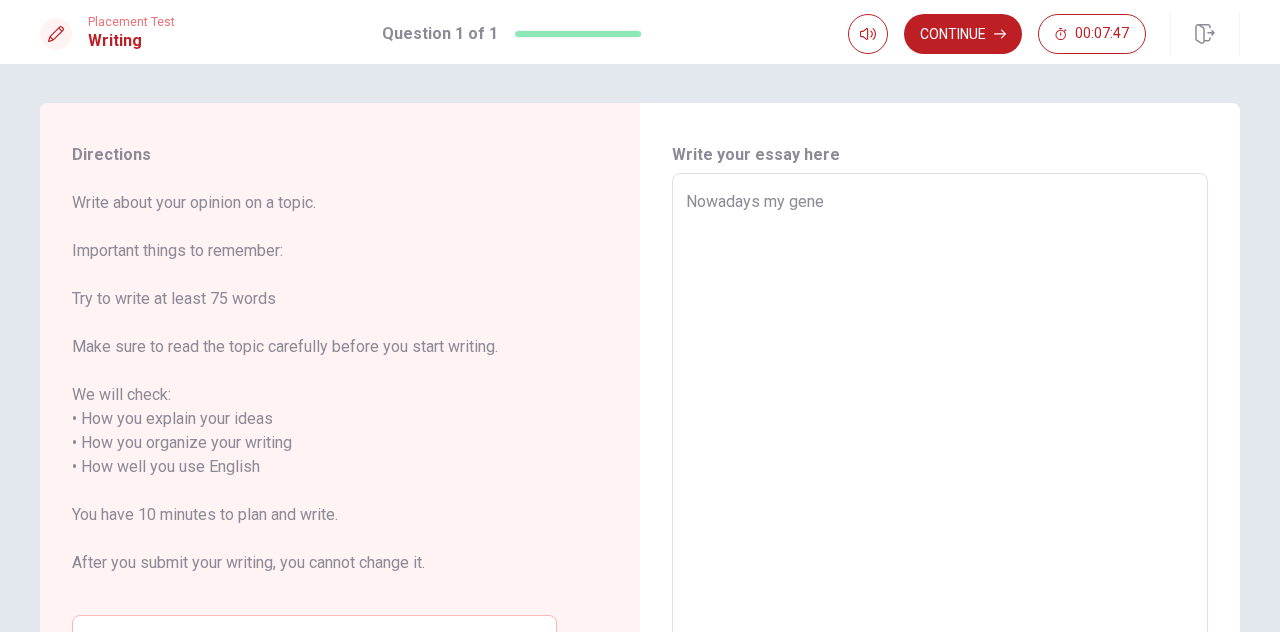 type on "x" 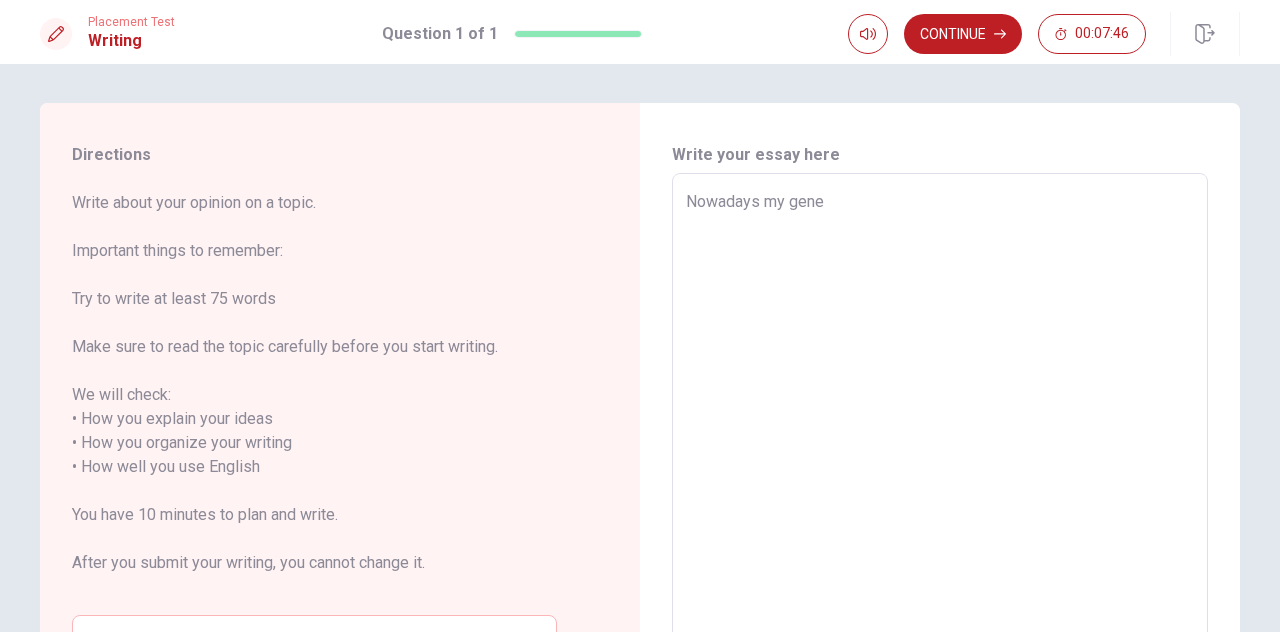 type on "Nowadays my gener" 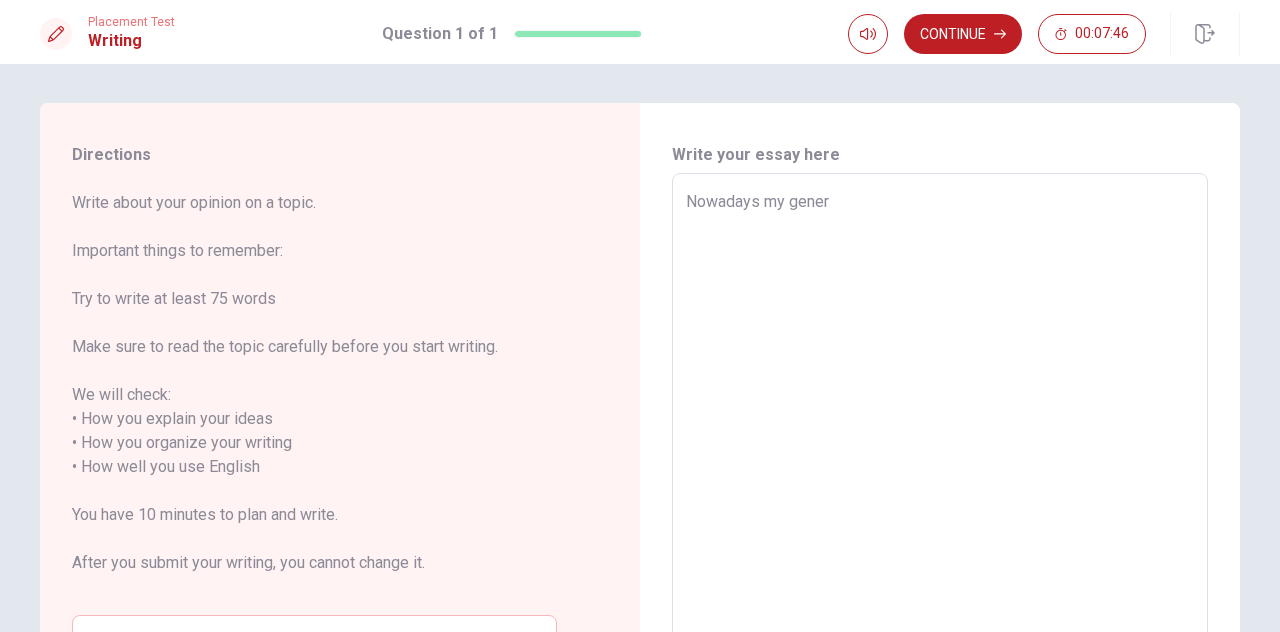 type on "x" 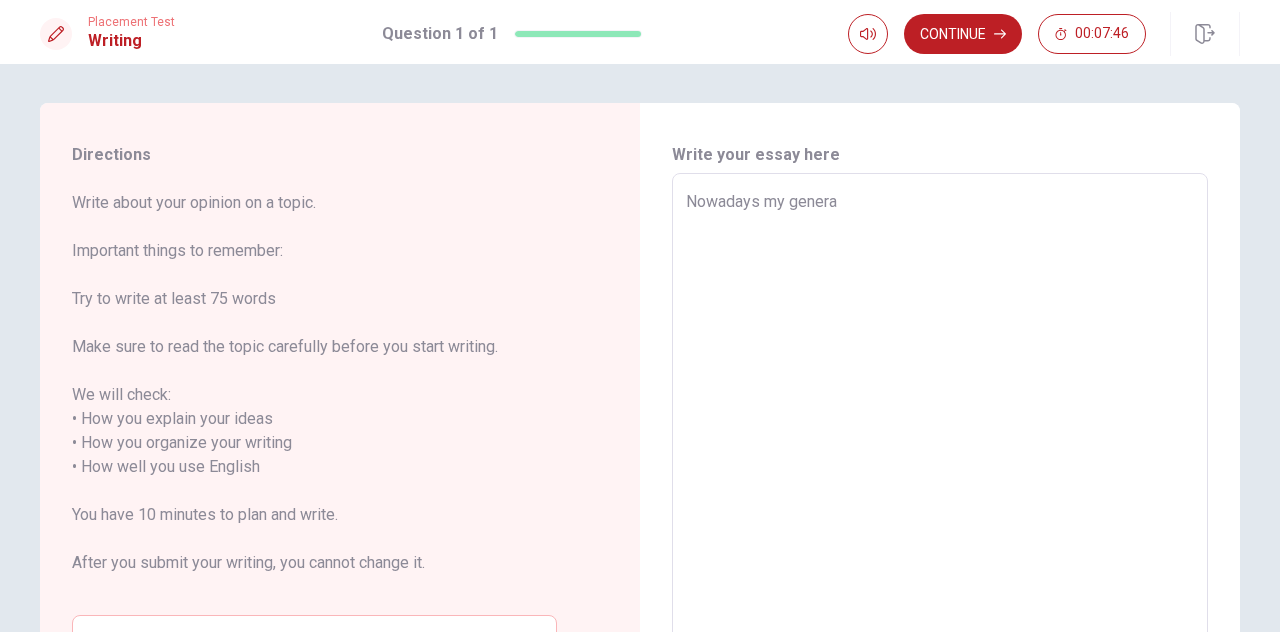 type on "x" 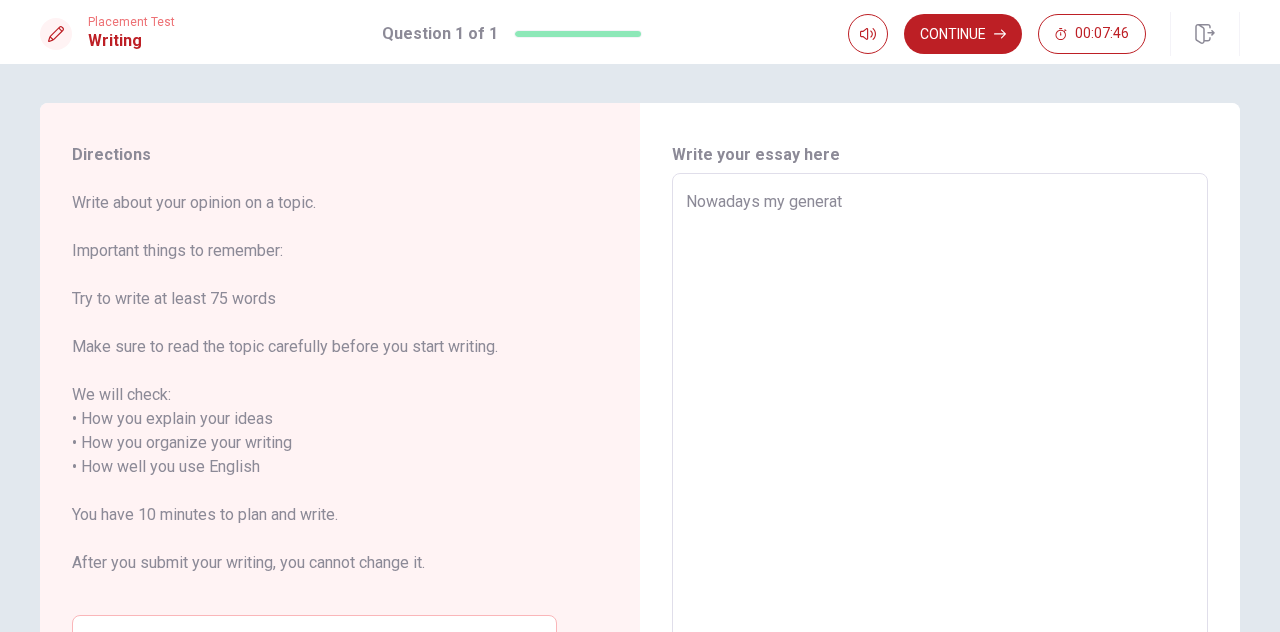 type on "x" 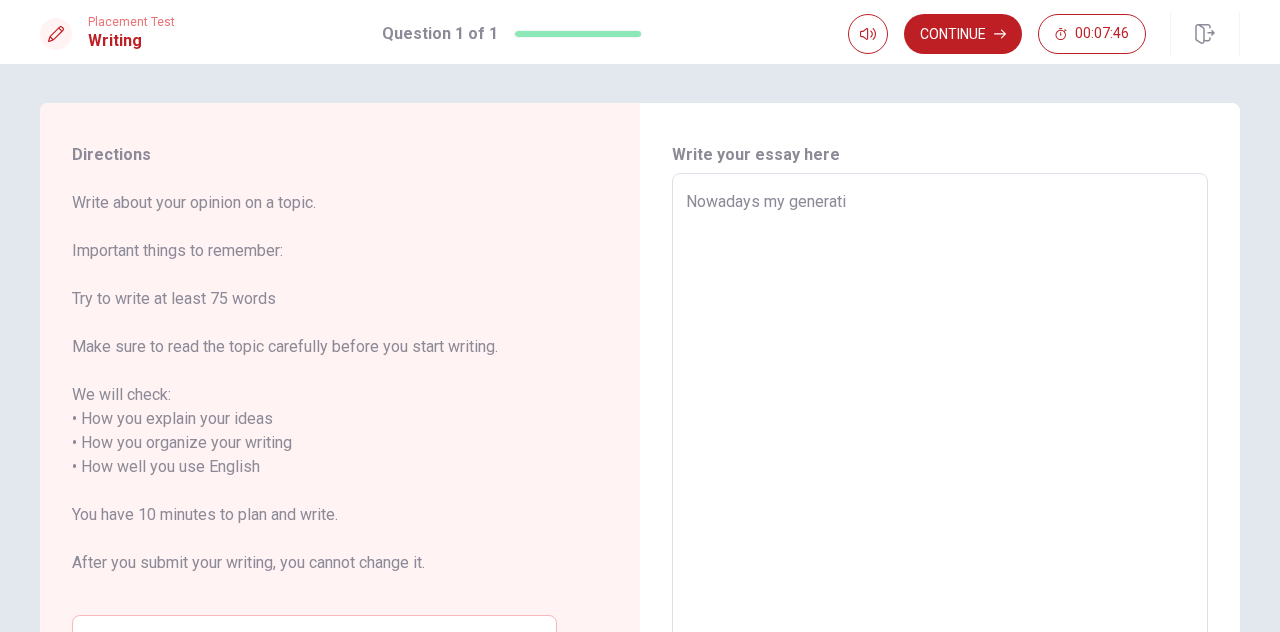 type on "x" 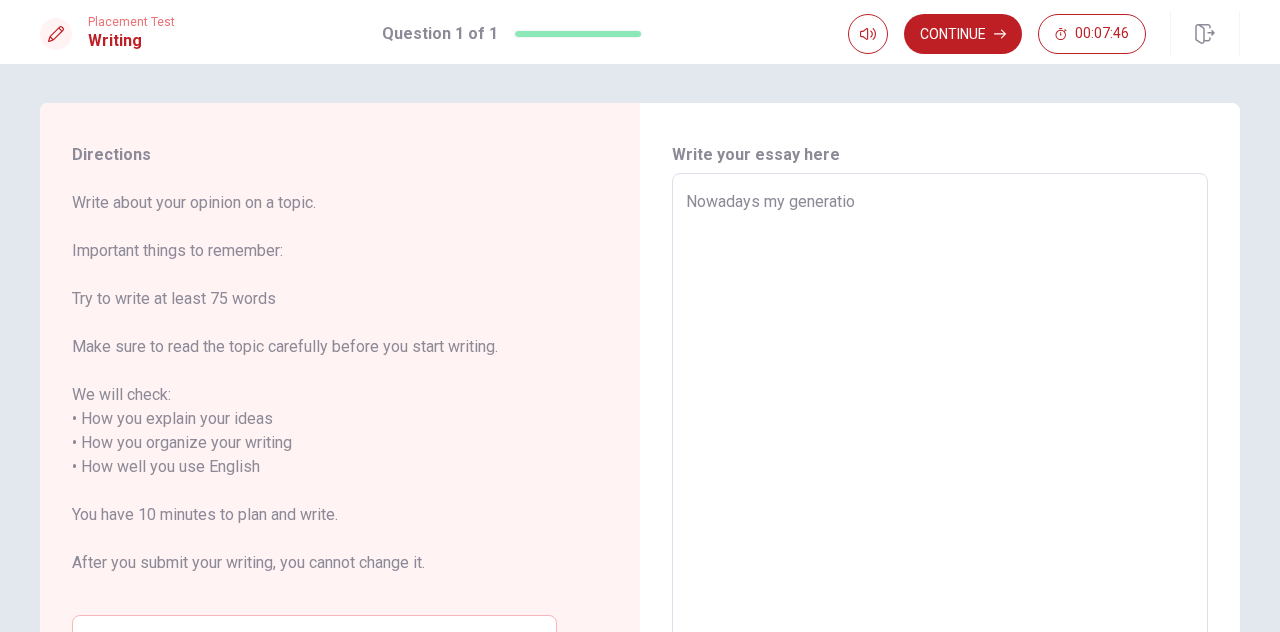 type on "x" 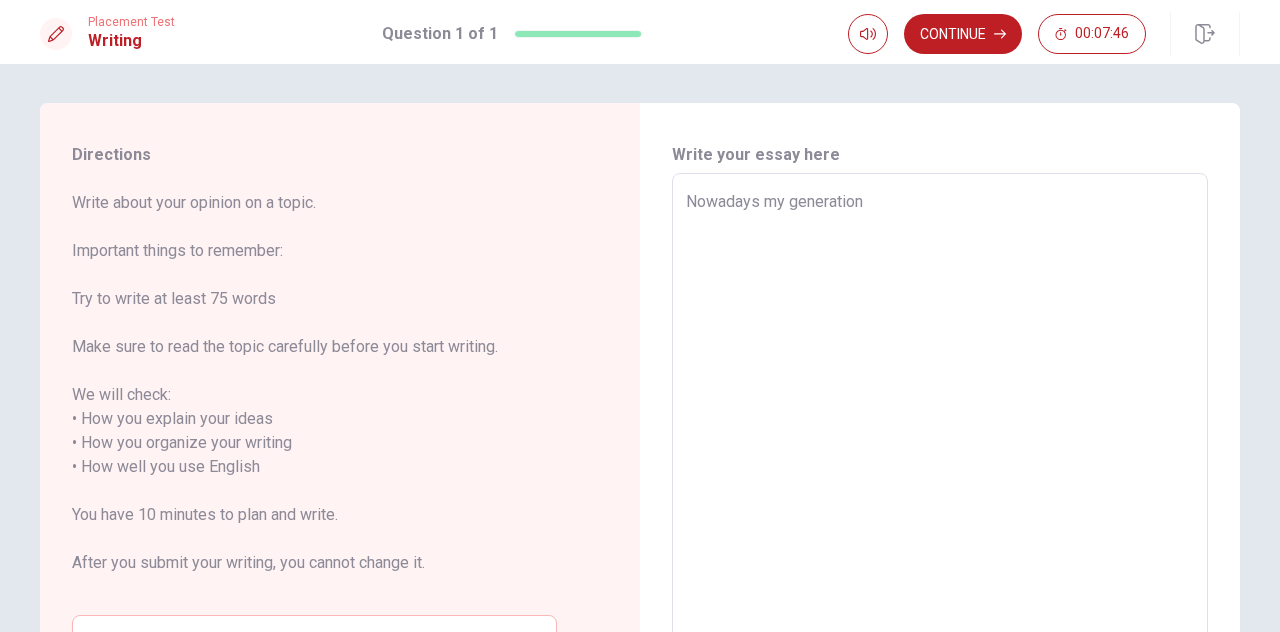 type on "x" 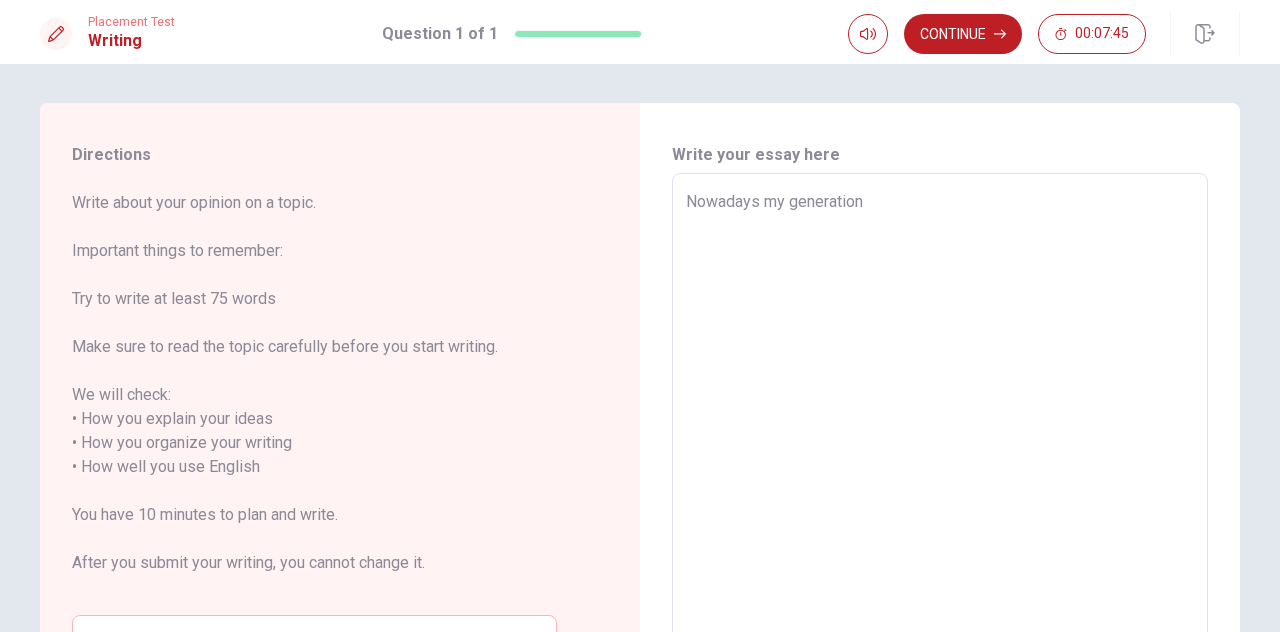 type on "x" 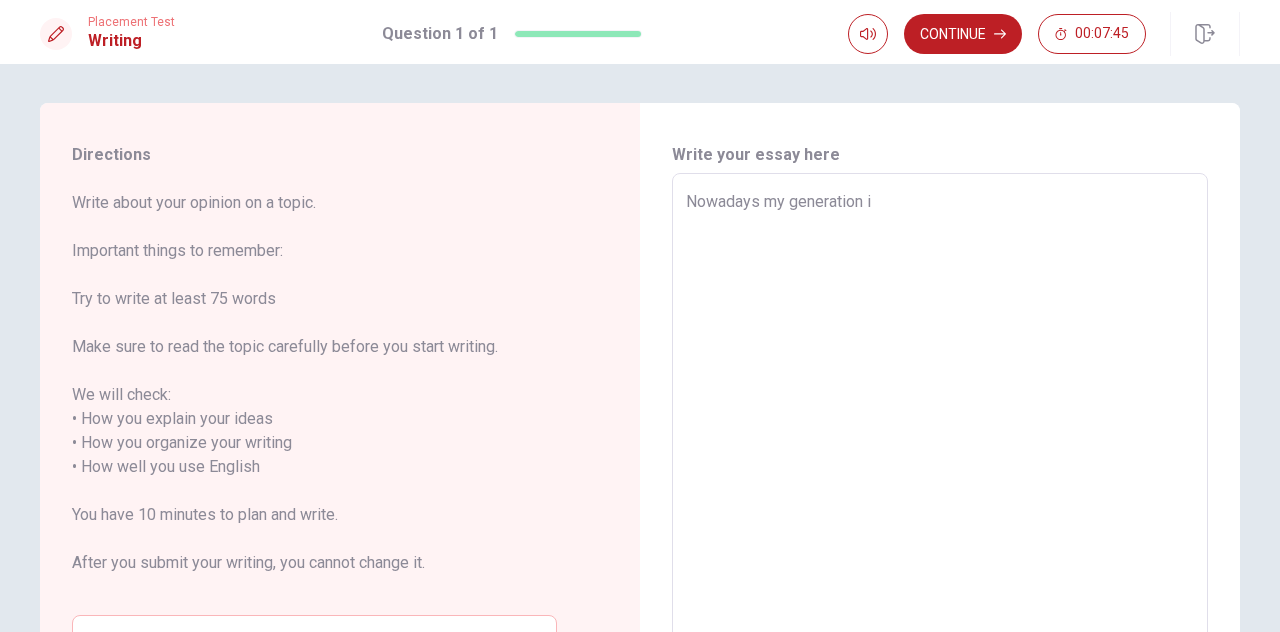 type on "x" 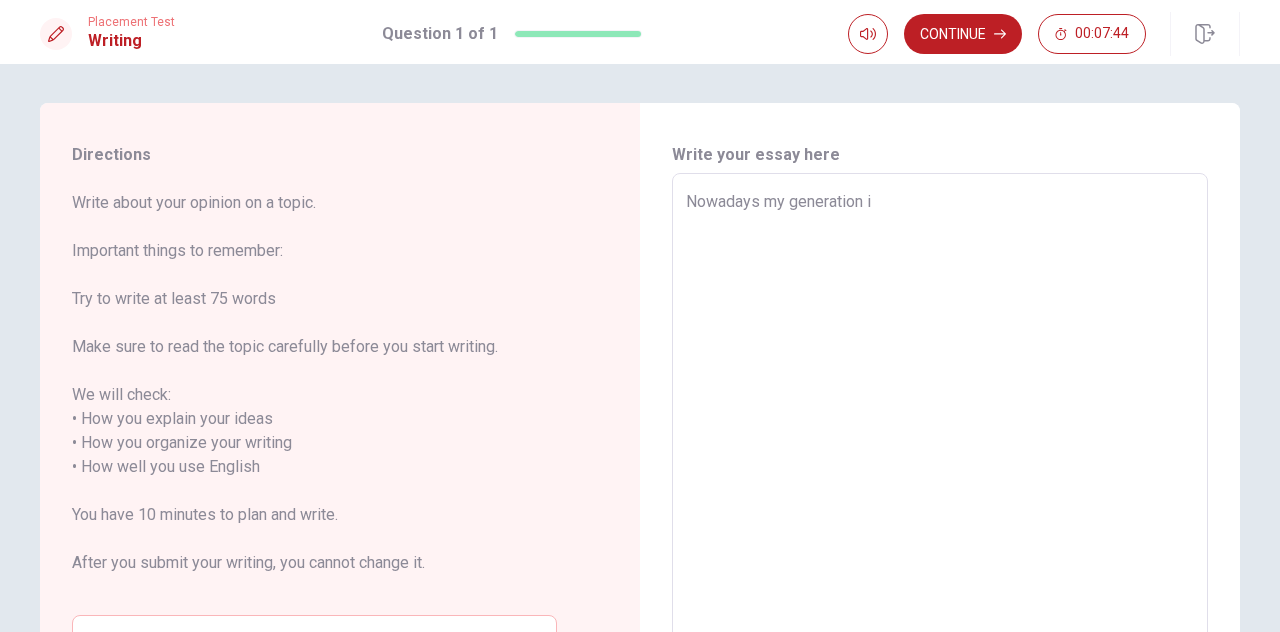 type on "Nowadays my generation in" 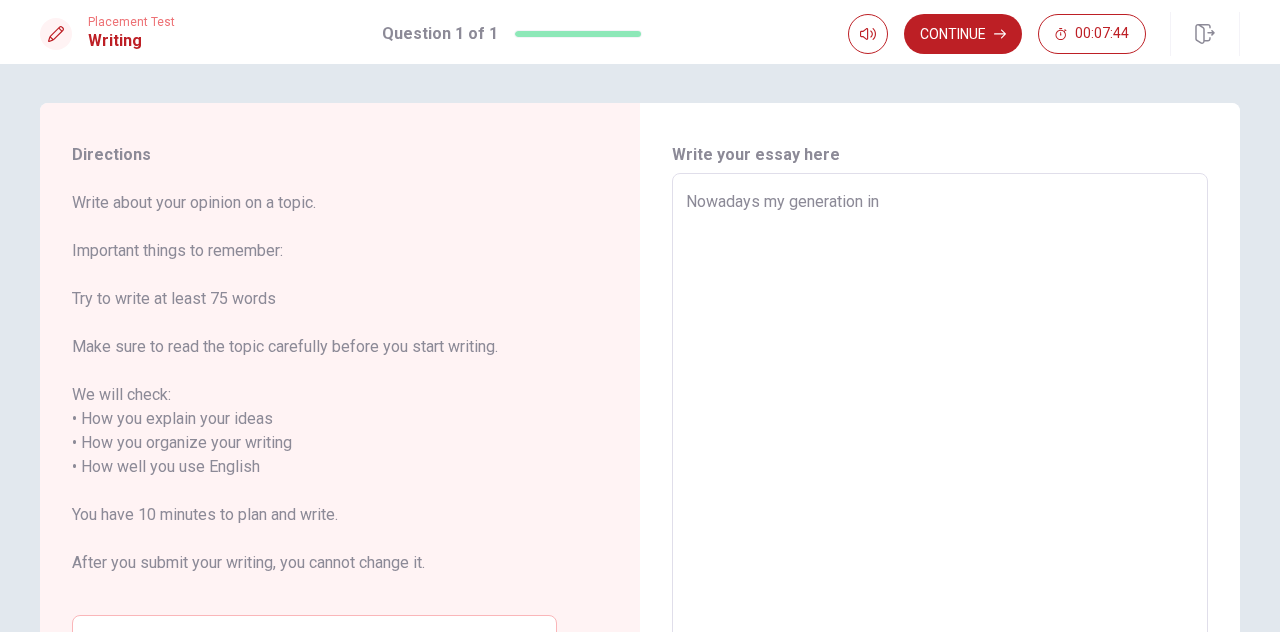type on "x" 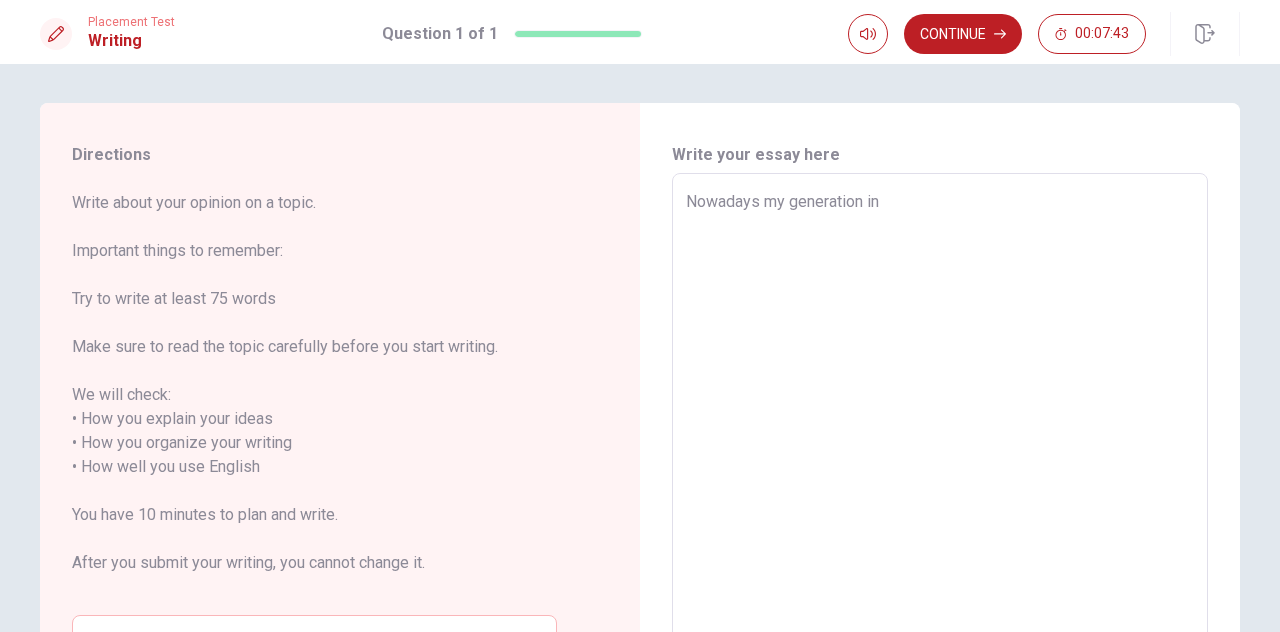type on "Nowadays my generation i" 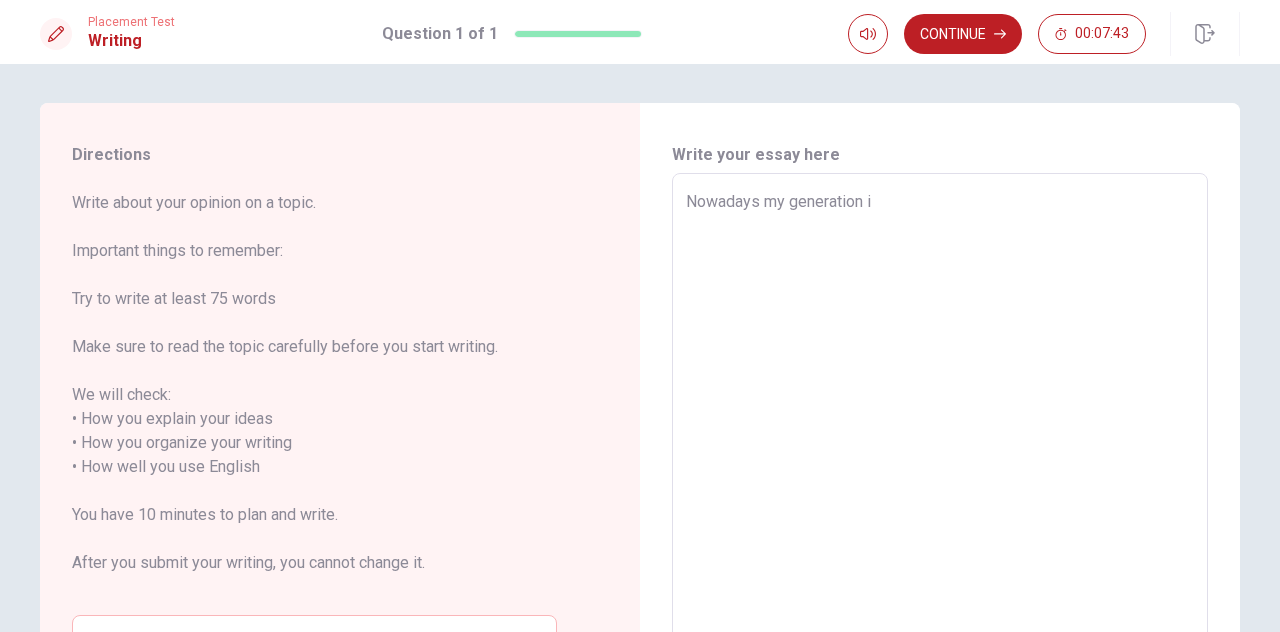 type on "x" 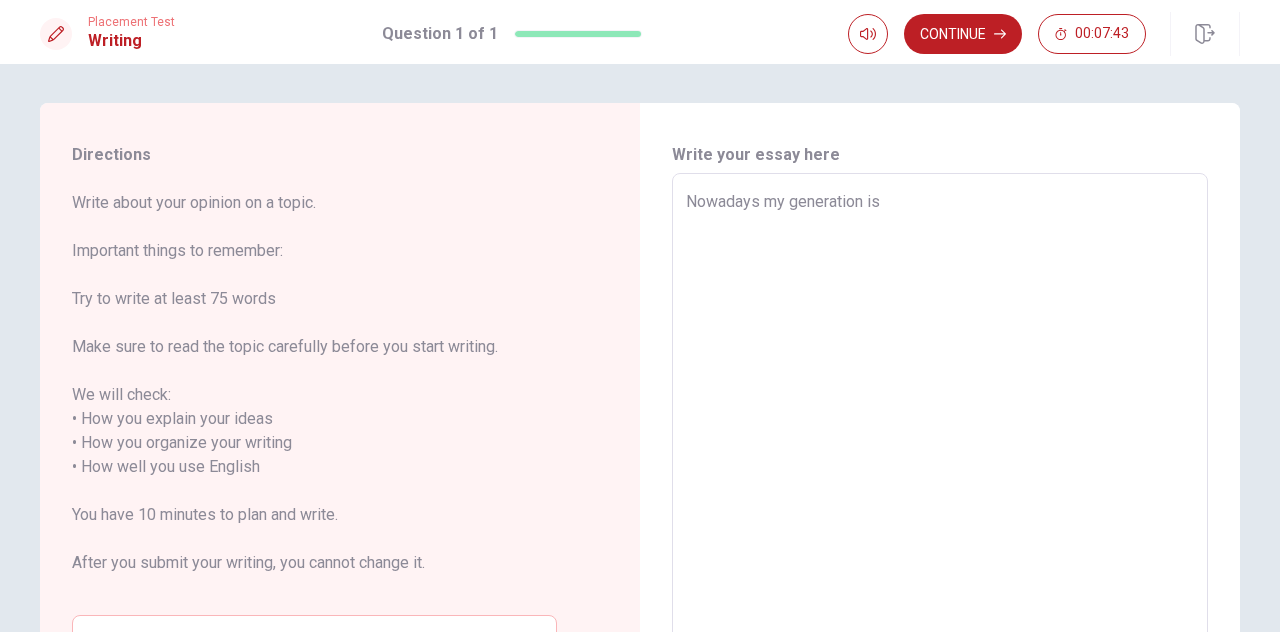 type on "x" 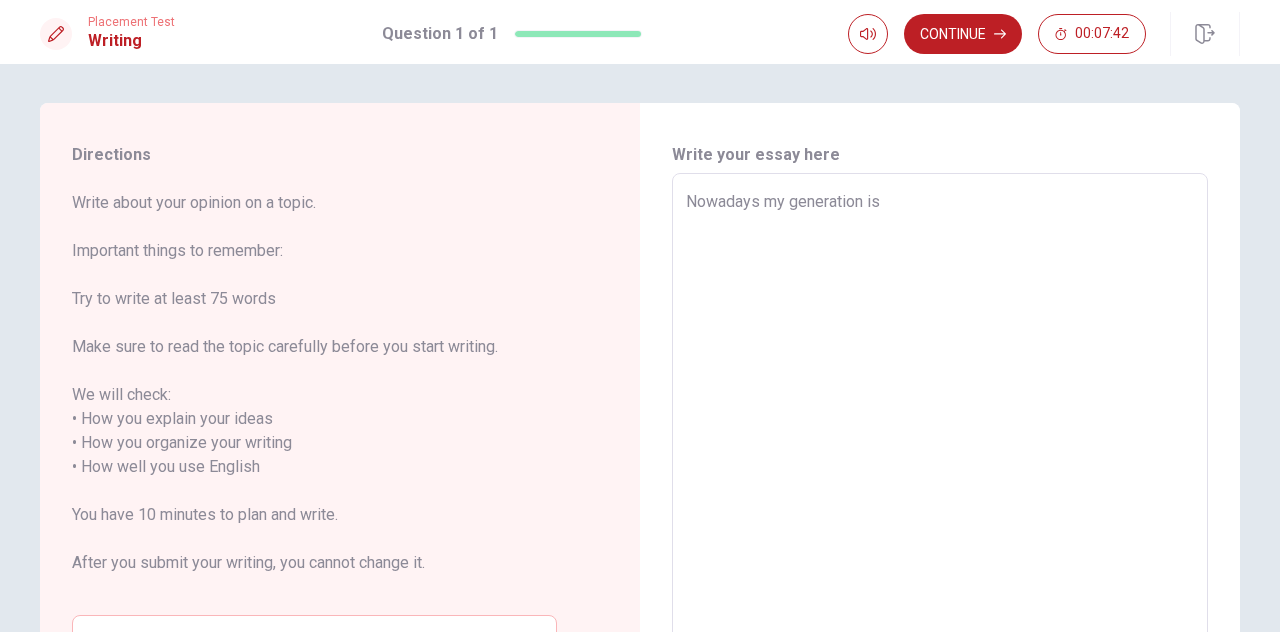 type on "Nowadays my generation is n" 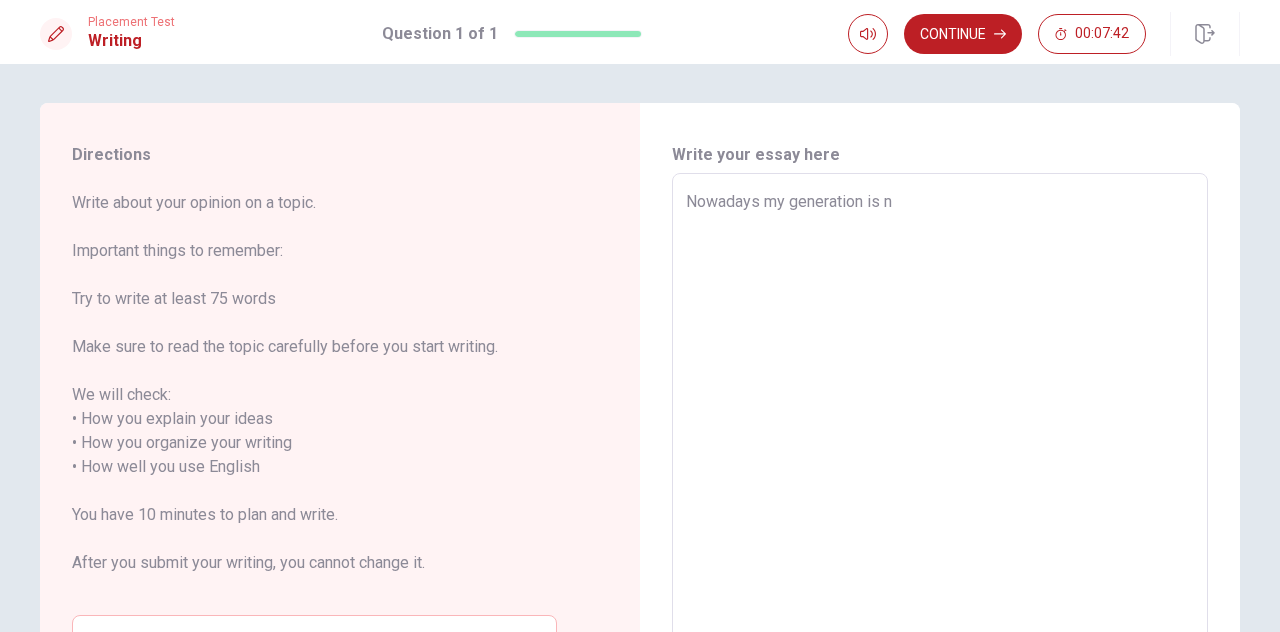 type on "x" 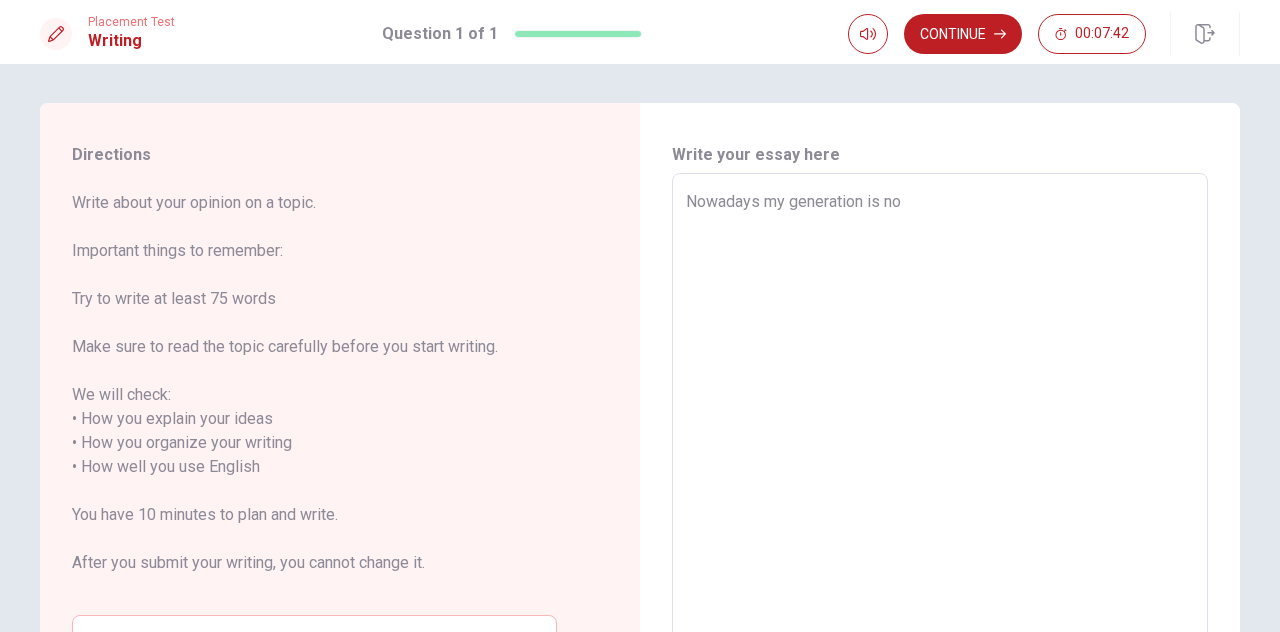 type on "x" 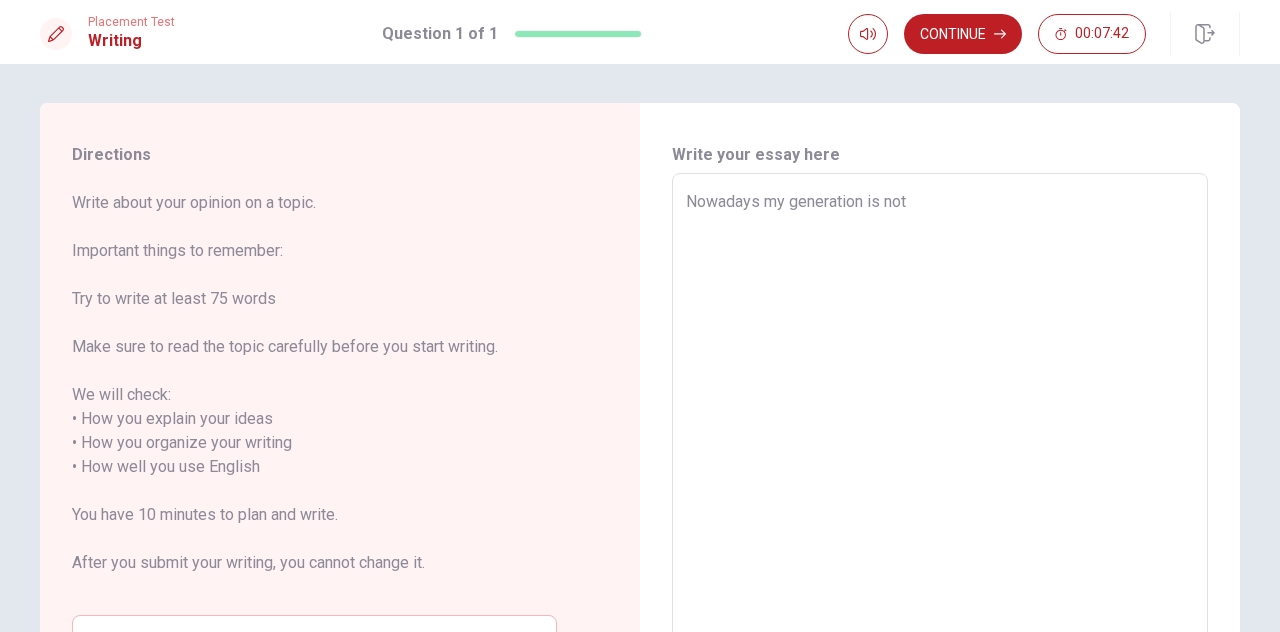 type on "x" 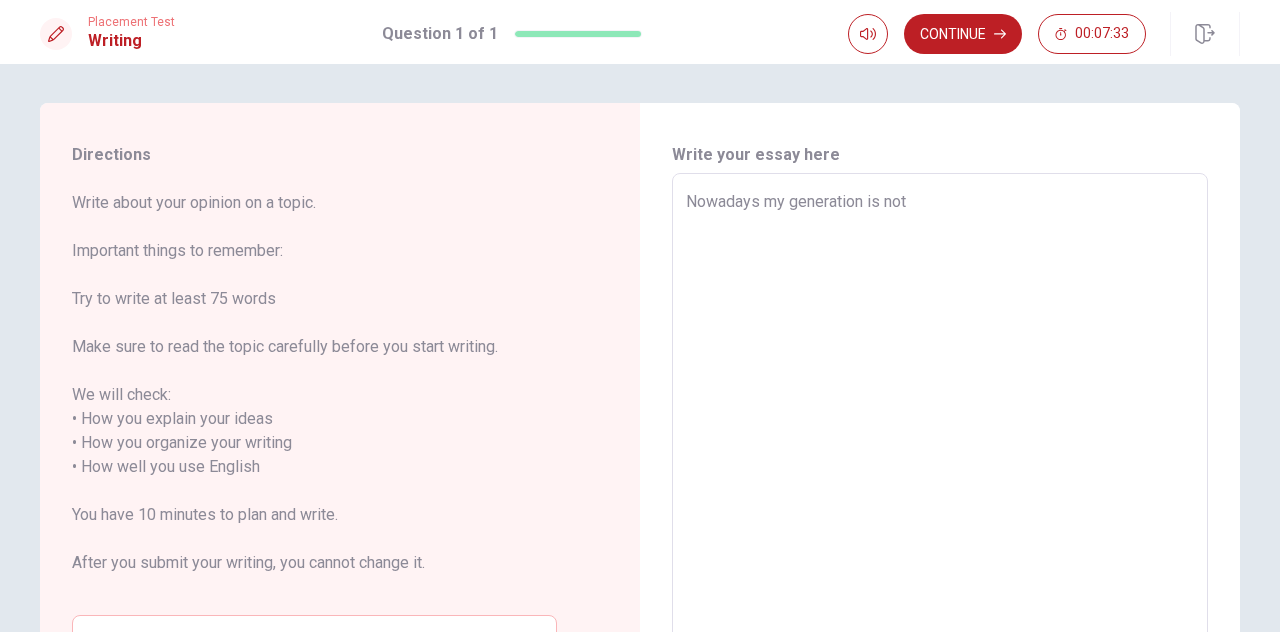 type on "x" 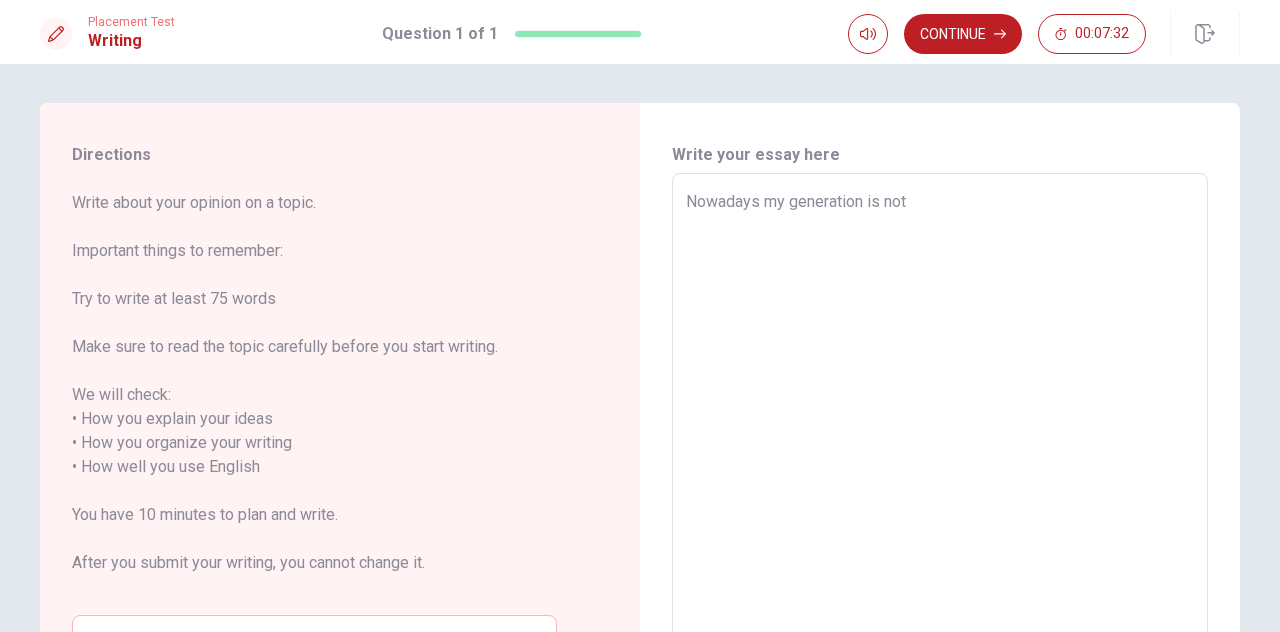 type on "Nowadays my generation is not c" 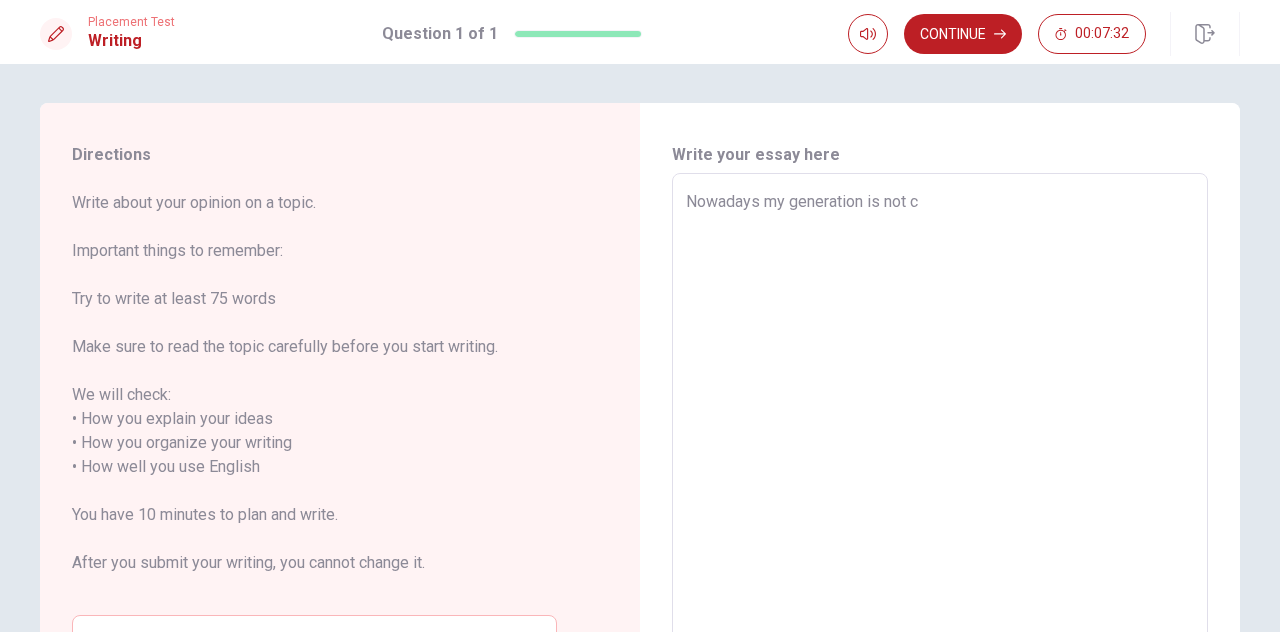 type on "x" 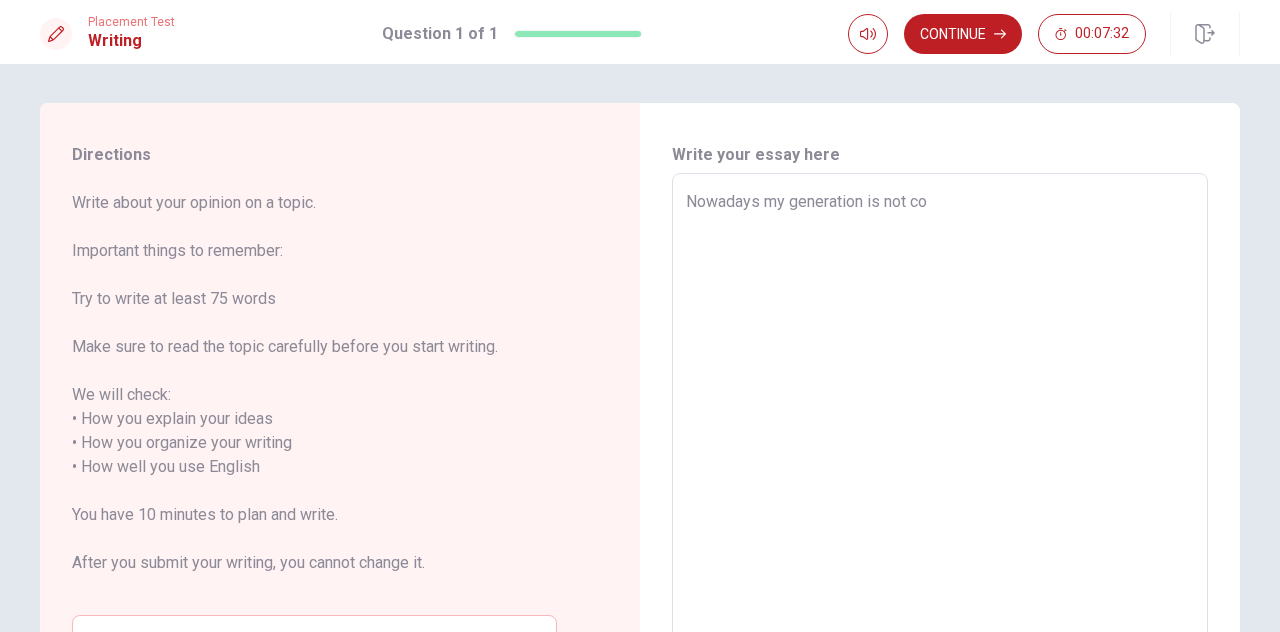 type on "x" 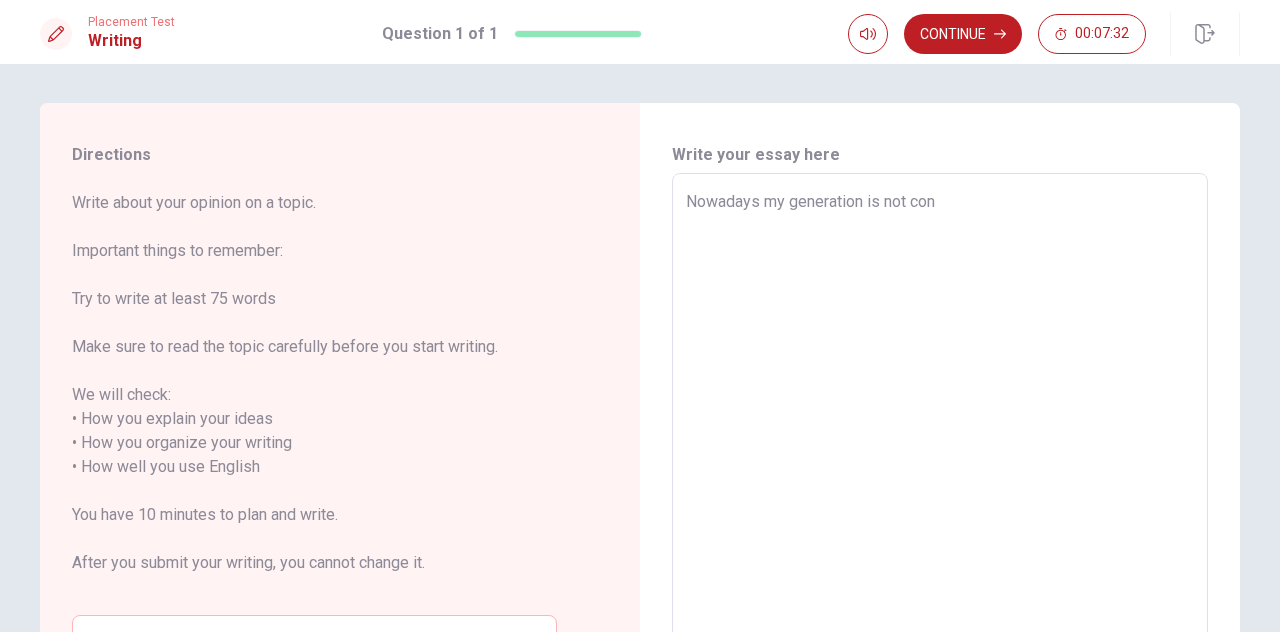 type on "x" 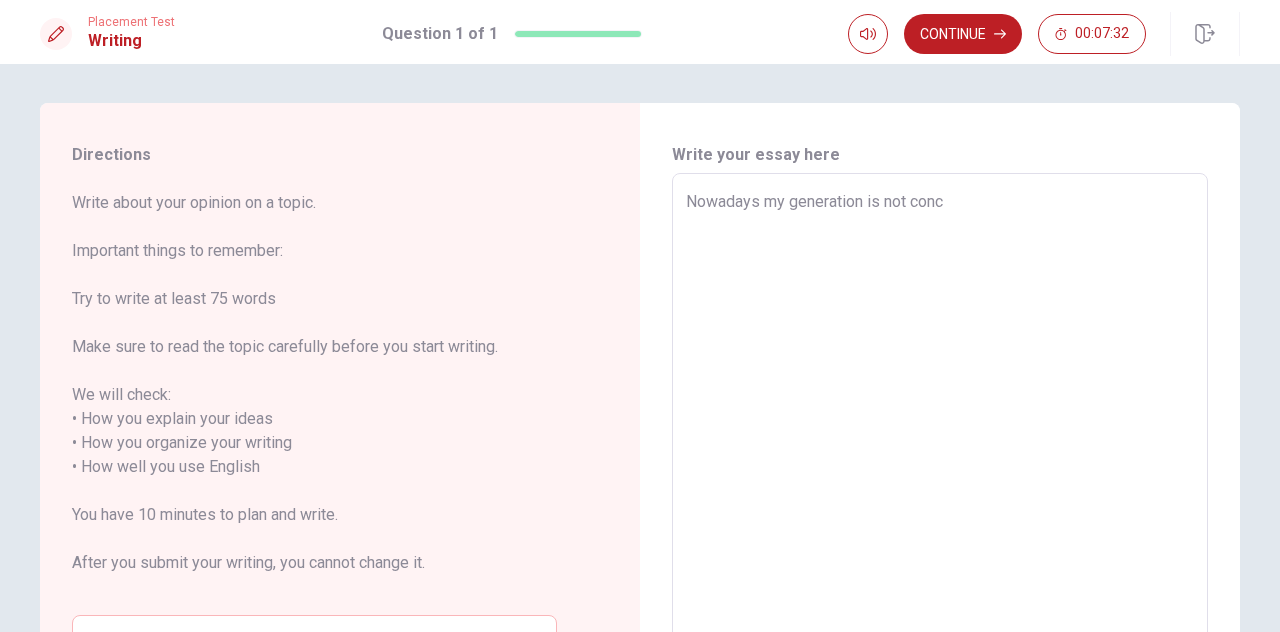 type on "x" 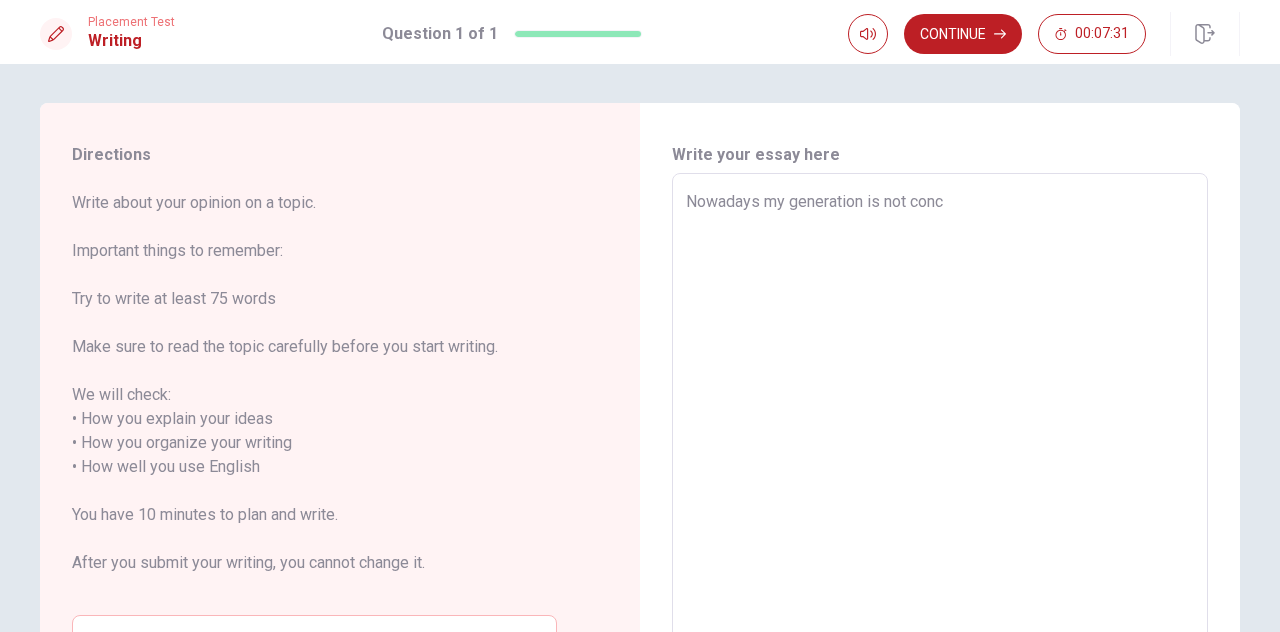 type on "Nowadays my generation is not conce" 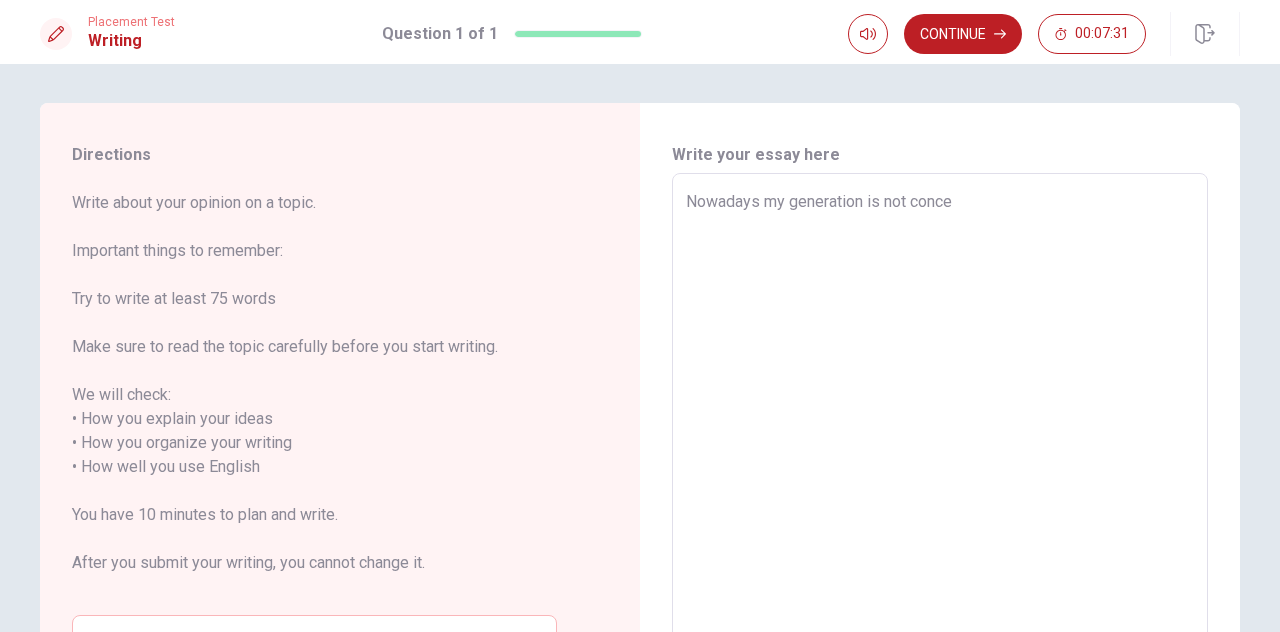 type on "x" 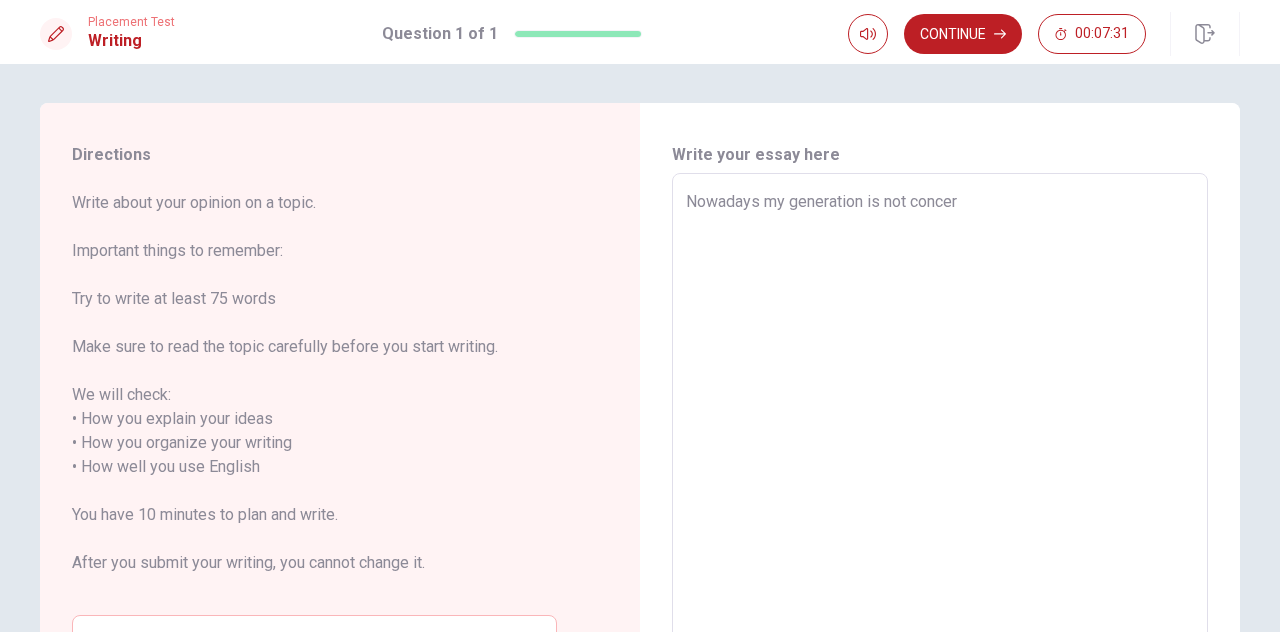 type on "x" 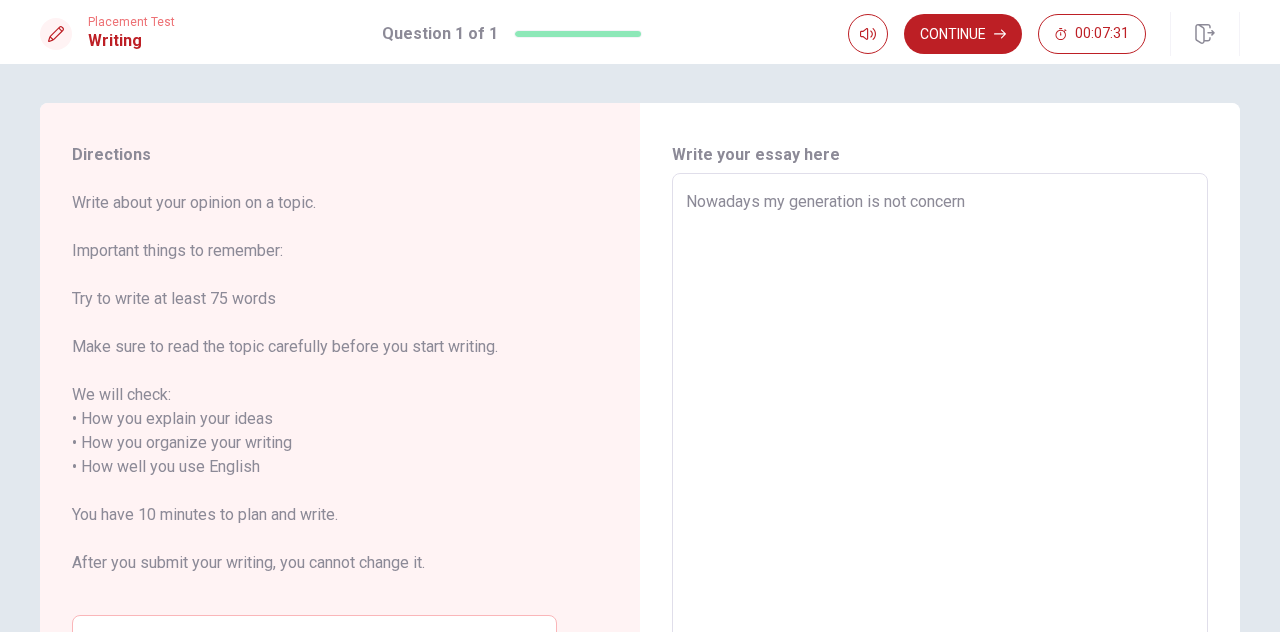 type on "x" 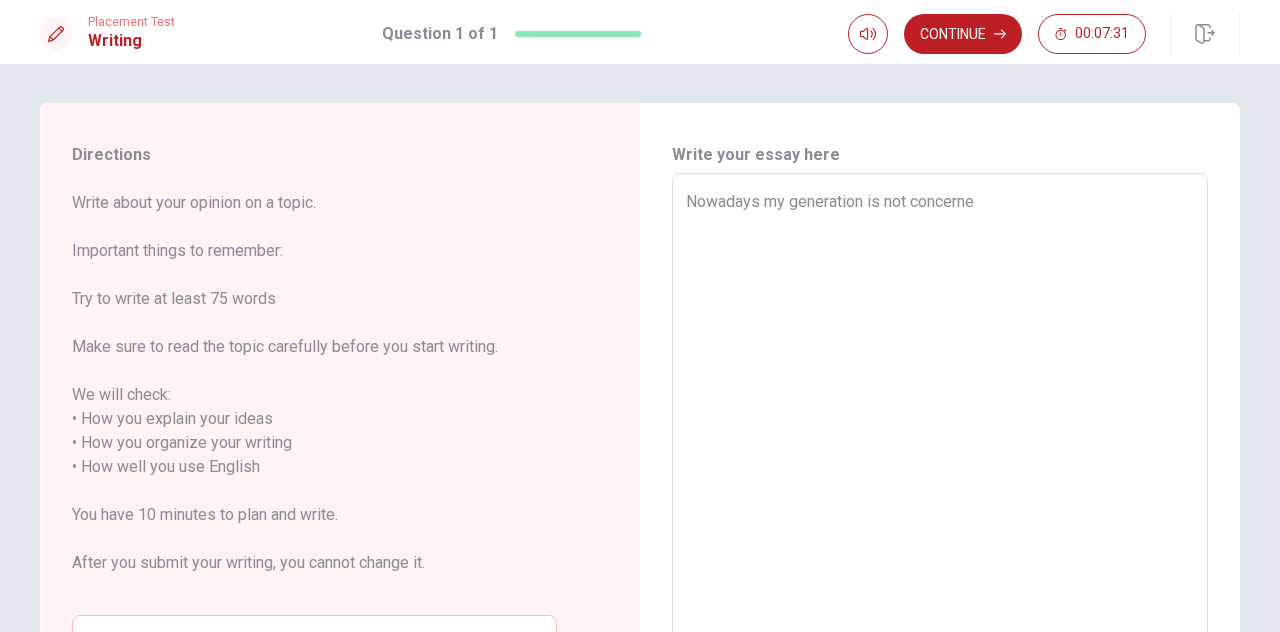 type on "Nowadays my generation is not concerned" 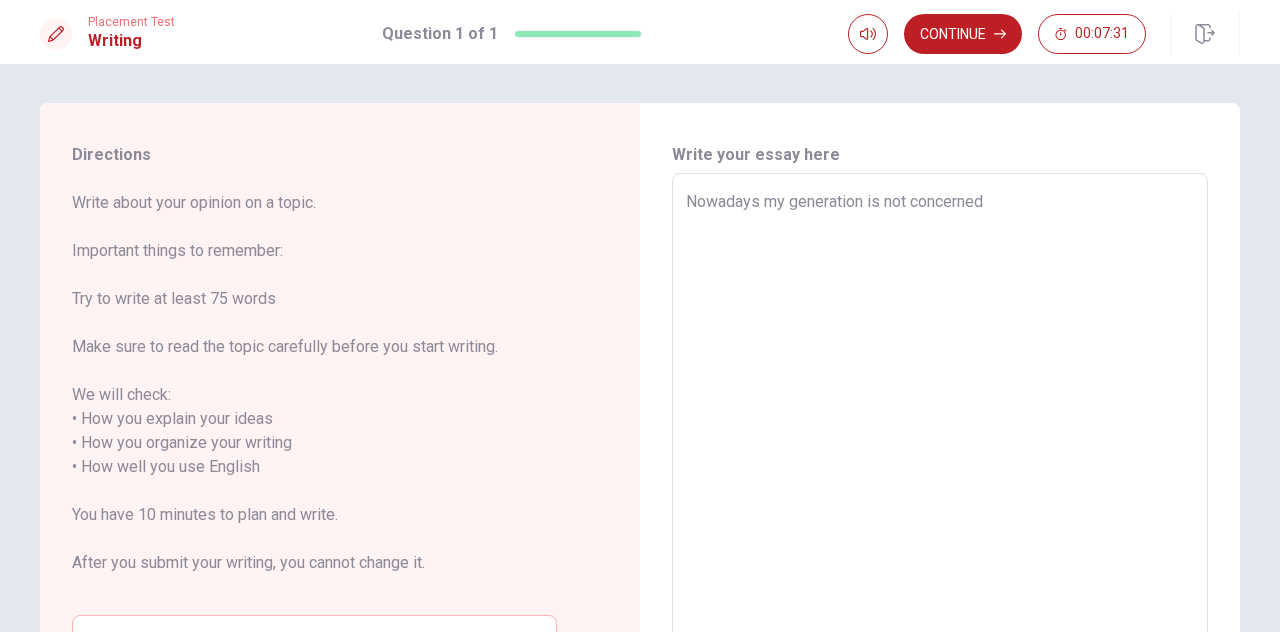 type on "x" 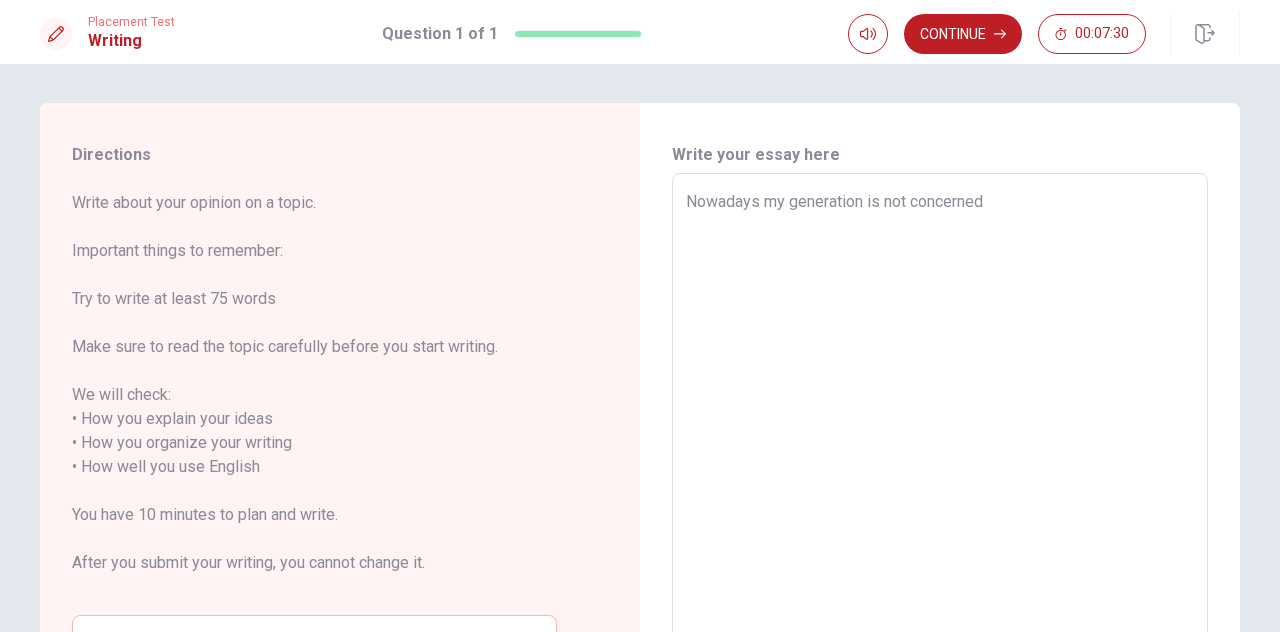 type on "Nowadays my generation is not concerned a" 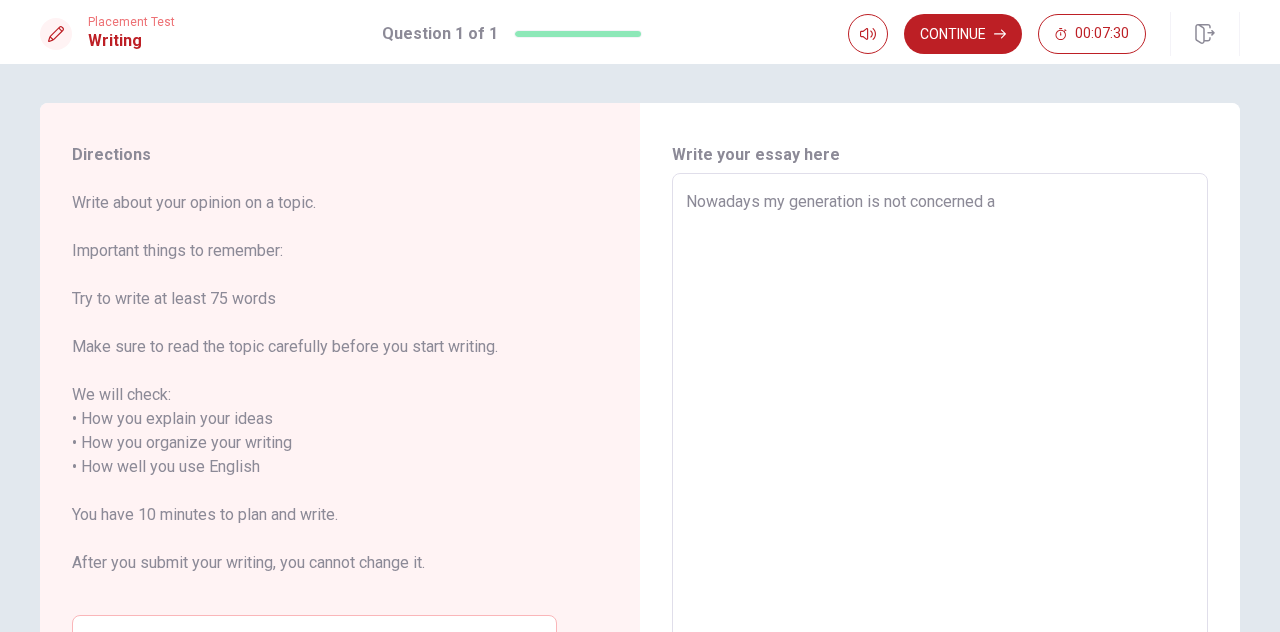 type on "x" 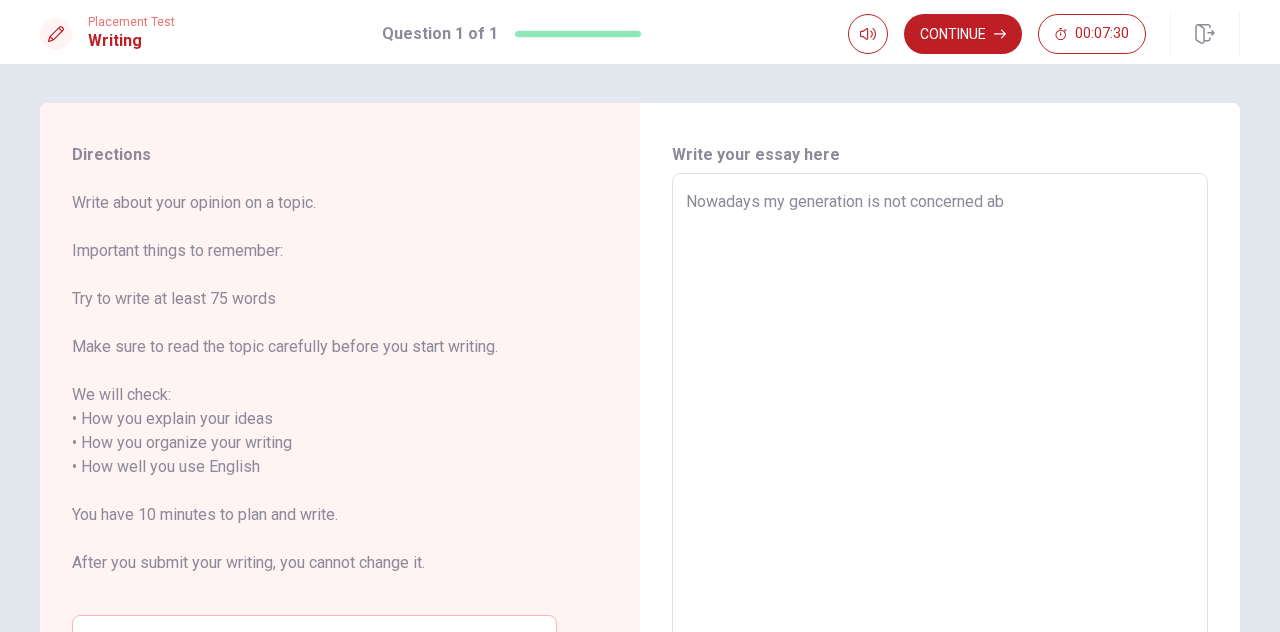 type on "x" 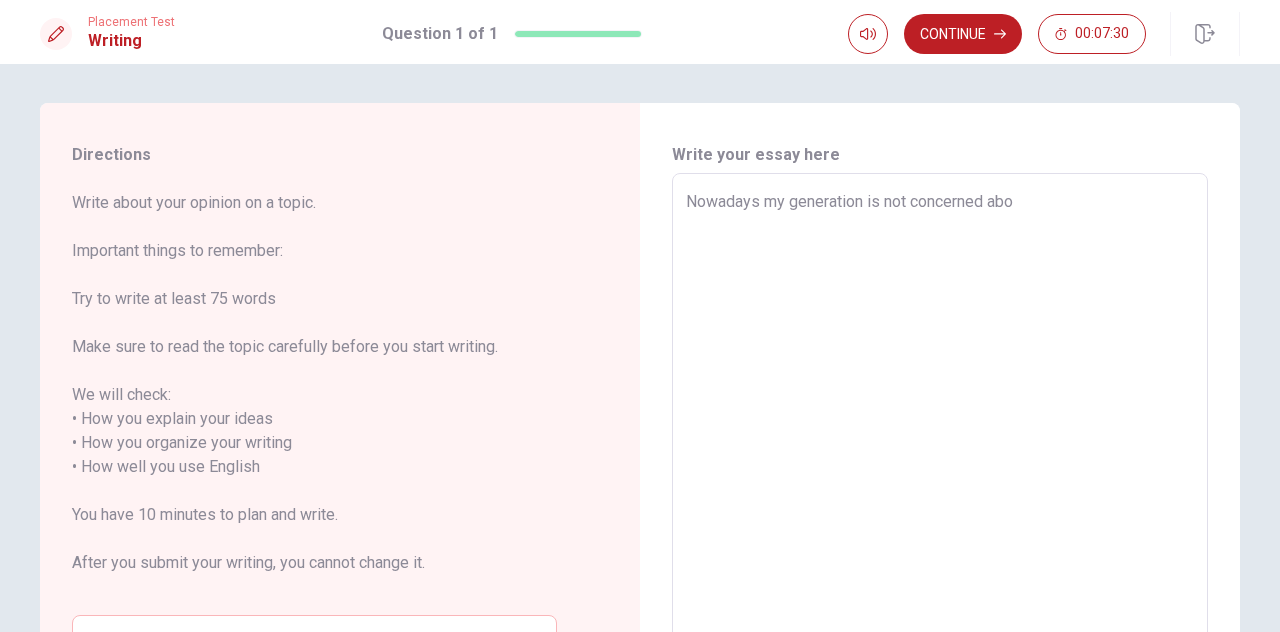 type on "x" 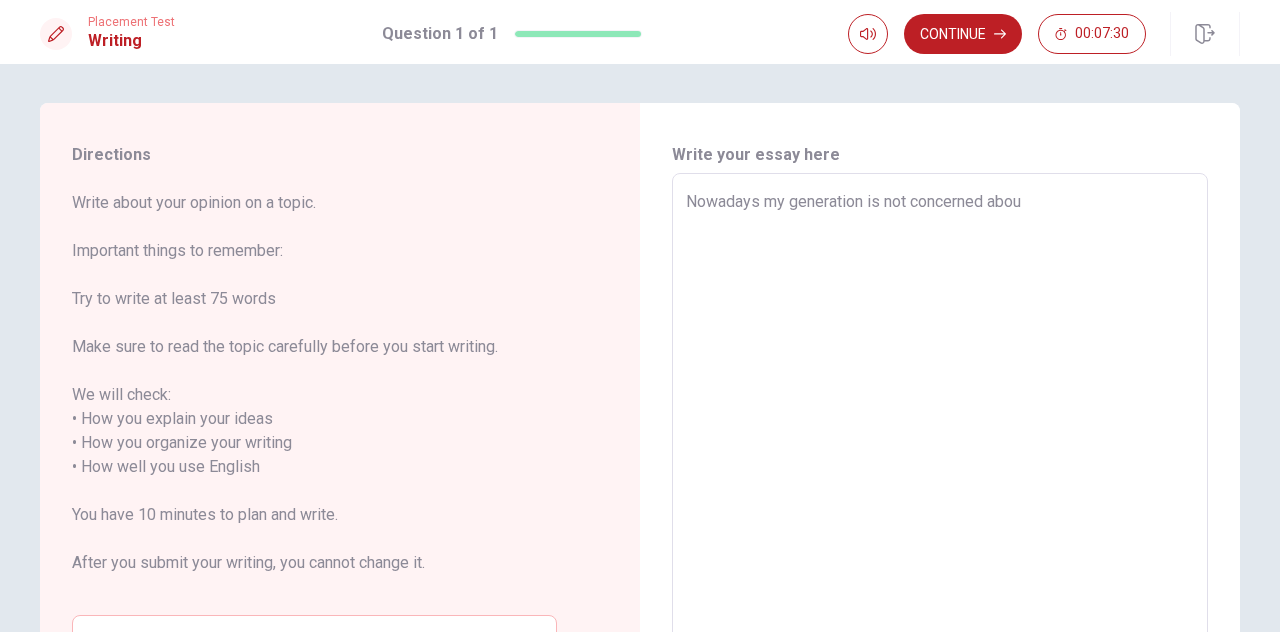 type on "x" 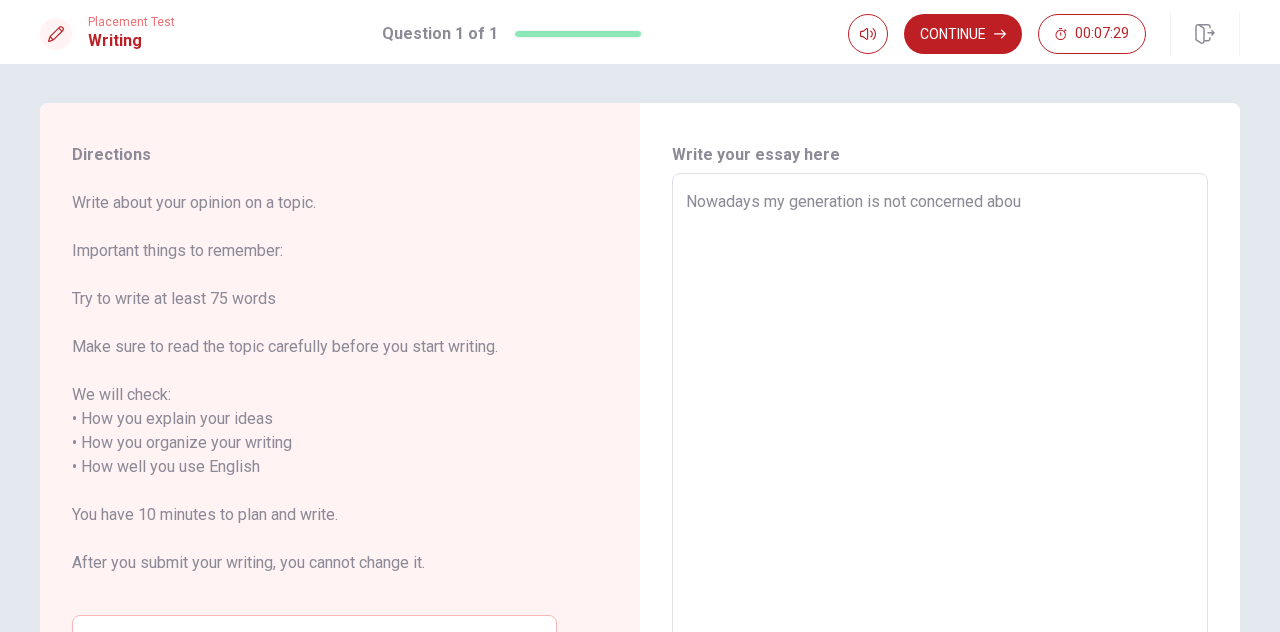type on "Nowadays my generation is not concerned about" 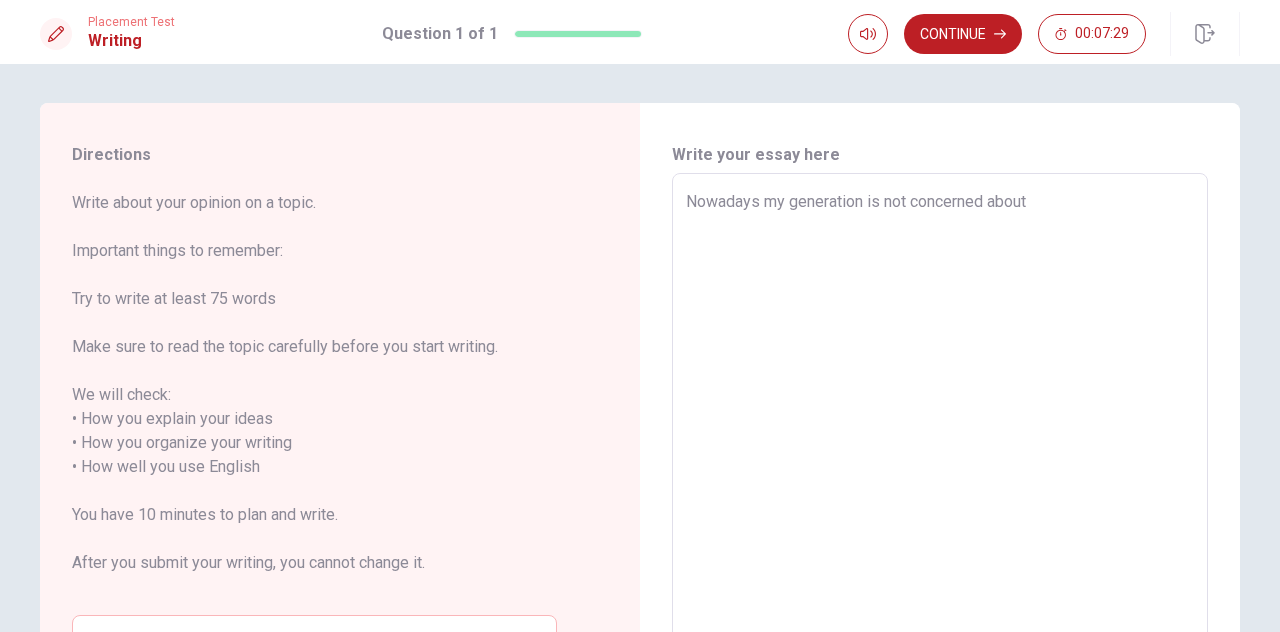type on "x" 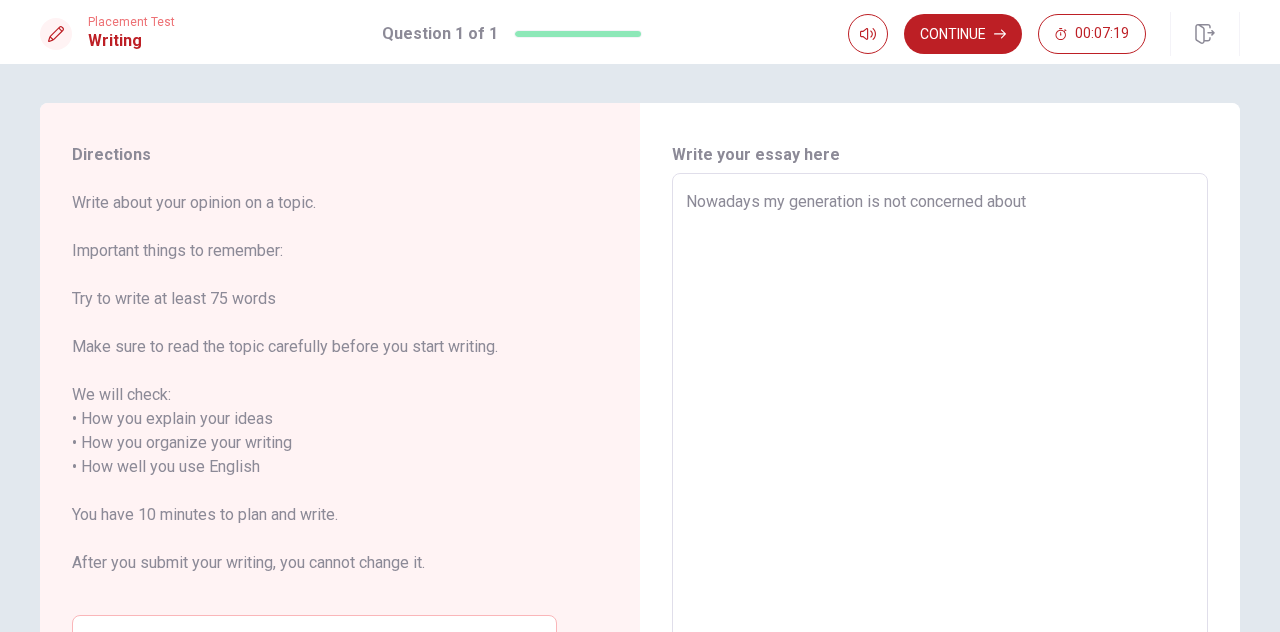 type on "x" 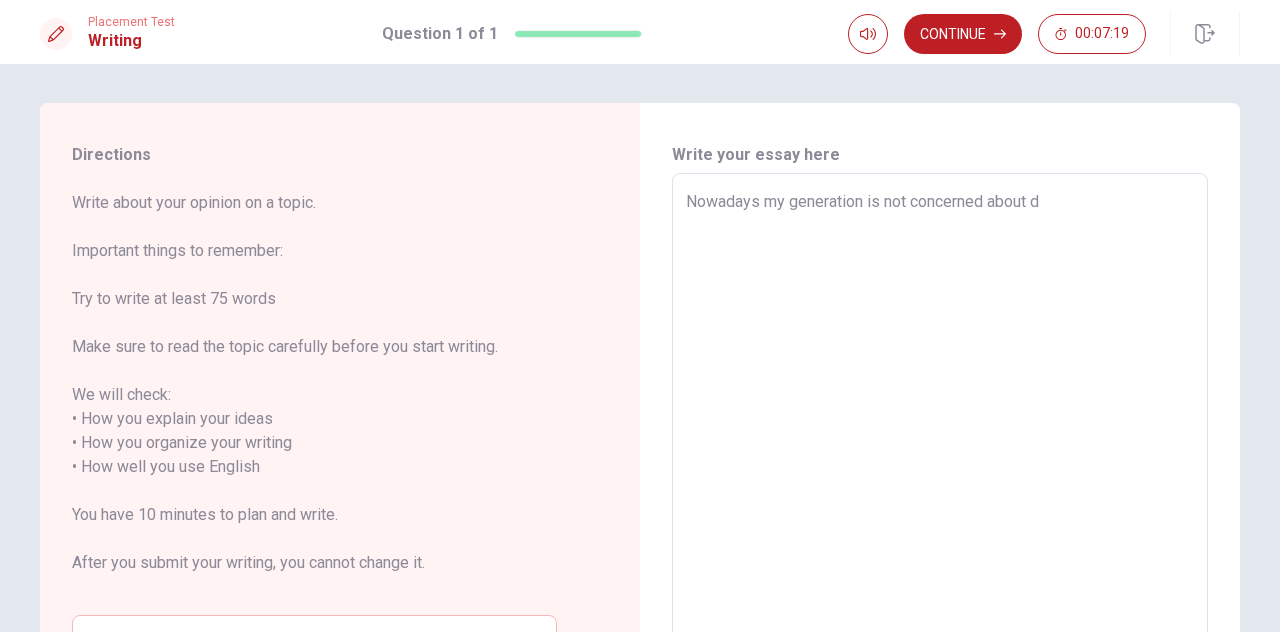 type on "x" 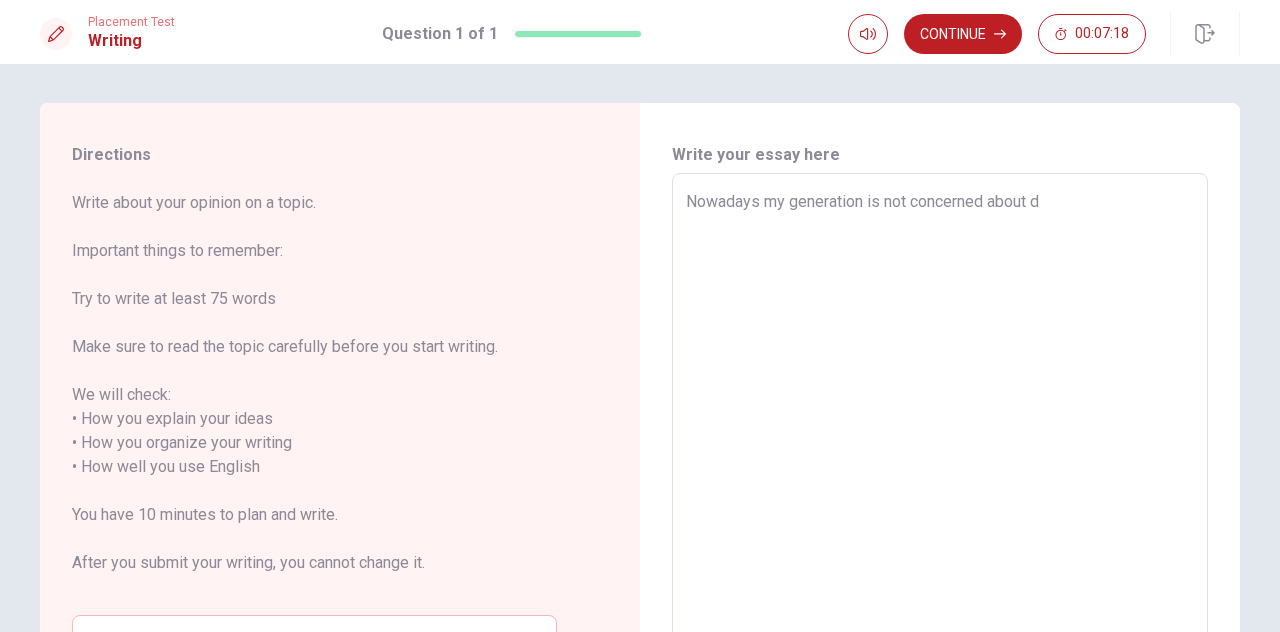 type on "Nowadays my generation is not concerned about do" 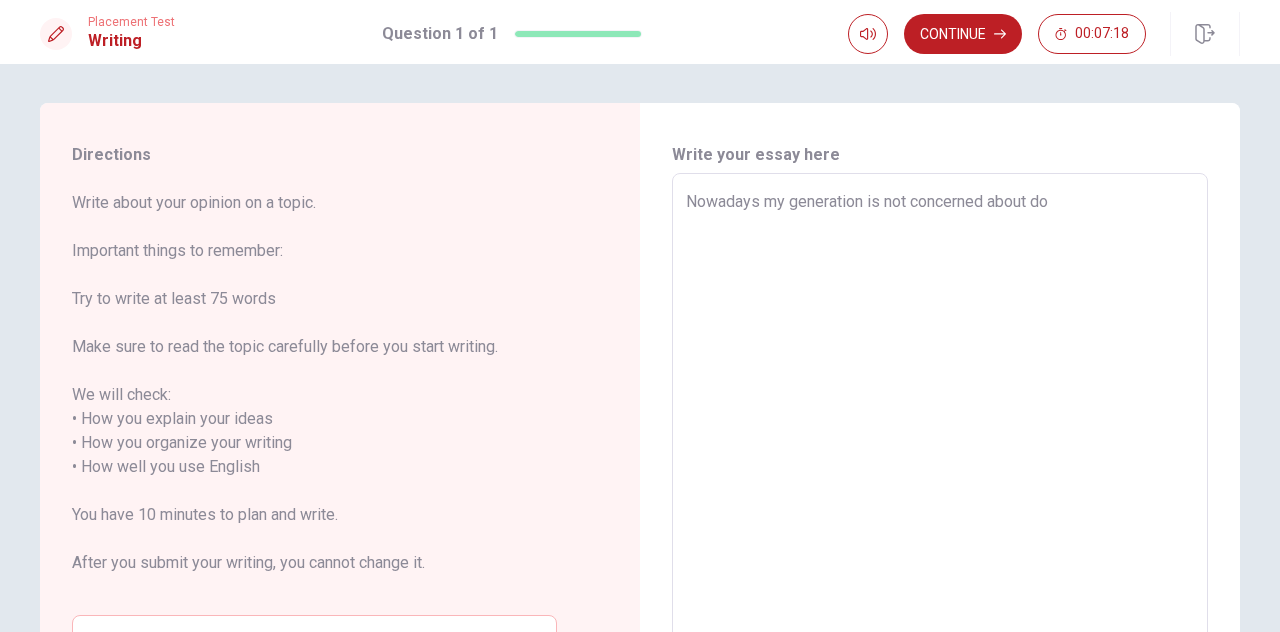 type on "x" 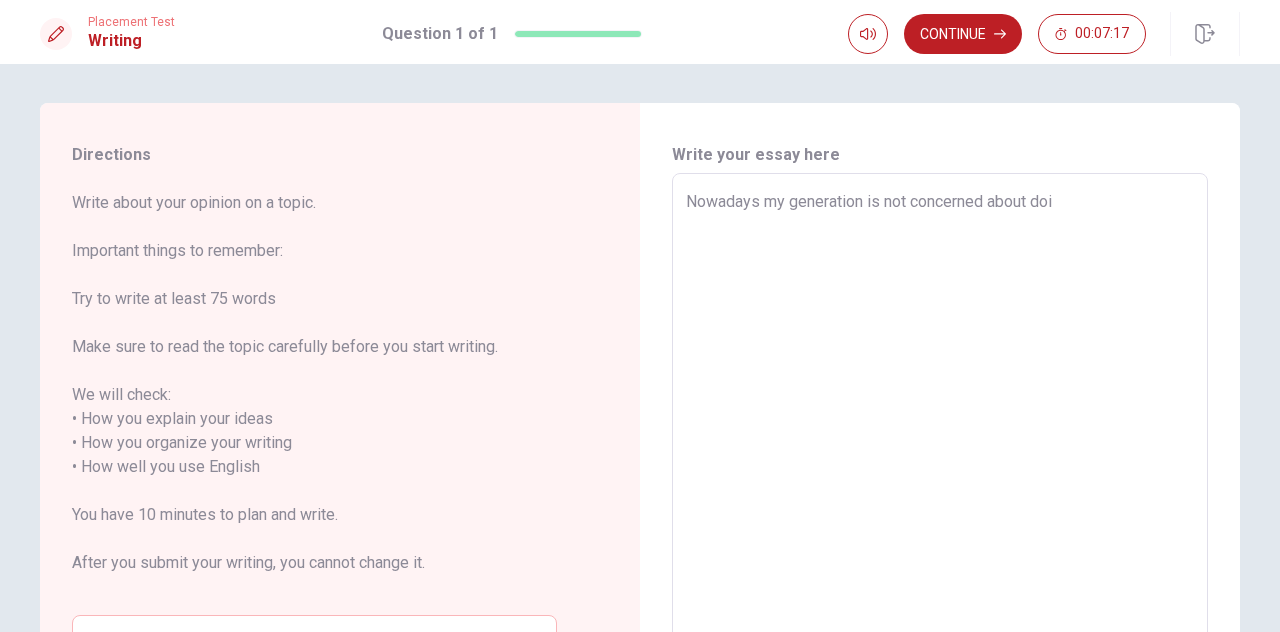 type on "x" 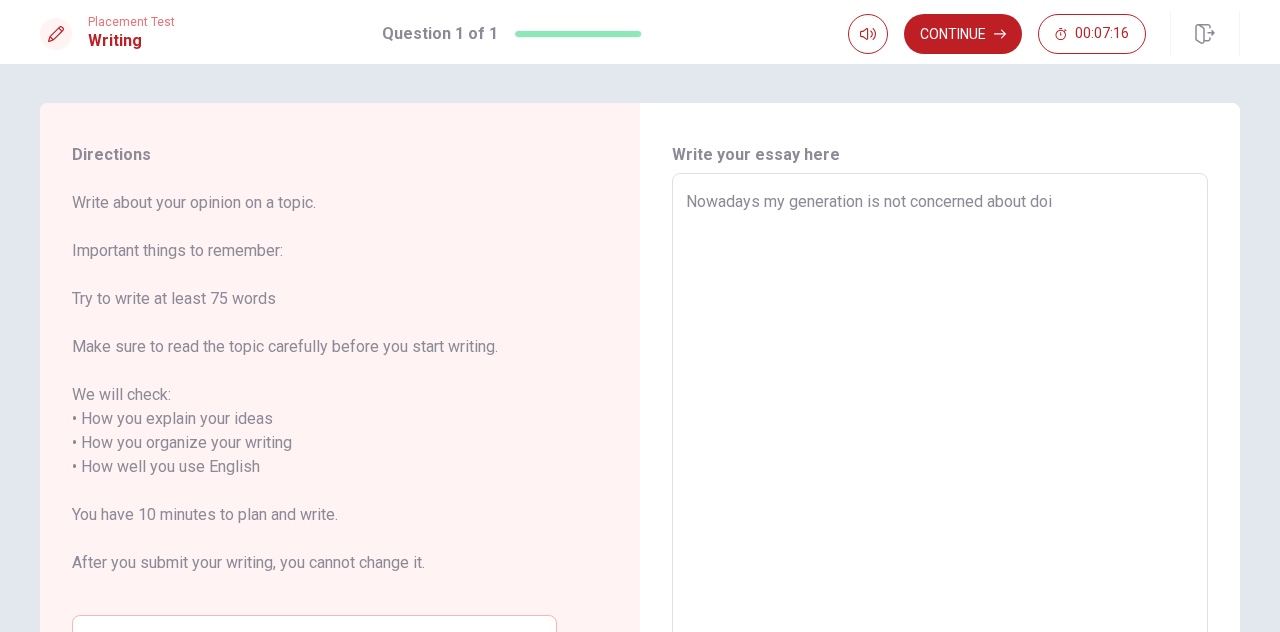 type on "Nowadays my generation is not concerned about do" 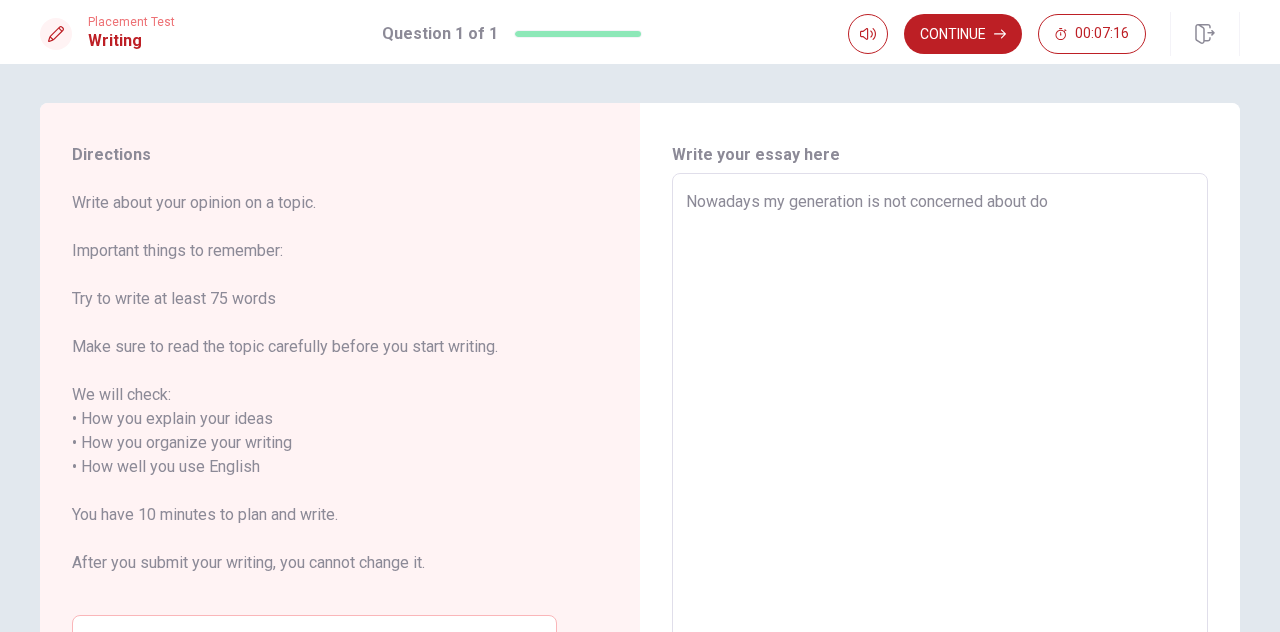 type on "x" 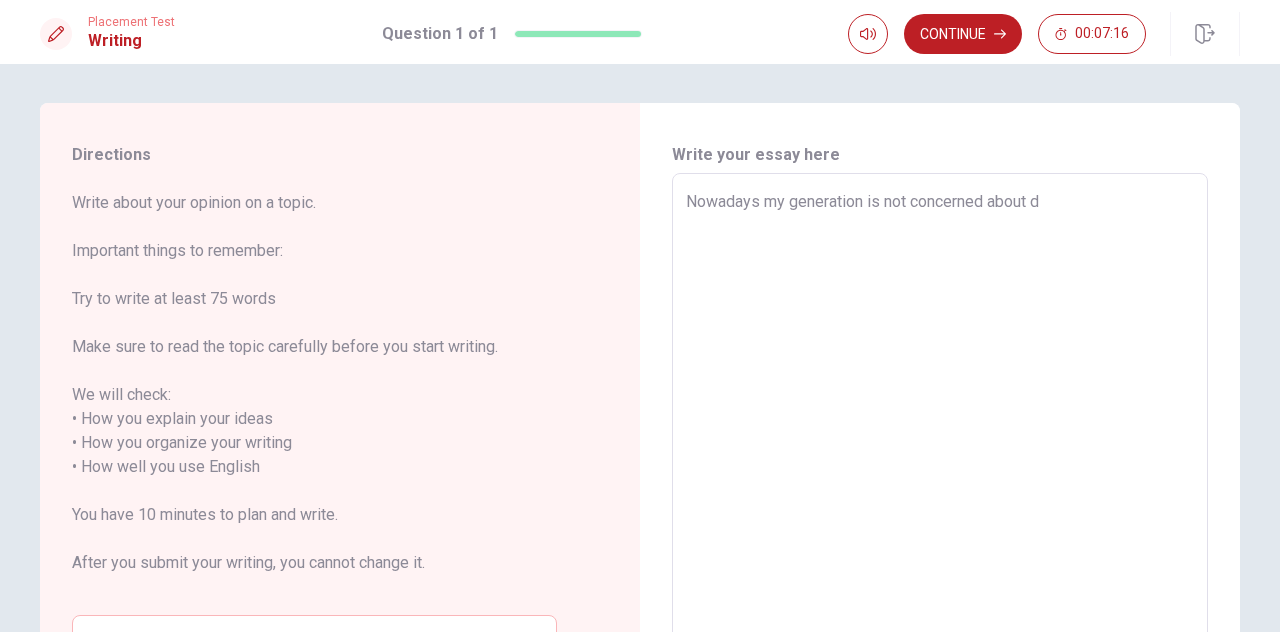 type on "x" 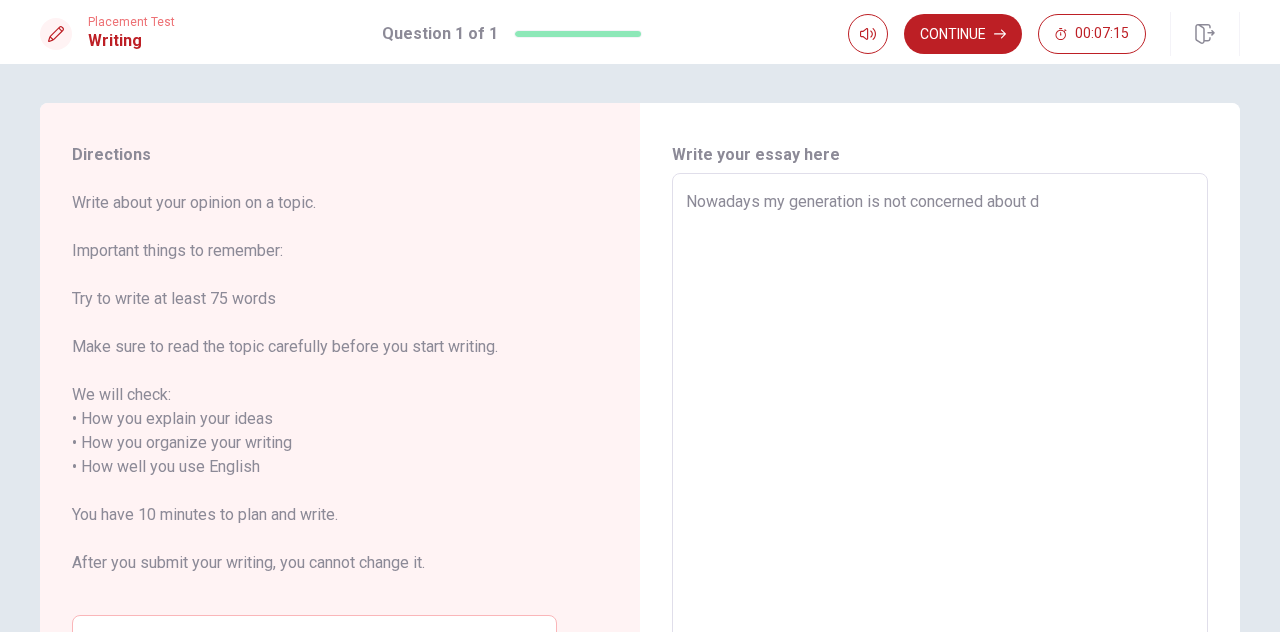 type on "Nowadays my generation is not concerned about" 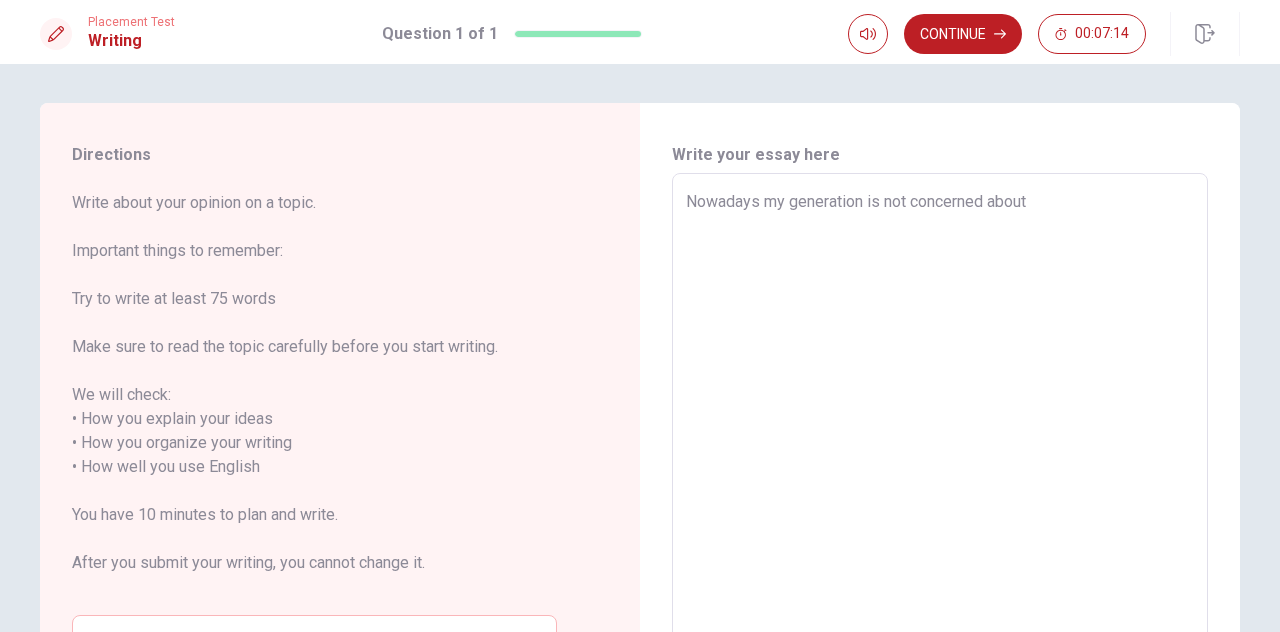 type on "x" 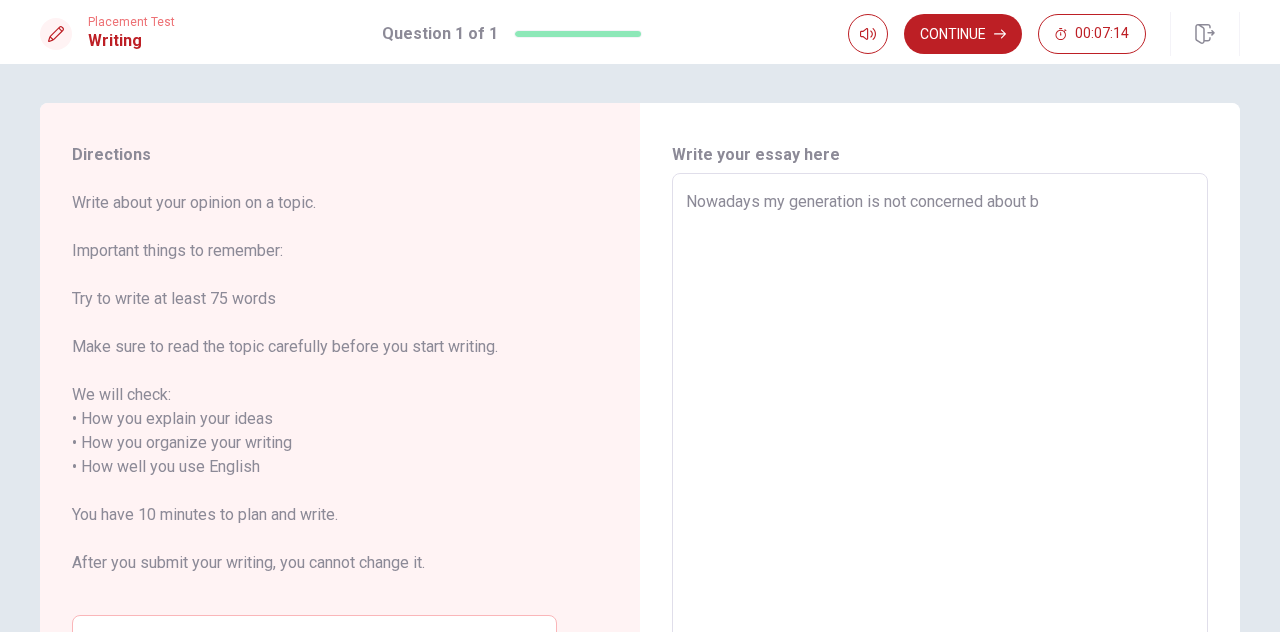 type on "x" 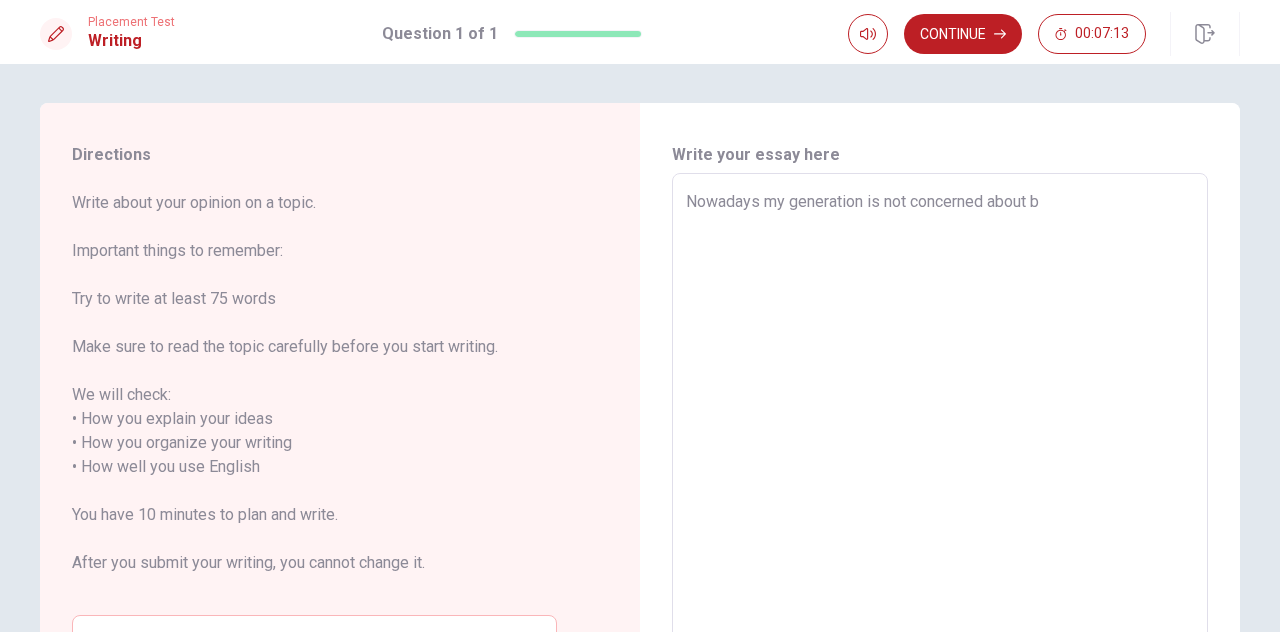 type on "Nowadays my generation is not concerned about be" 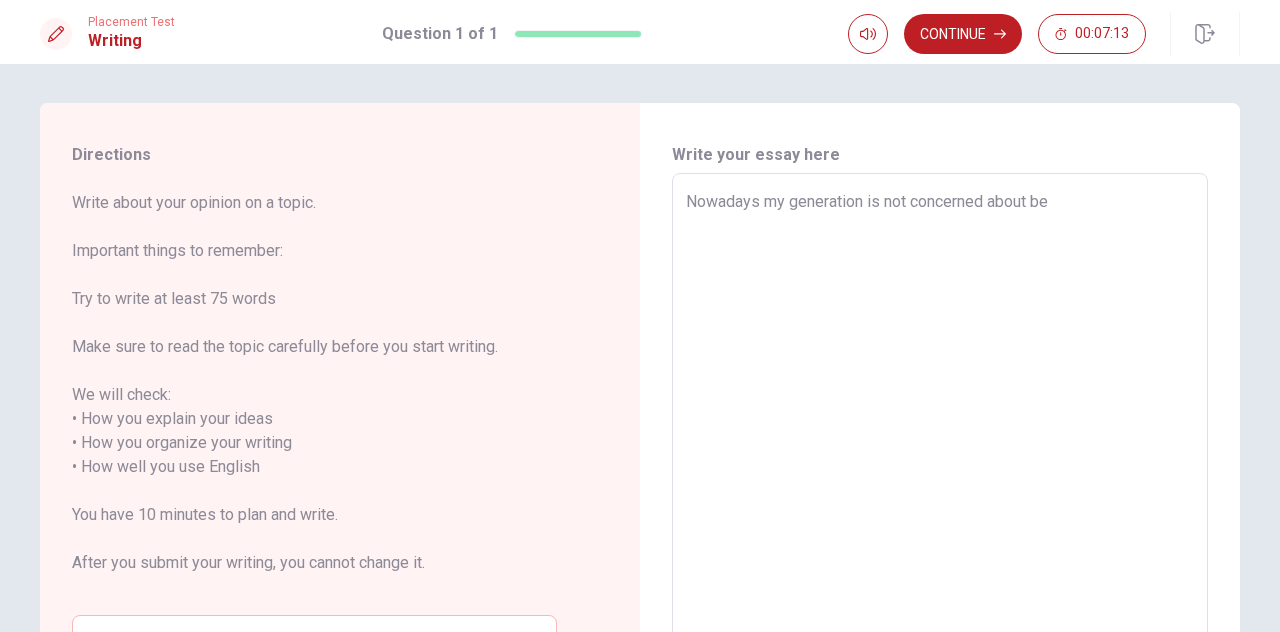 type on "x" 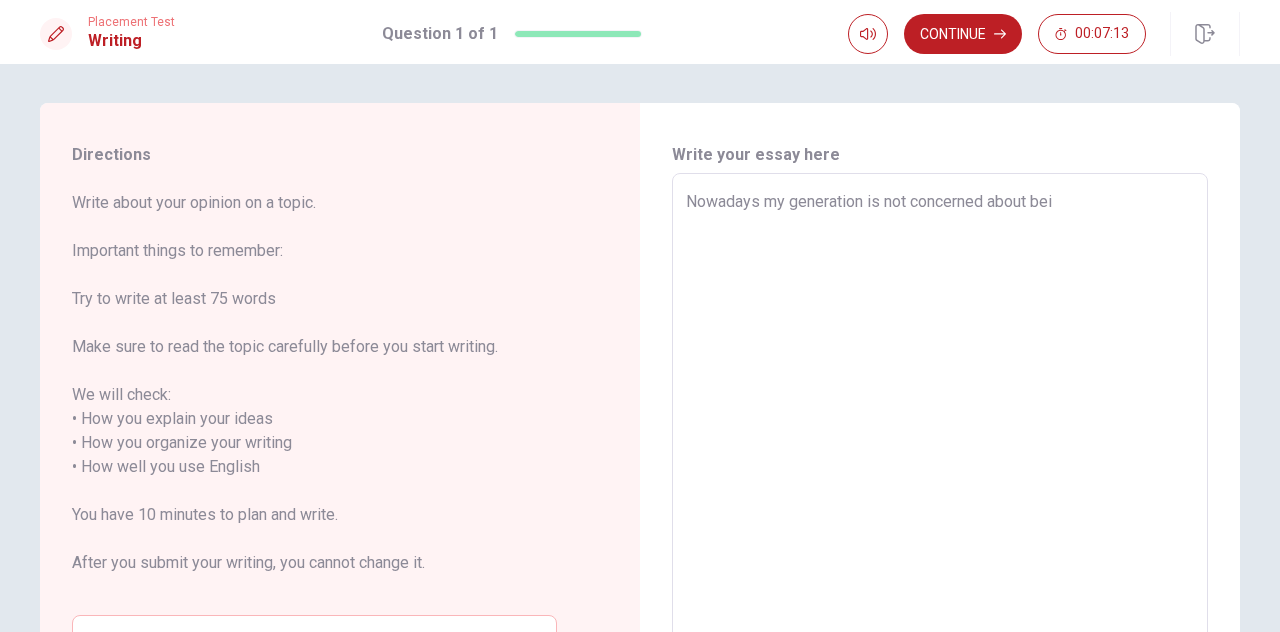 type on "x" 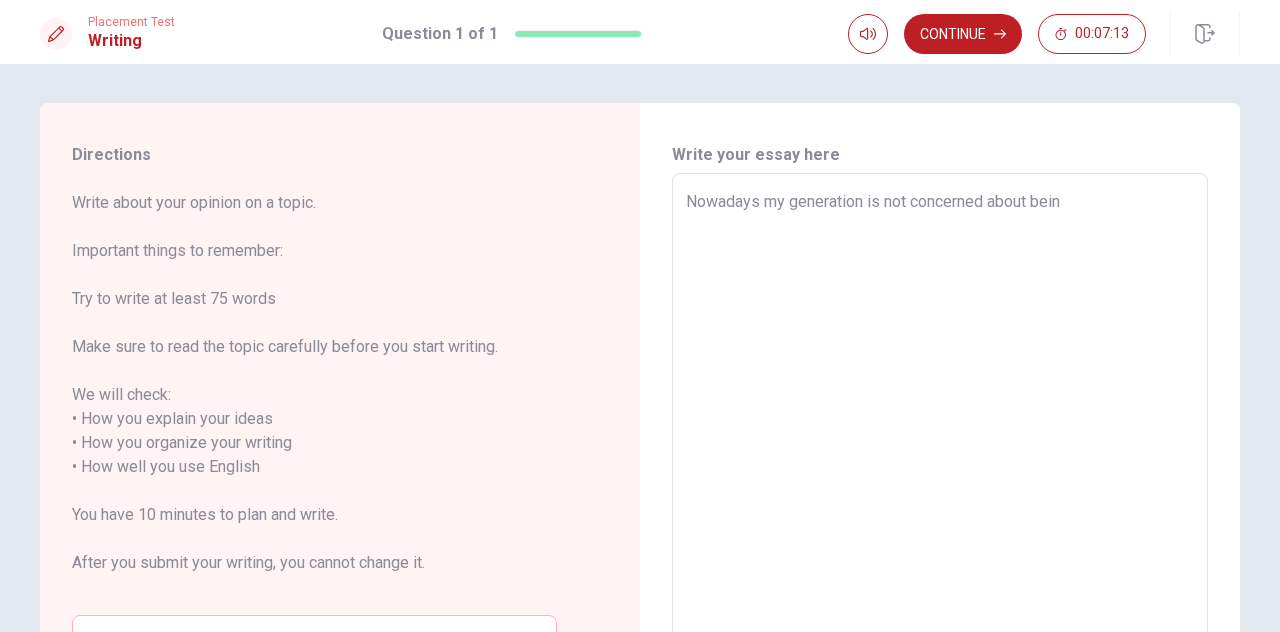 type on "x" 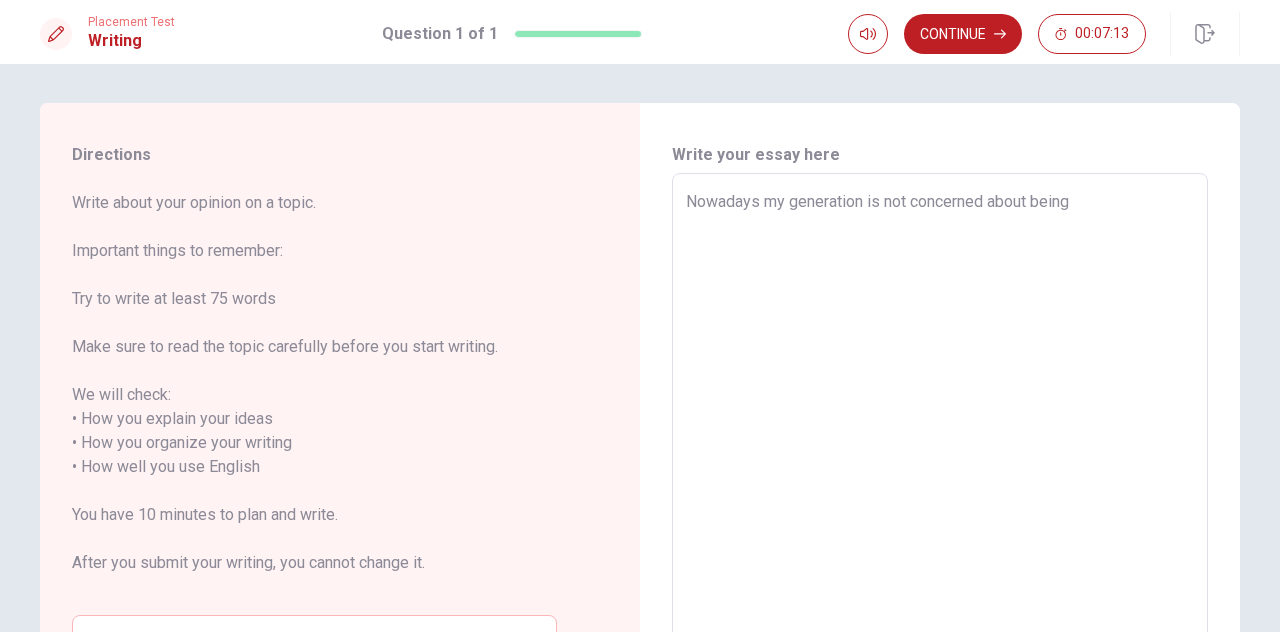 type on "x" 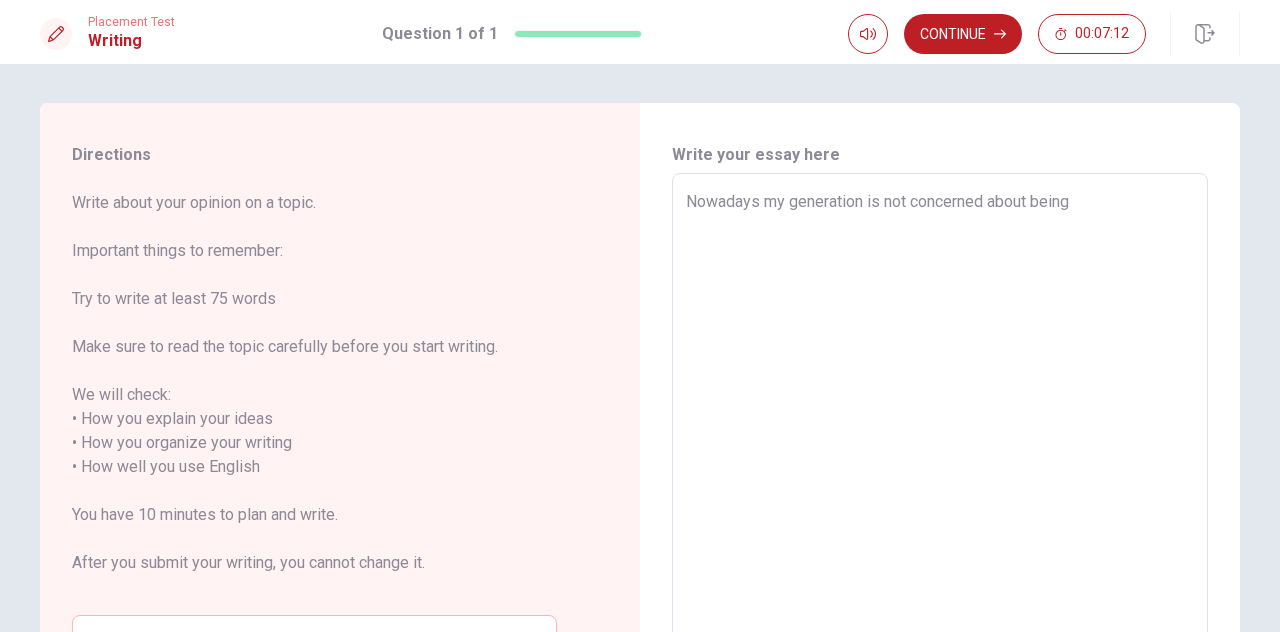 type on "Nowadays my generation is not concerned about being h" 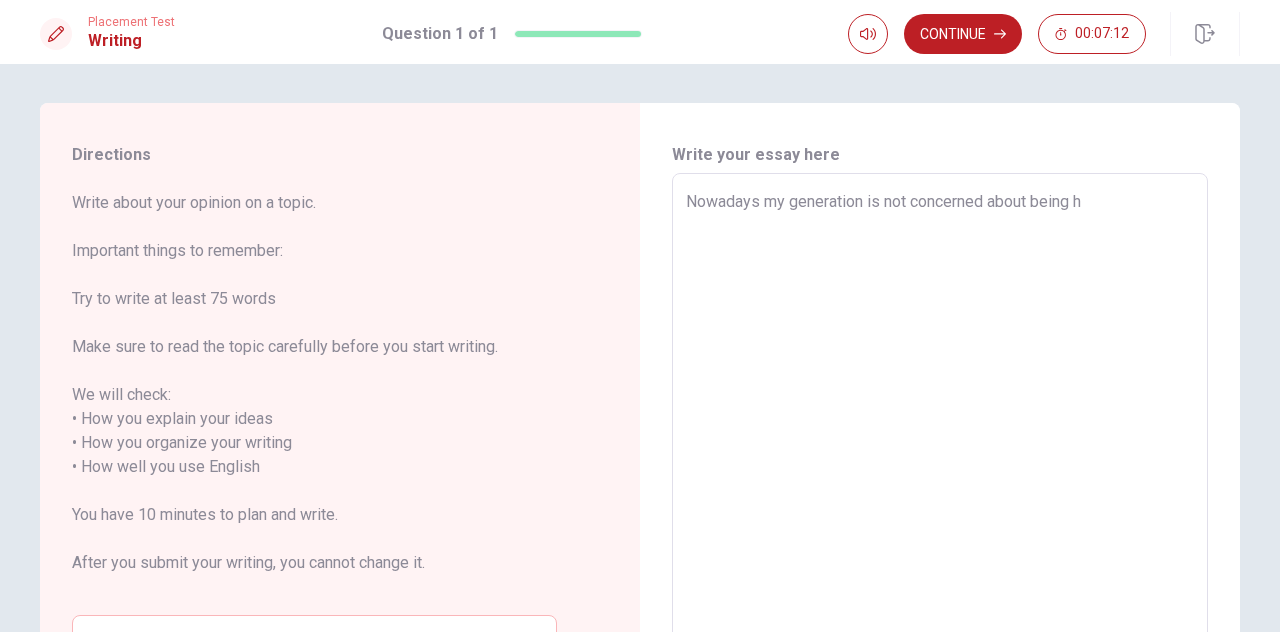 type on "x" 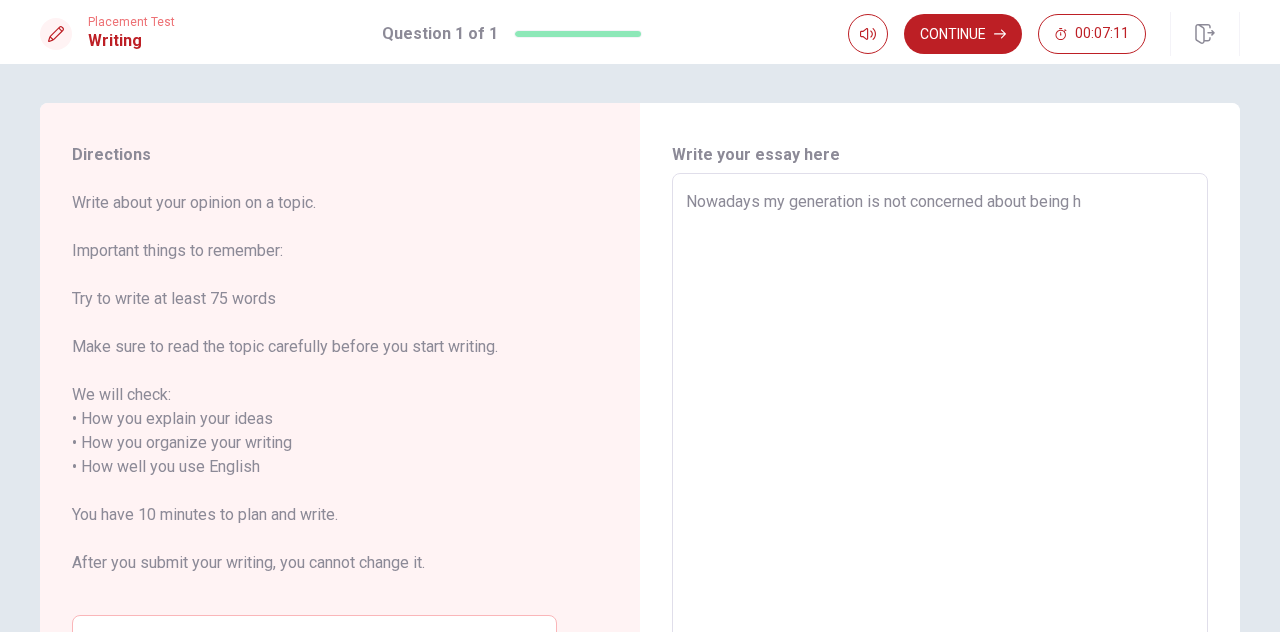 type on "Nowadays my generation is not concerned about being he" 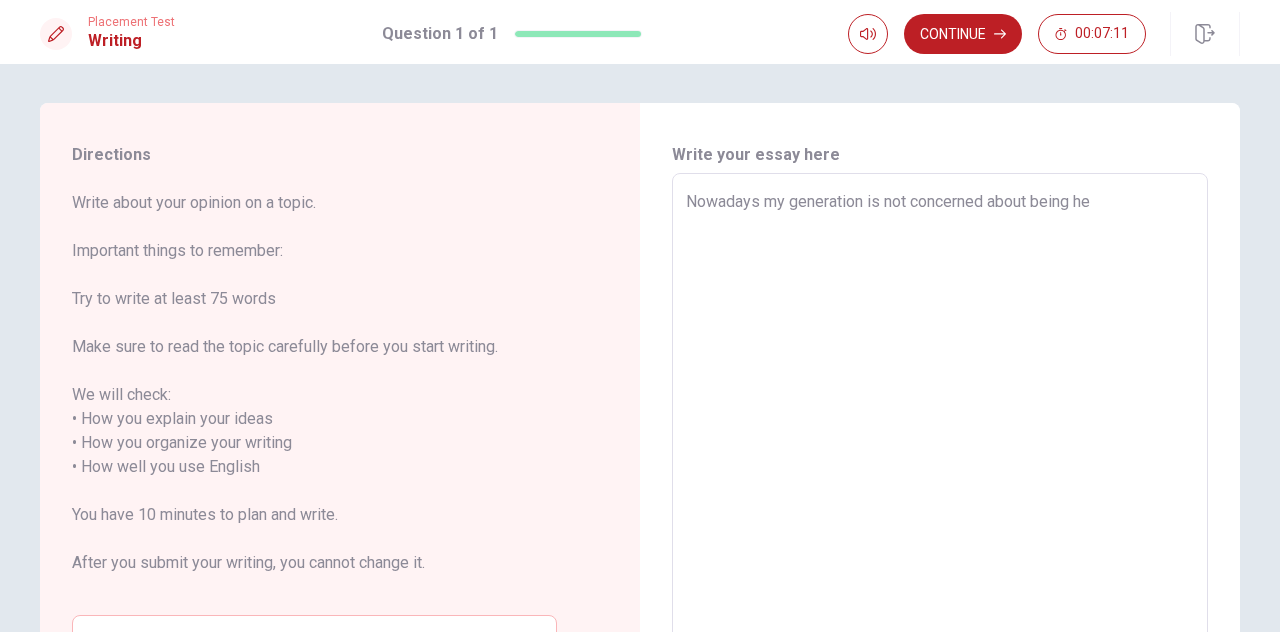 type on "x" 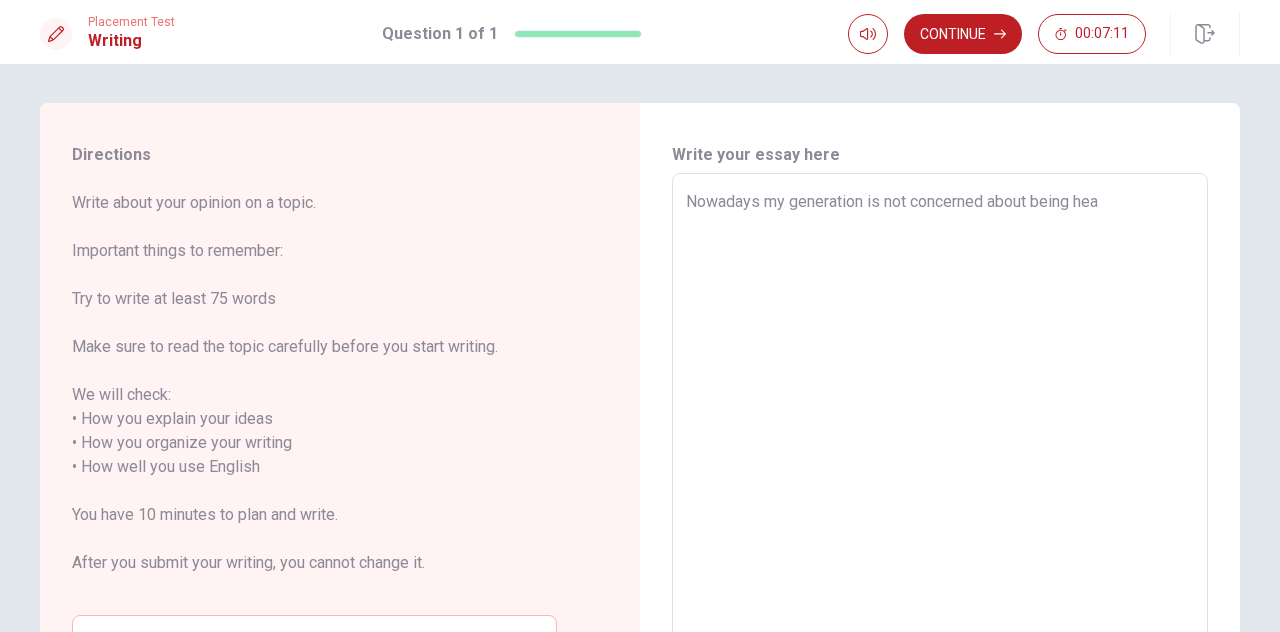type on "x" 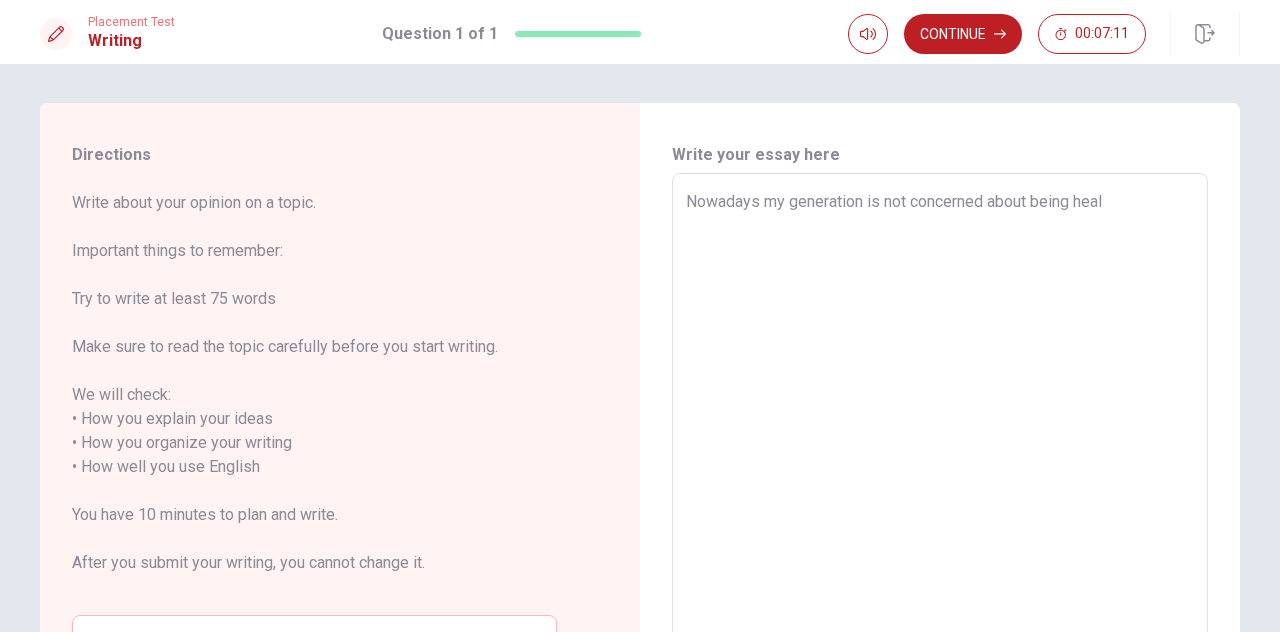 type on "x" 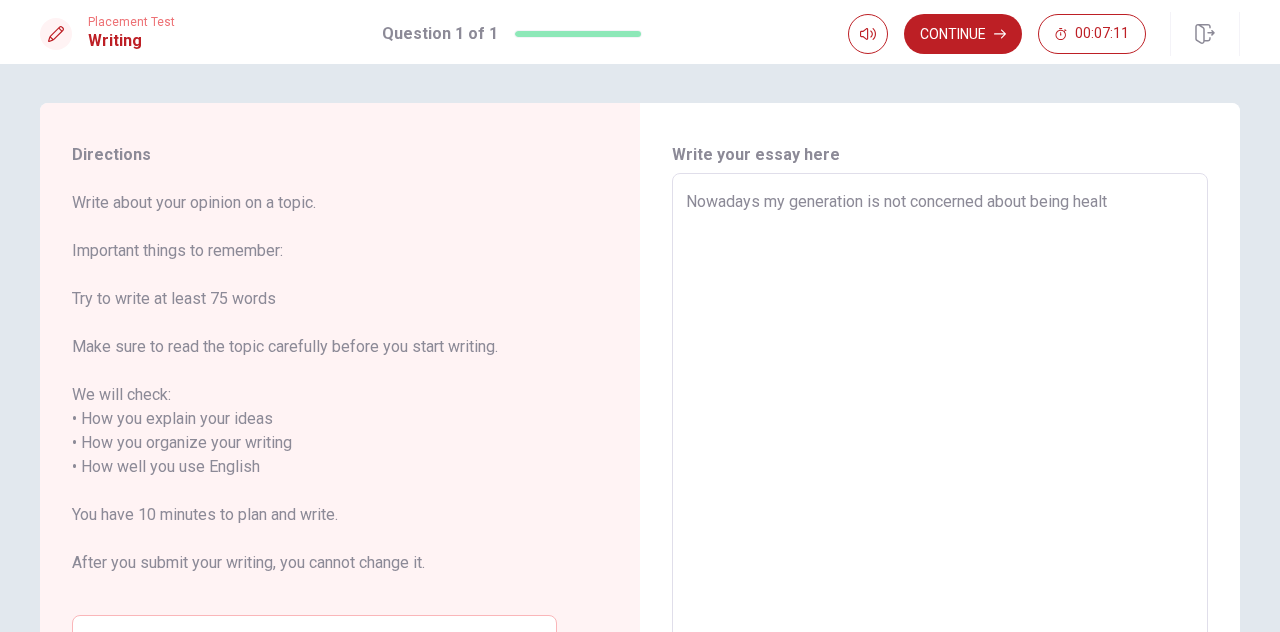 type on "x" 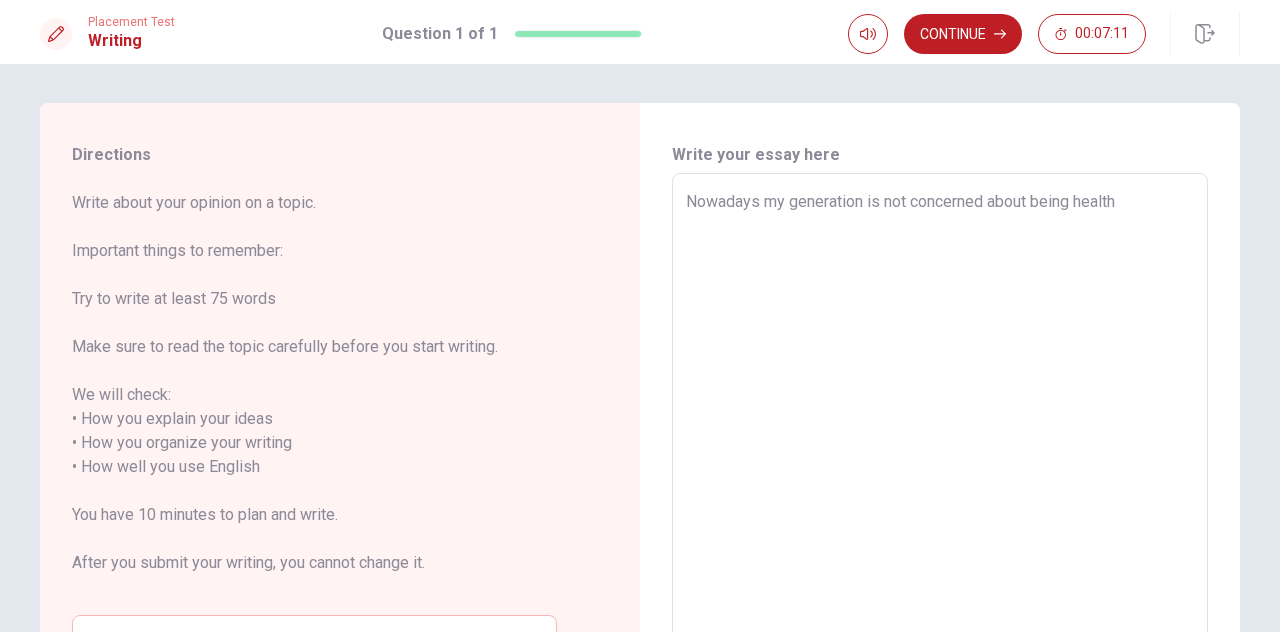 type on "x" 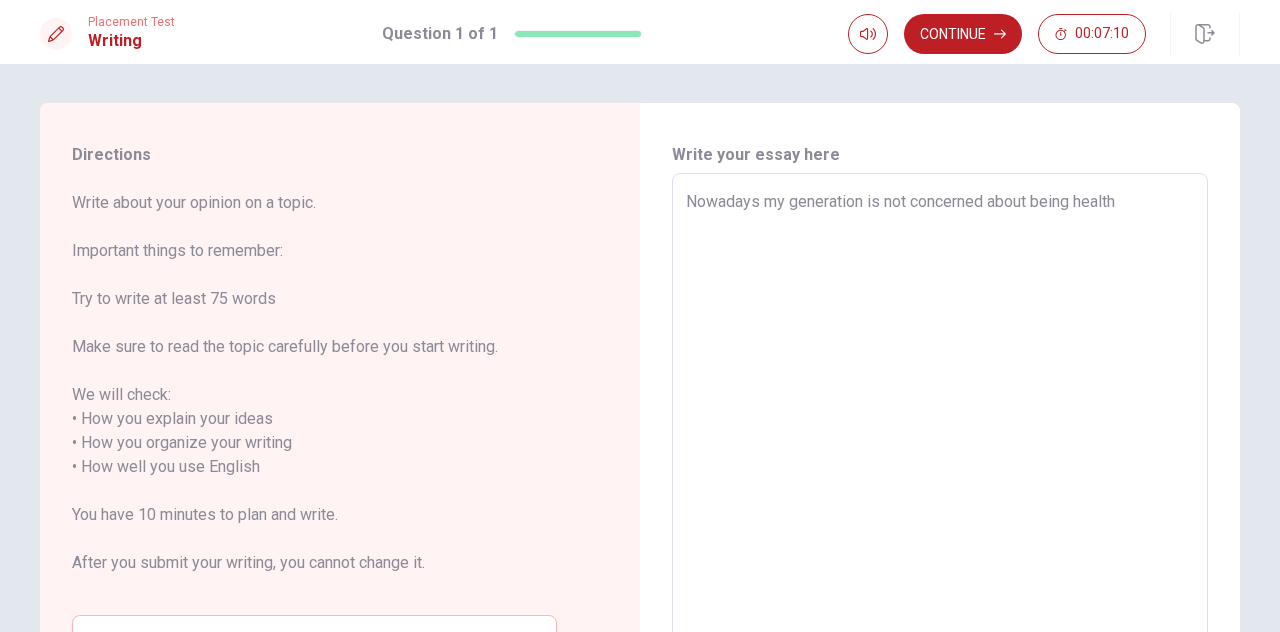 type on "Nowadays my generation is not concerned about being health," 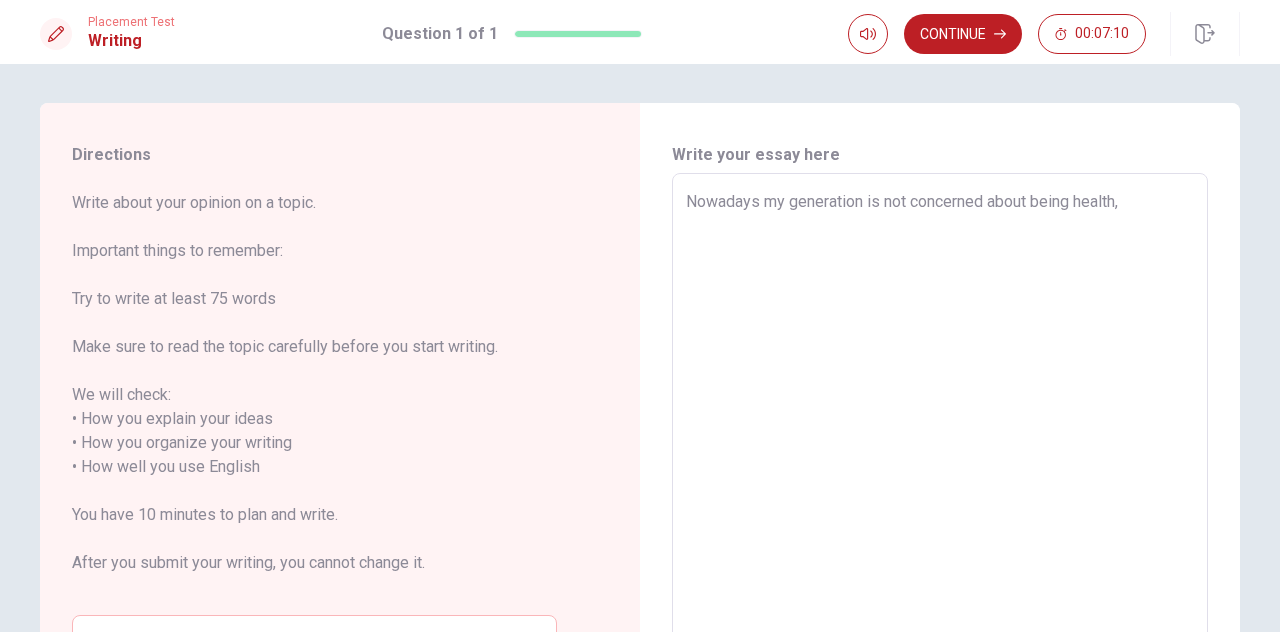 type on "x" 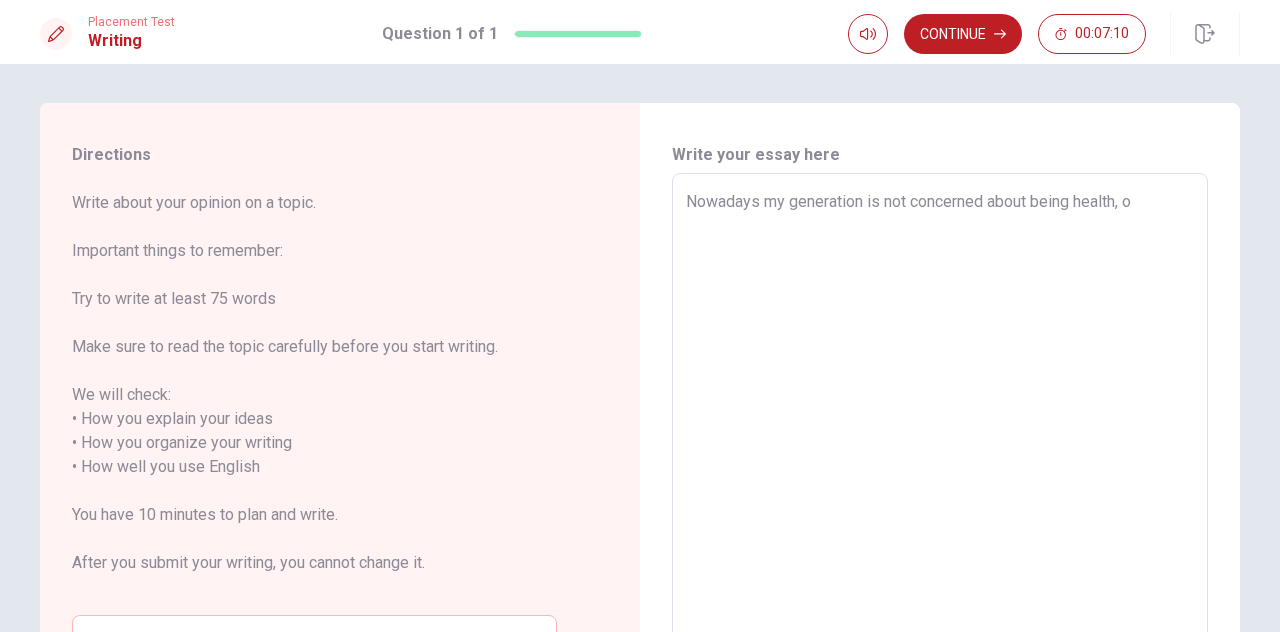 type on "x" 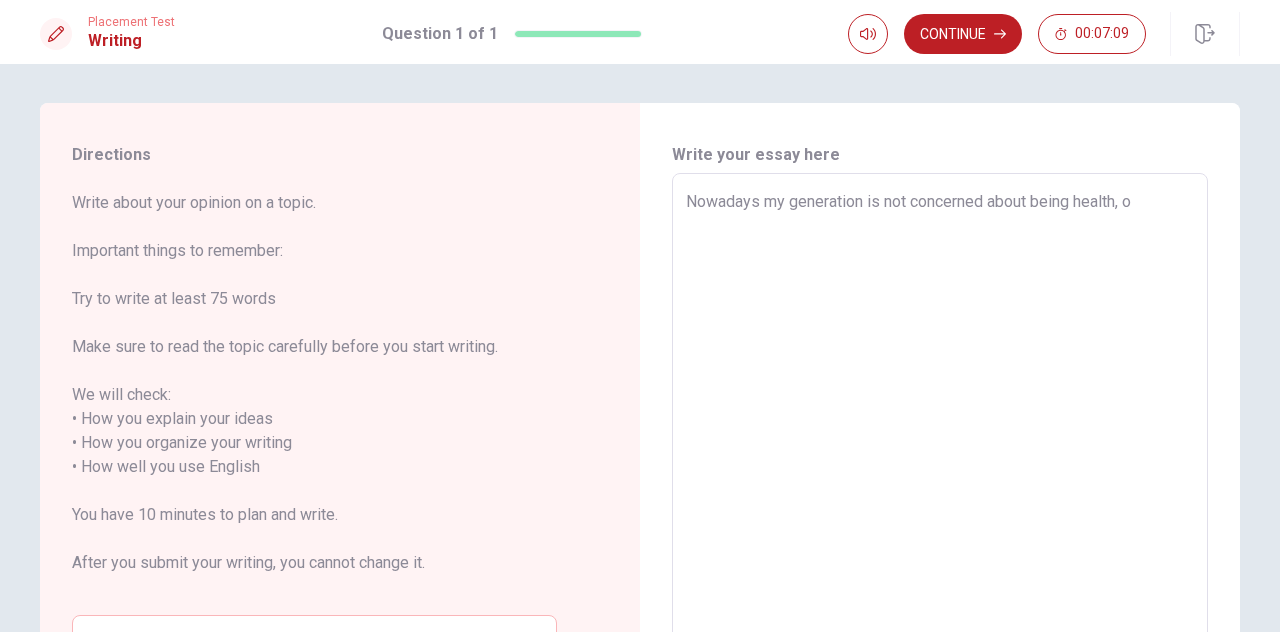 type on "Nowadays my generation is not concerned about being health," 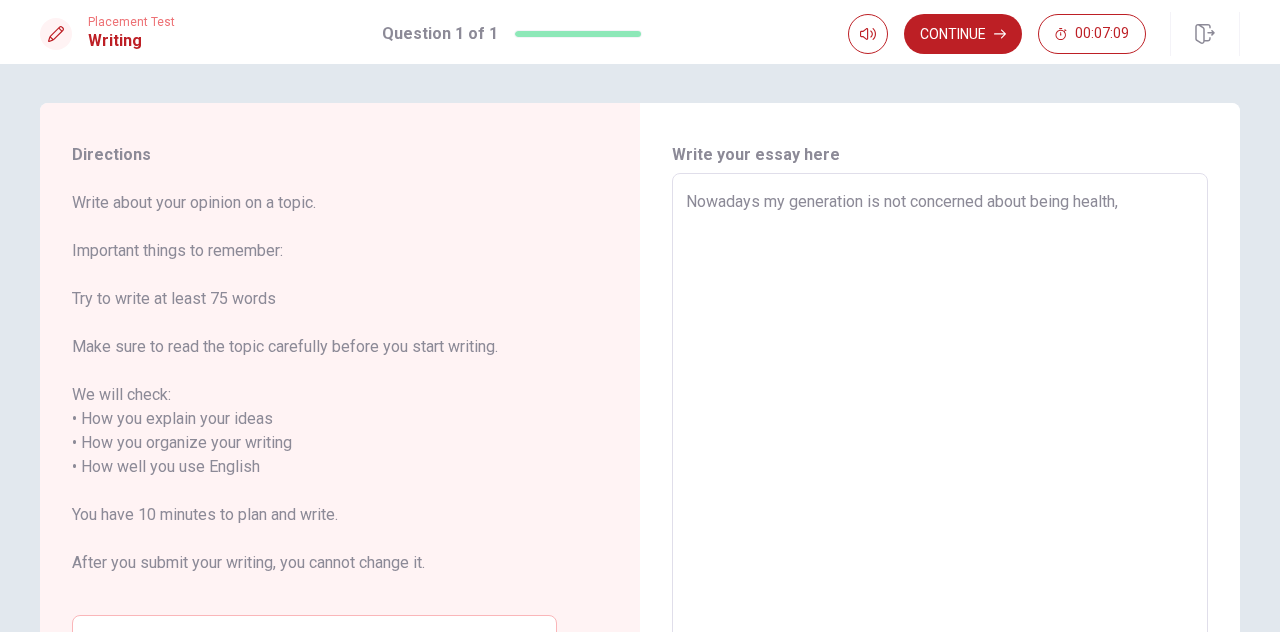 type on "x" 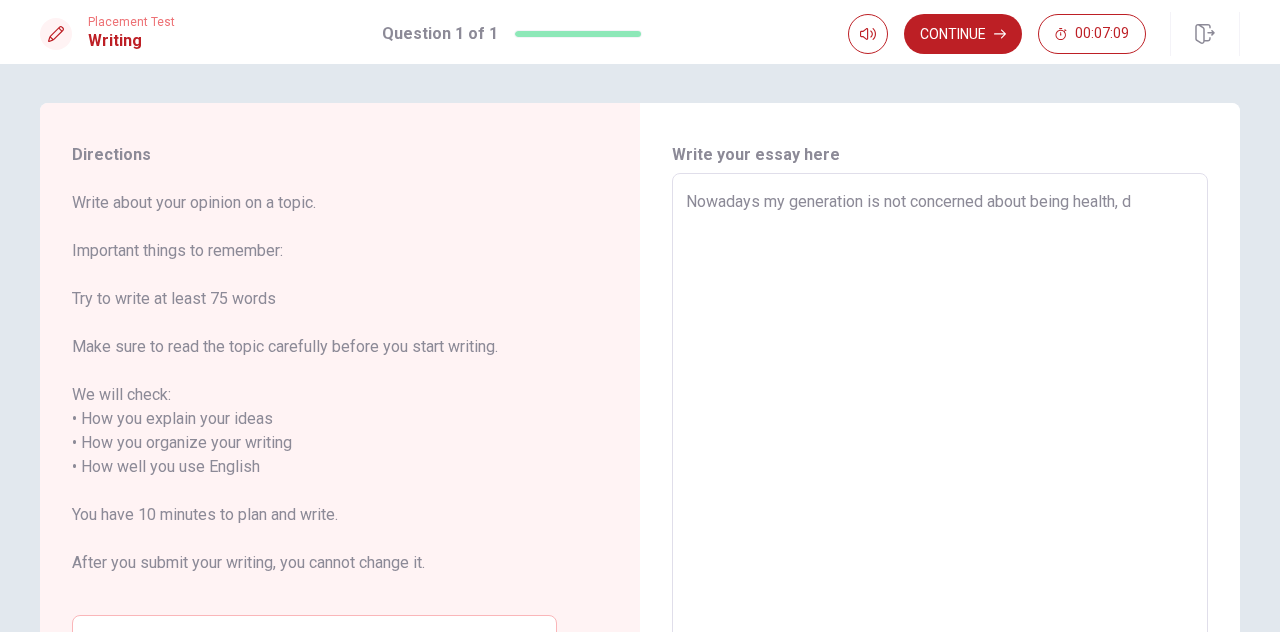 type on "x" 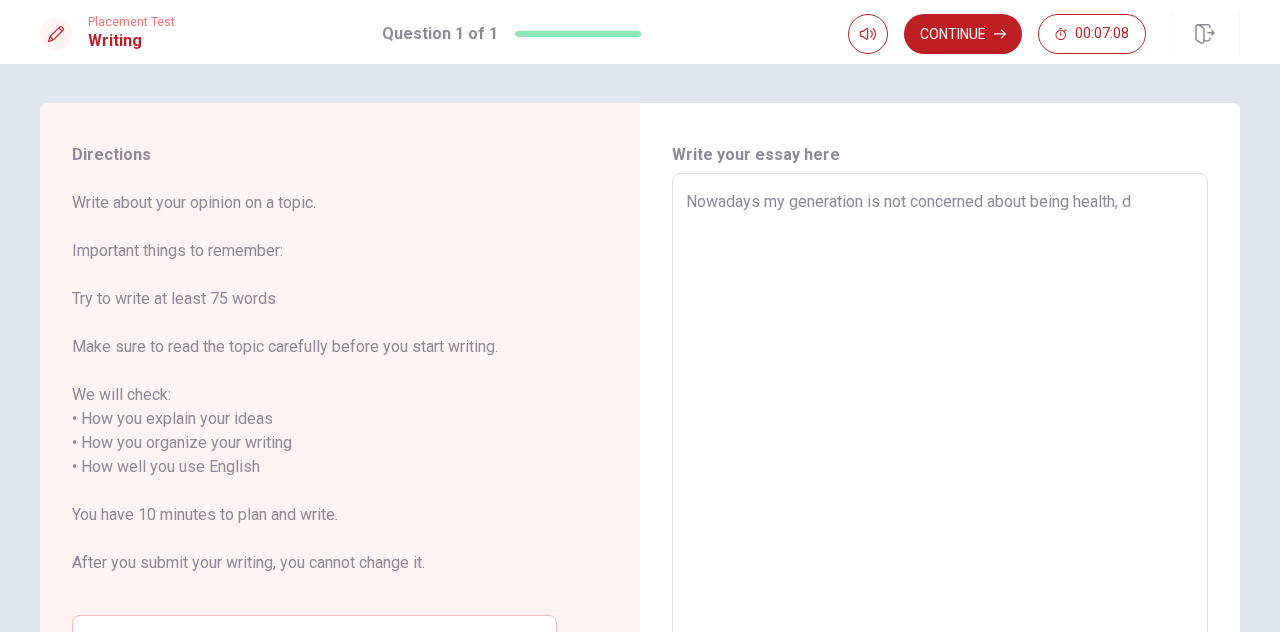 type on "Nowadays my generation is not concerned about being health, do" 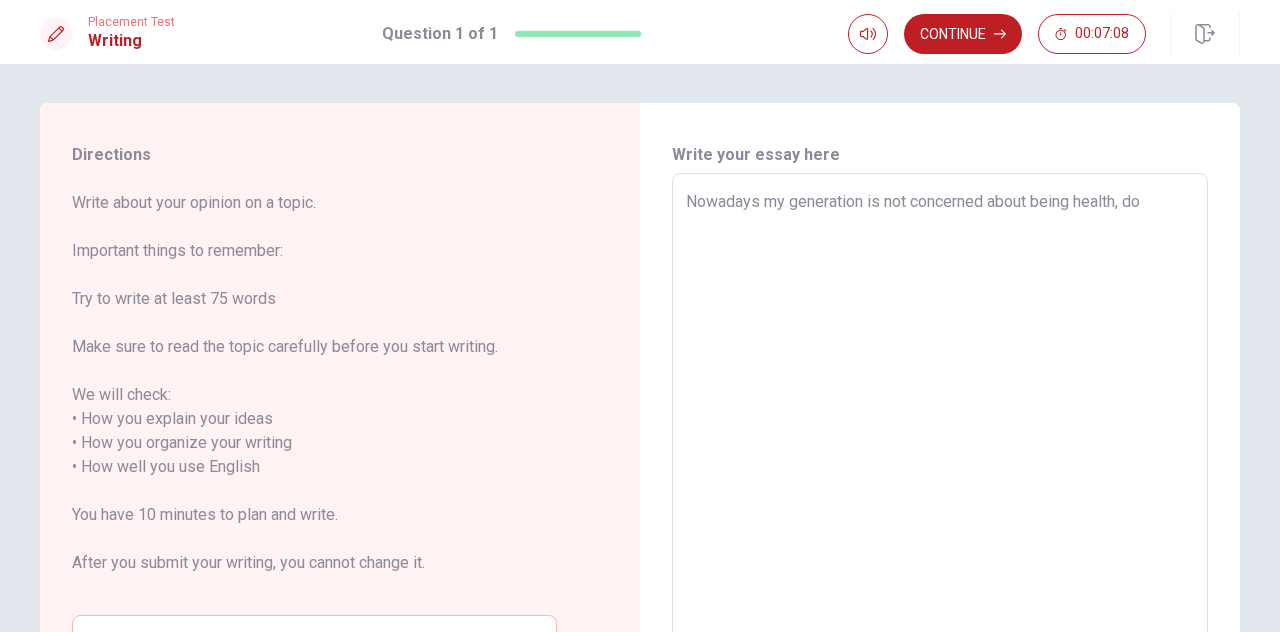 type on "x" 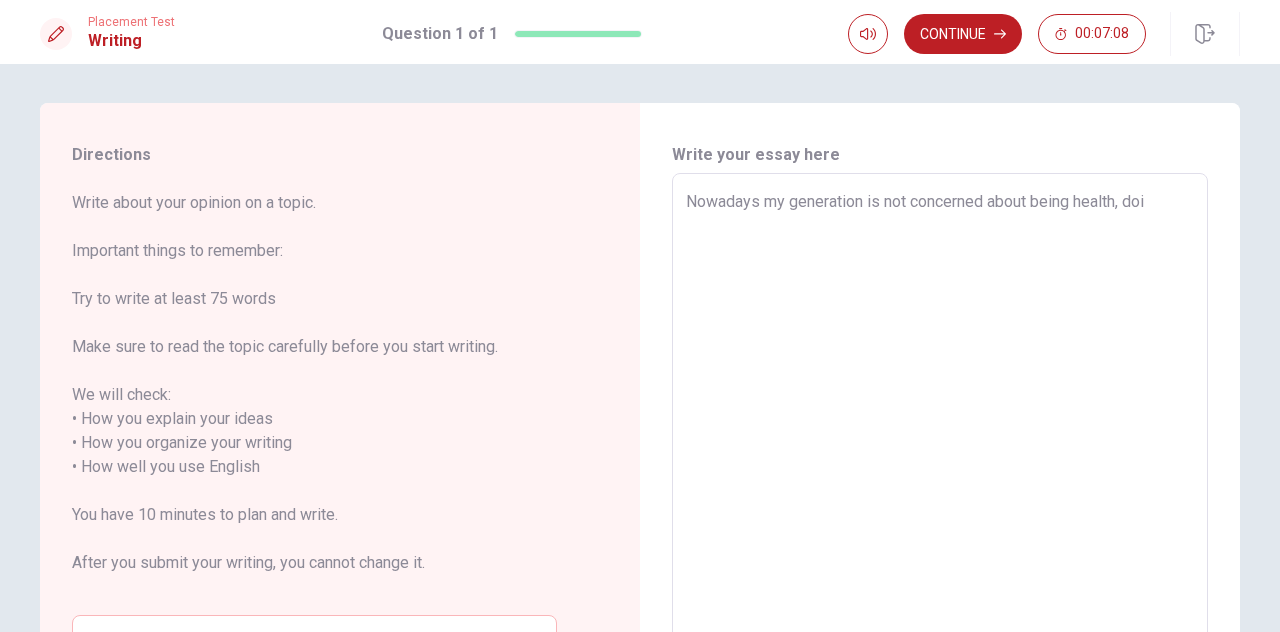 type on "x" 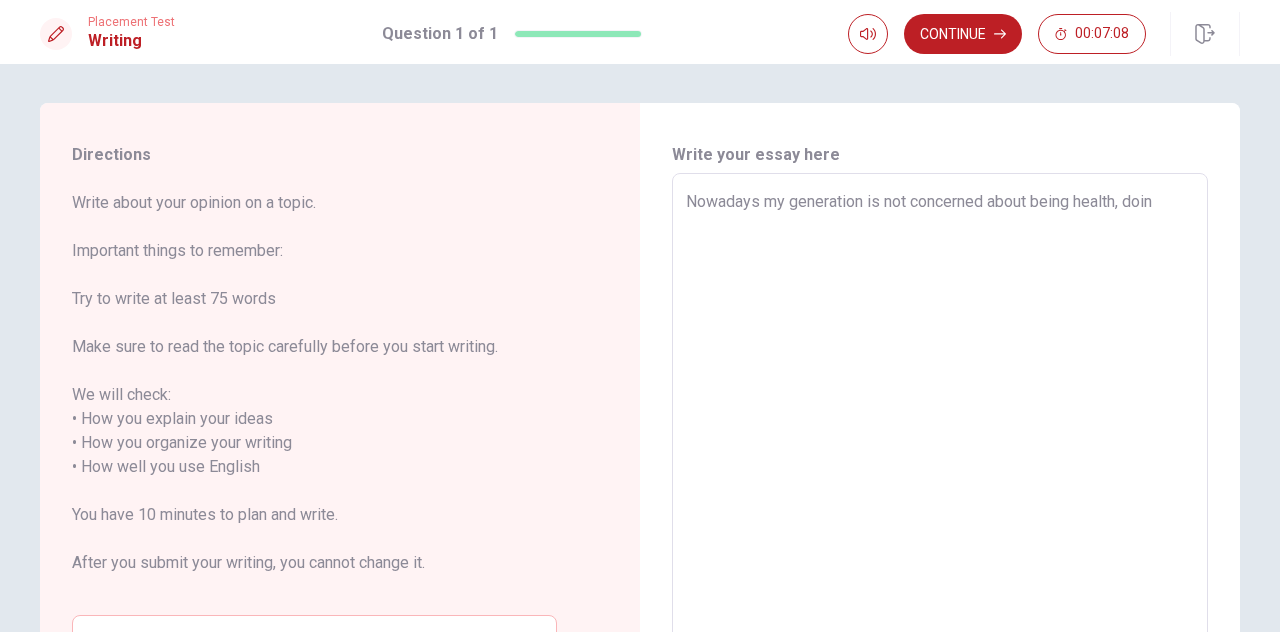 type on "x" 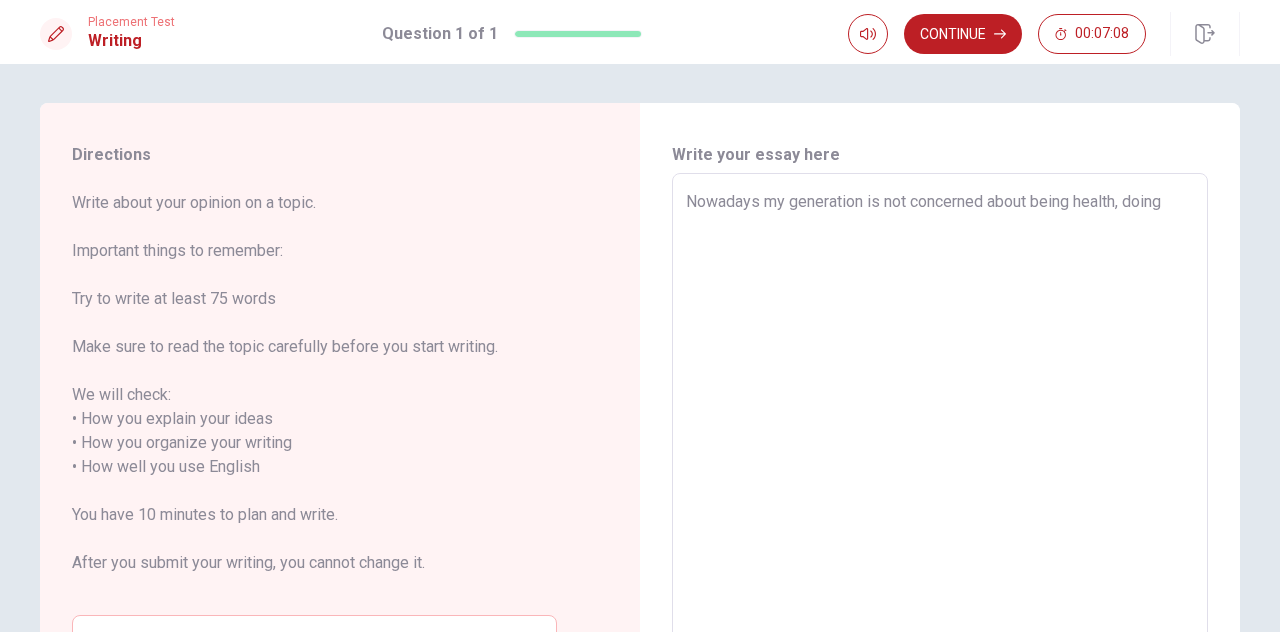 type on "x" 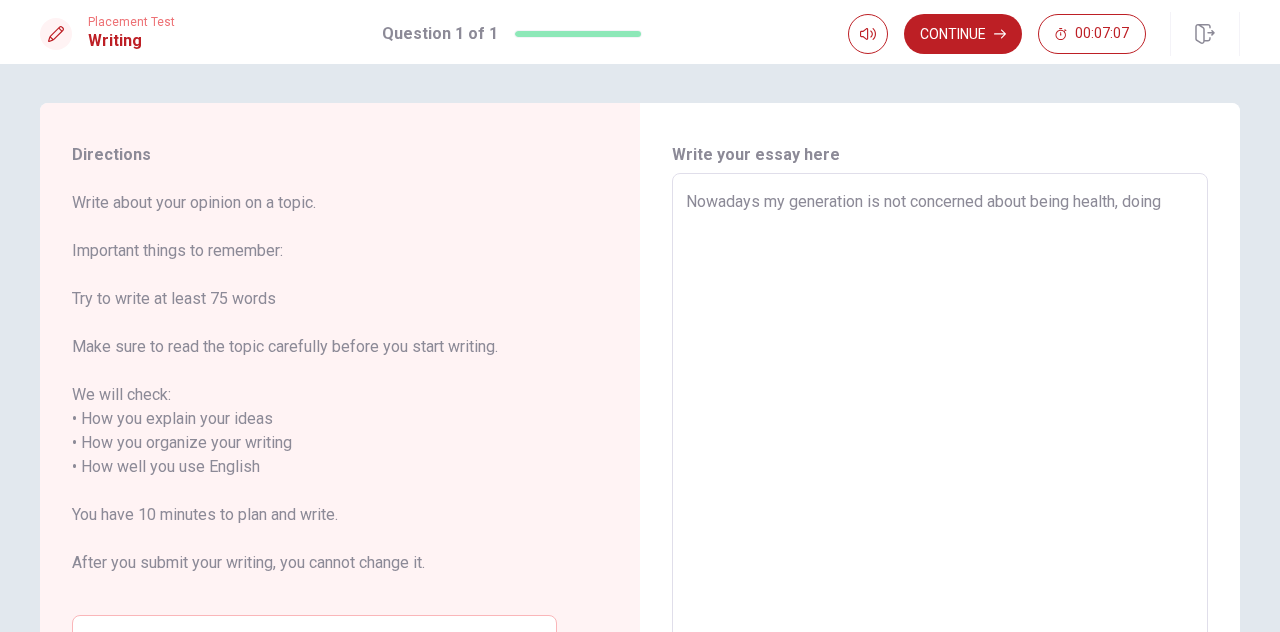type on "Nowadays my generation is not concerned about being health, doing s" 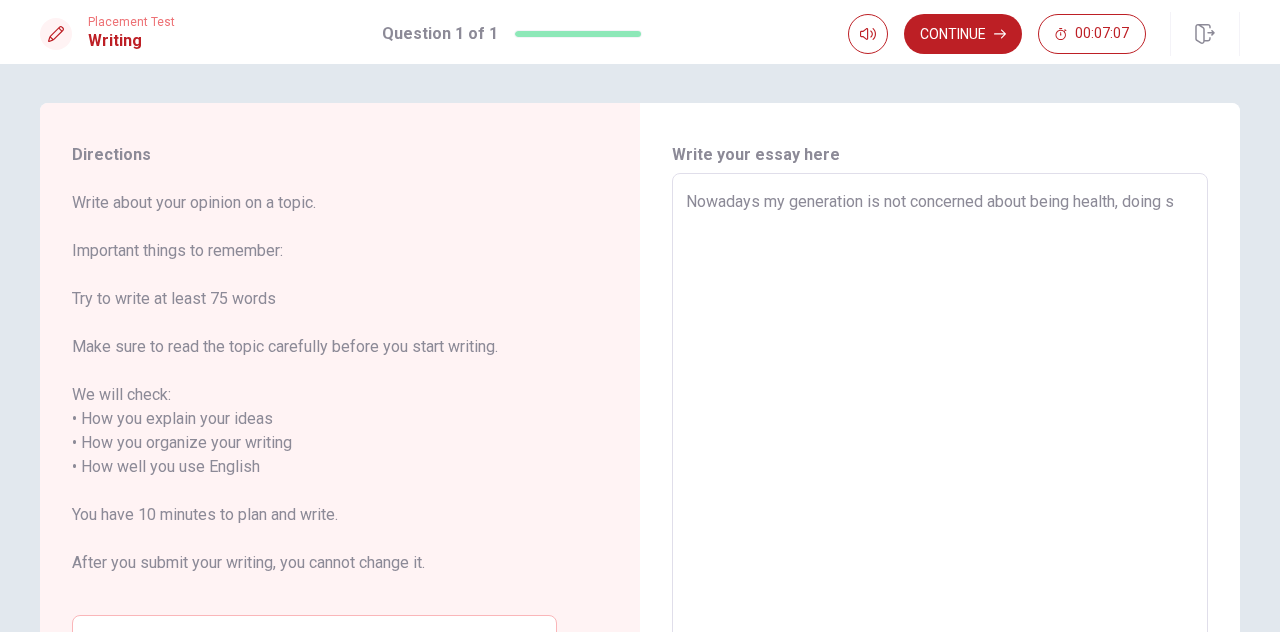 type on "x" 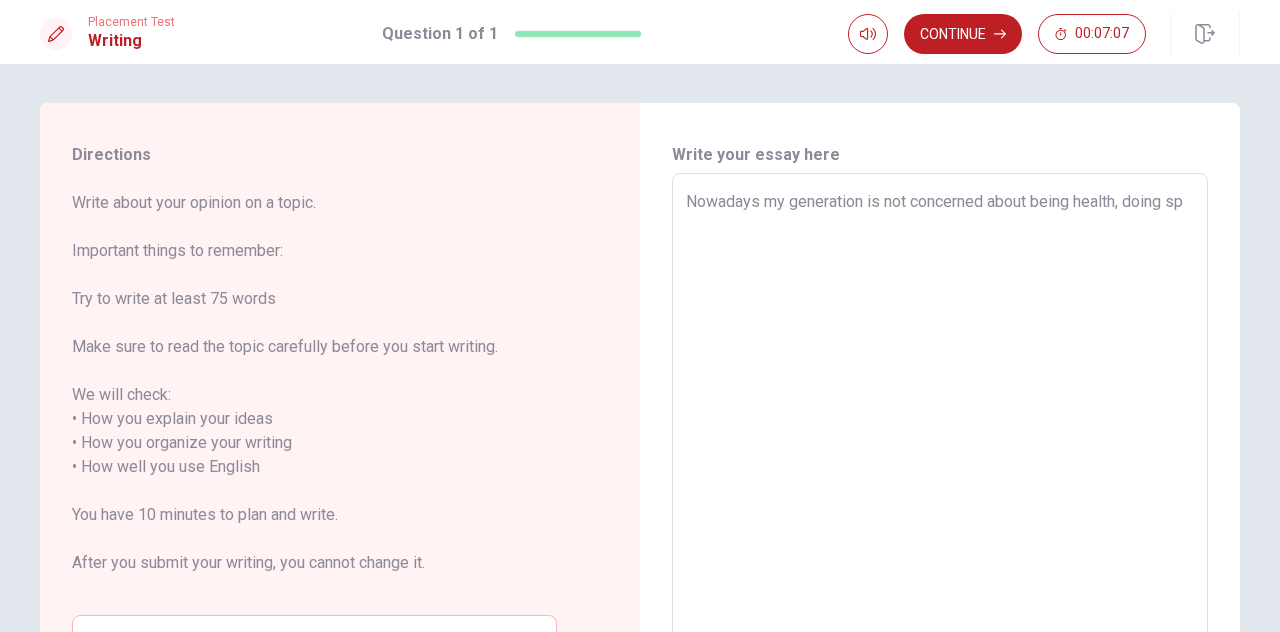 type on "x" 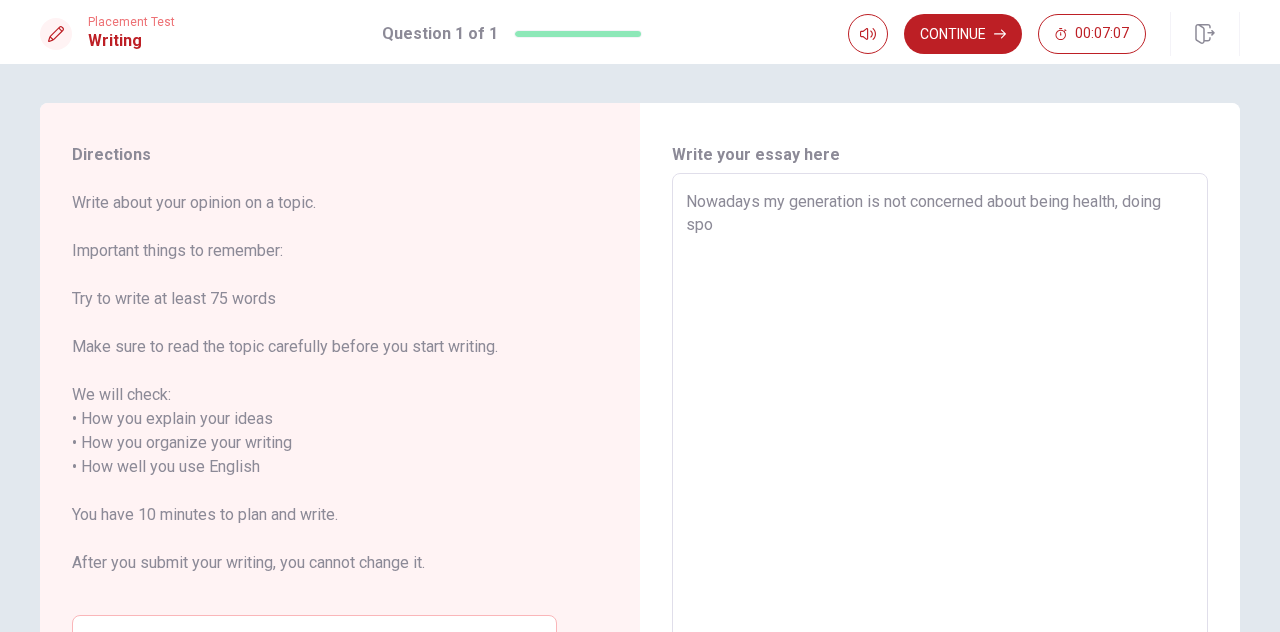 type on "x" 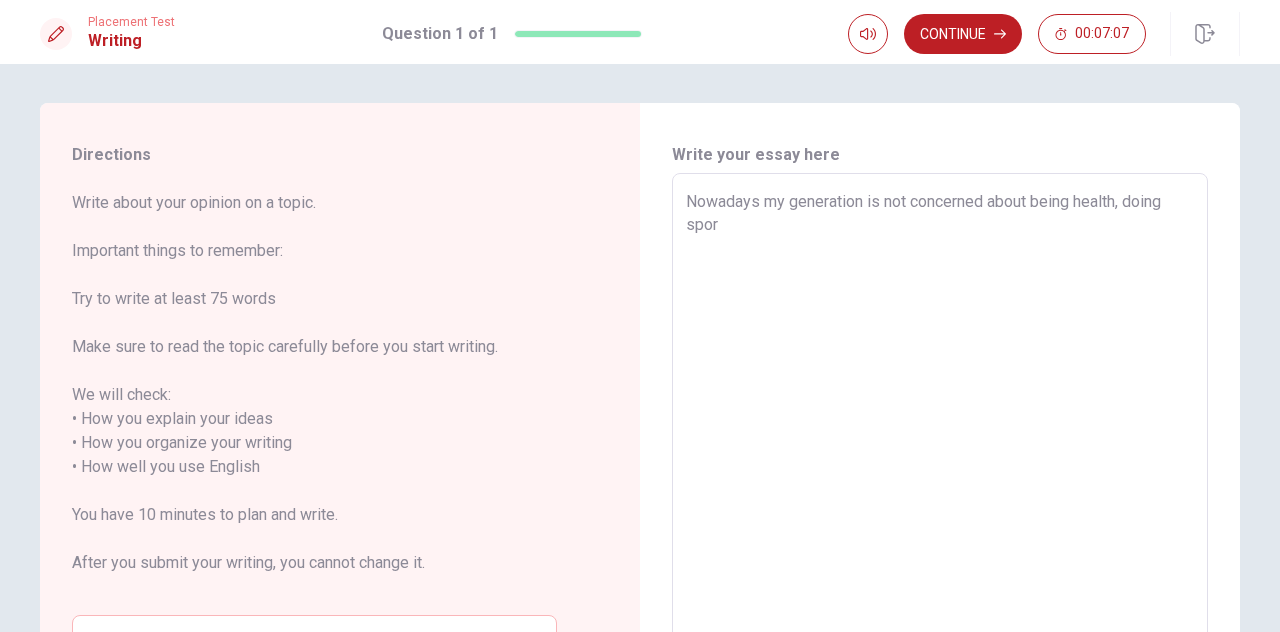 type on "x" 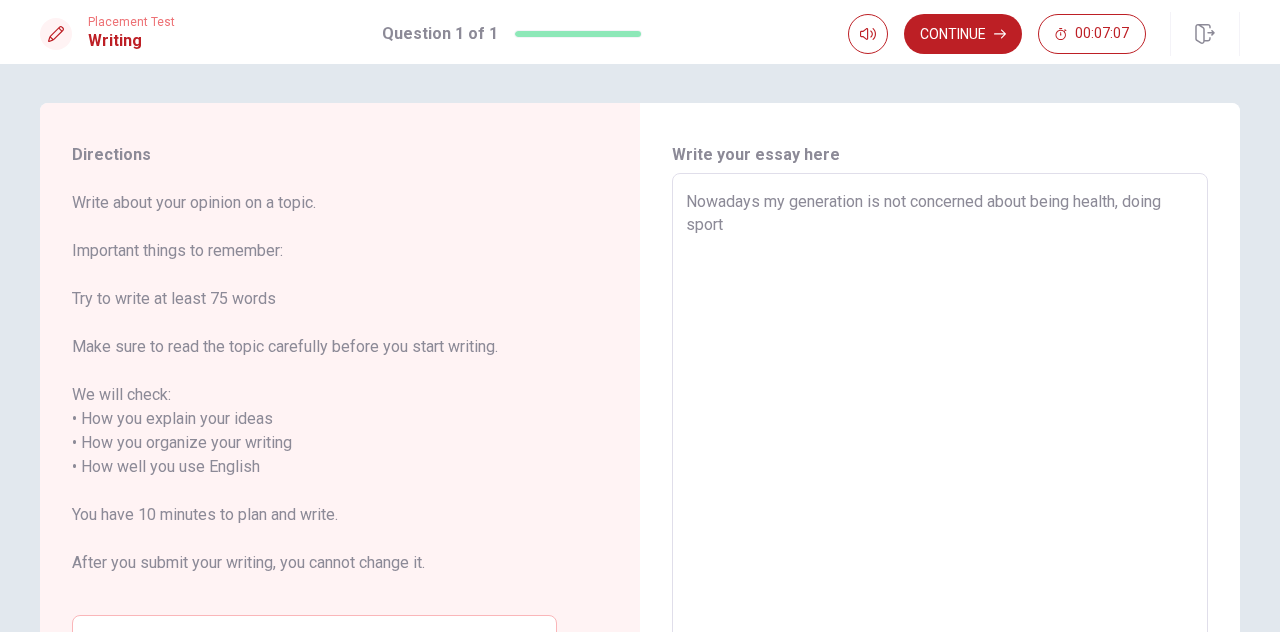 type on "x" 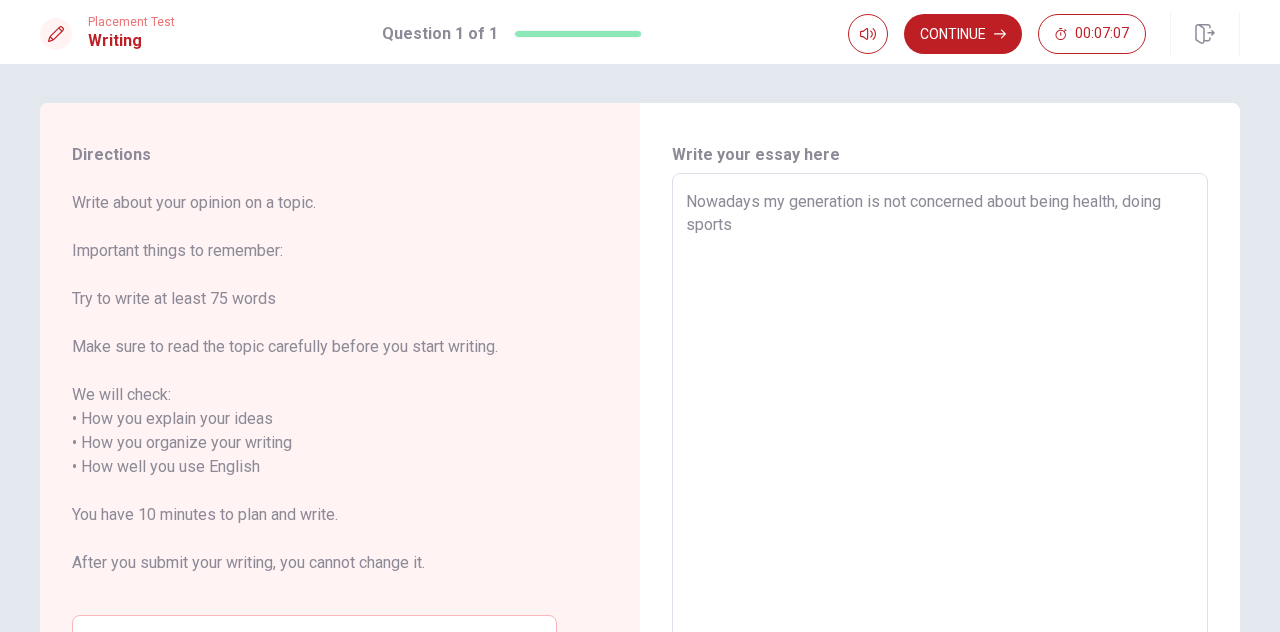 type on "x" 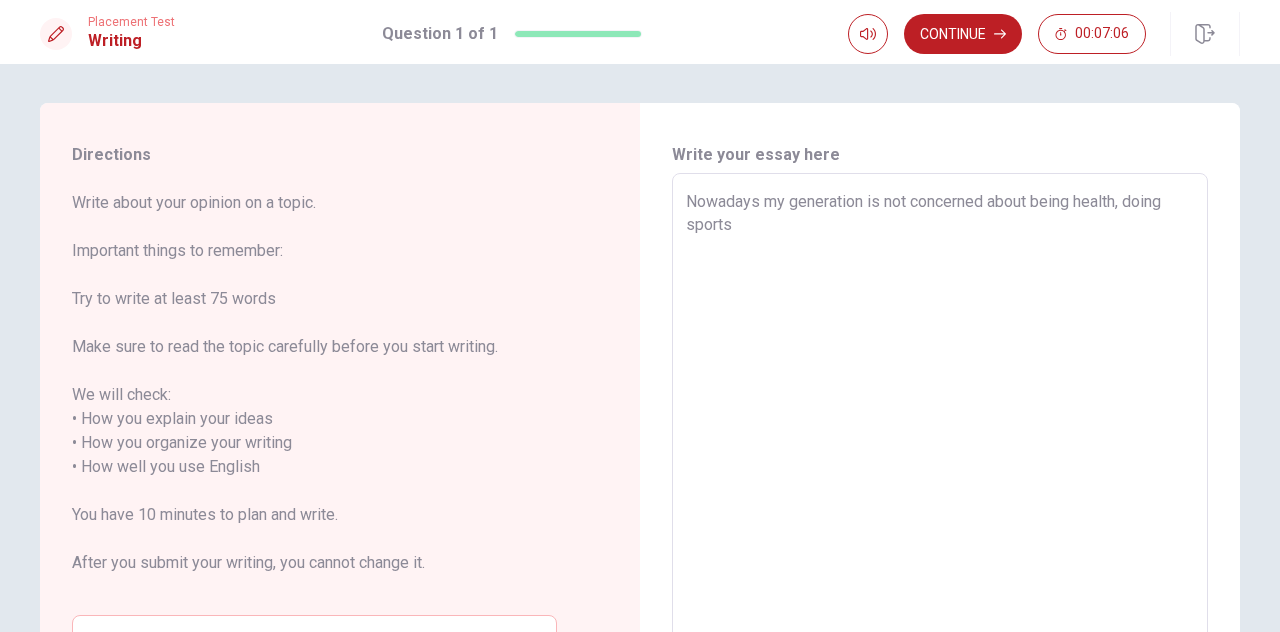 type on "Nowadays my generation is not concerned about being health, doing sports" 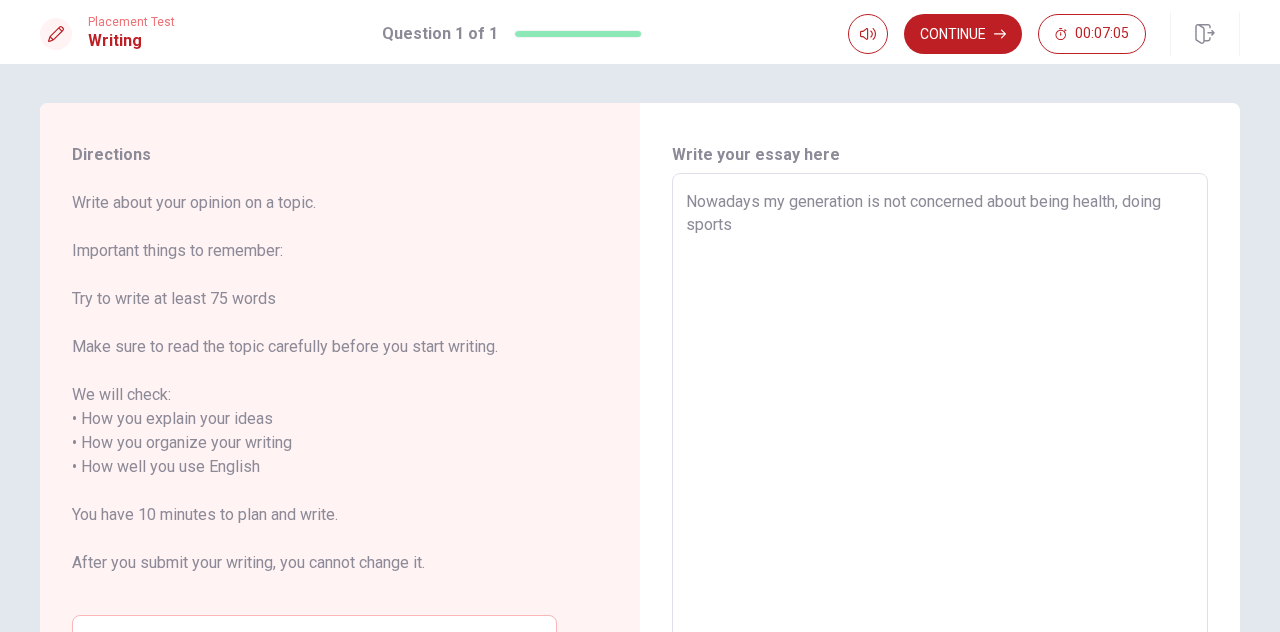 type on "Nowadays my generation is not concerned about being health, doing sports o" 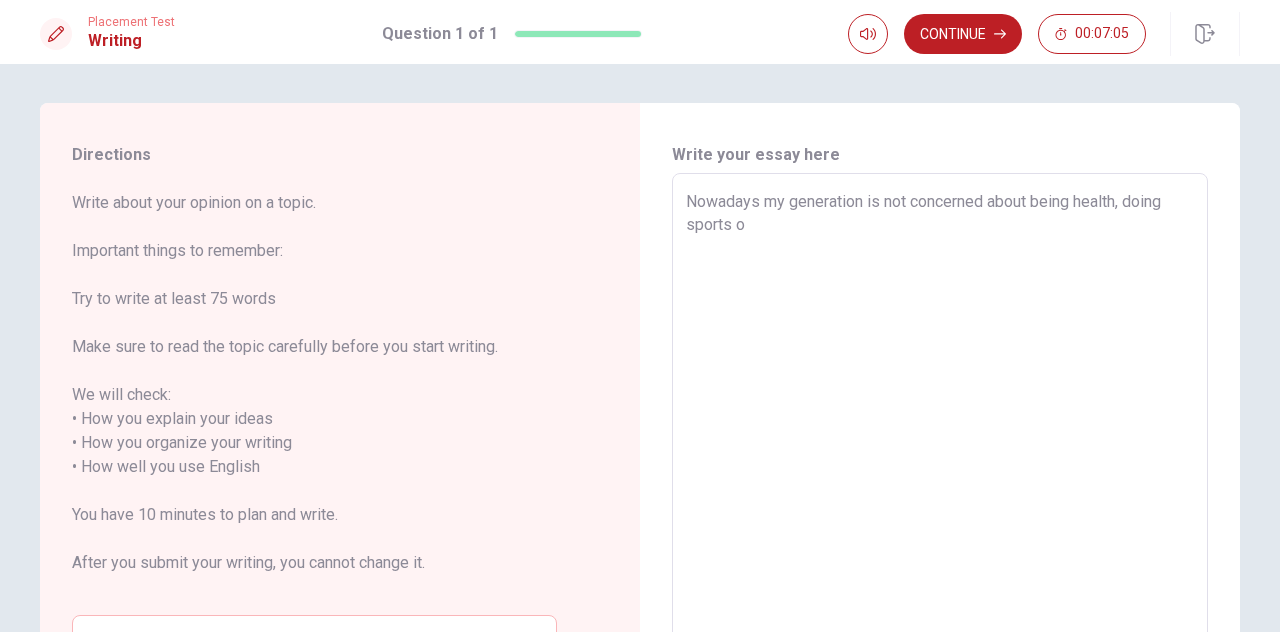 type on "x" 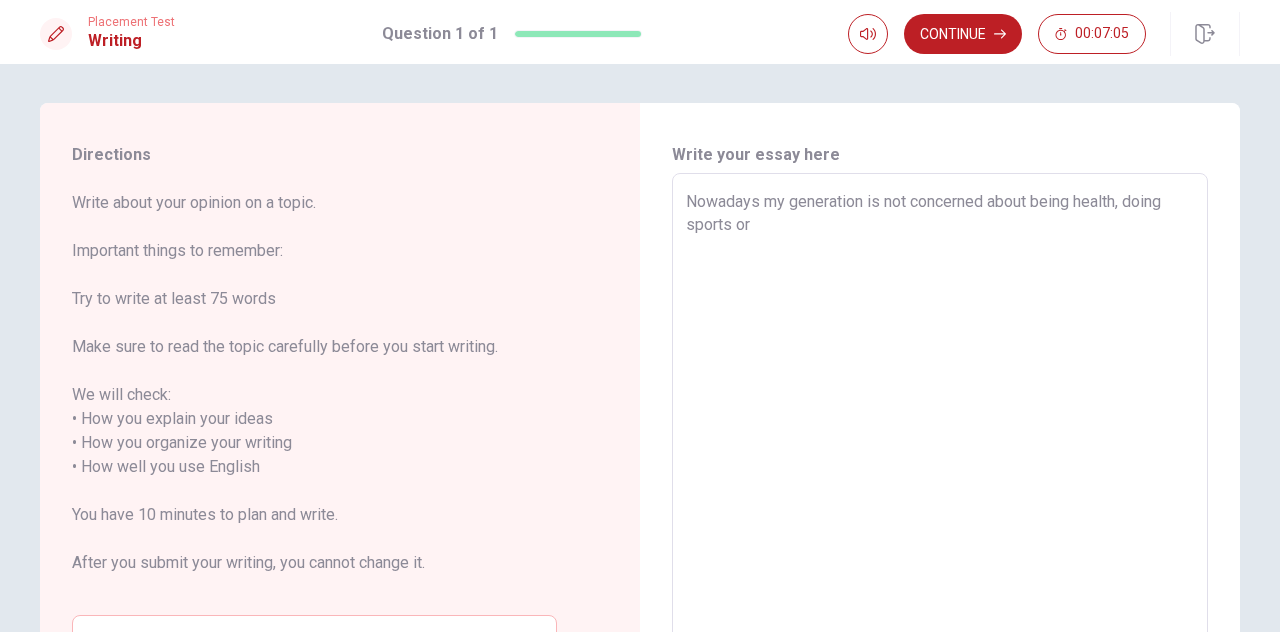 type on "x" 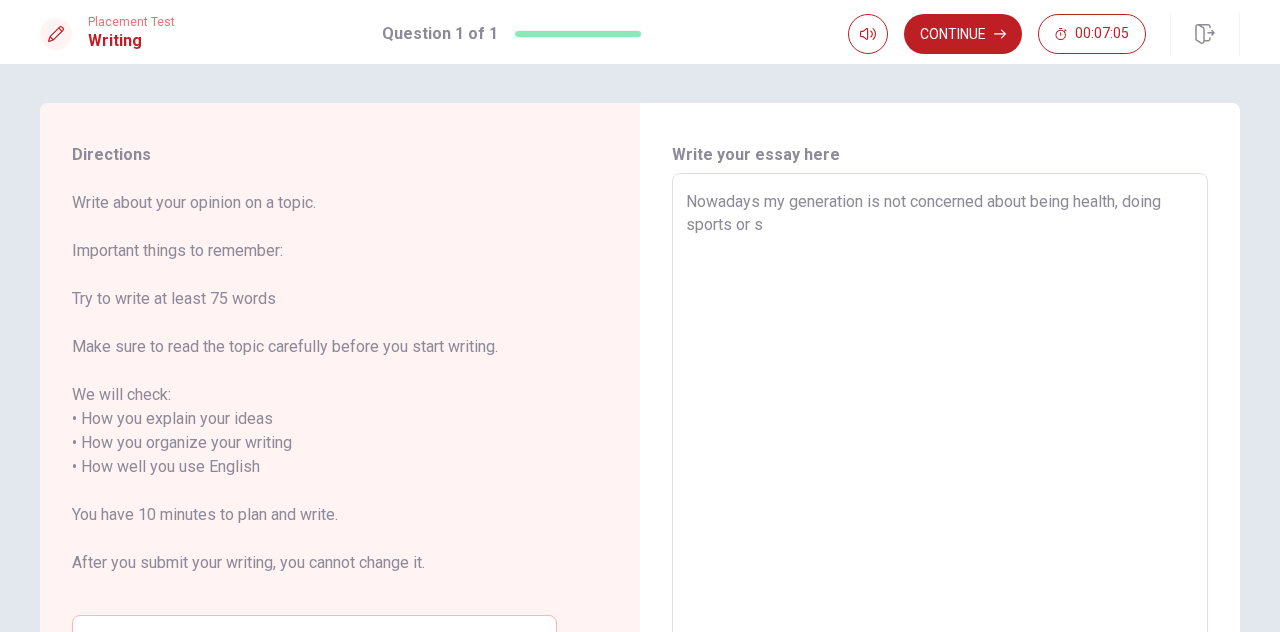 type on "x" 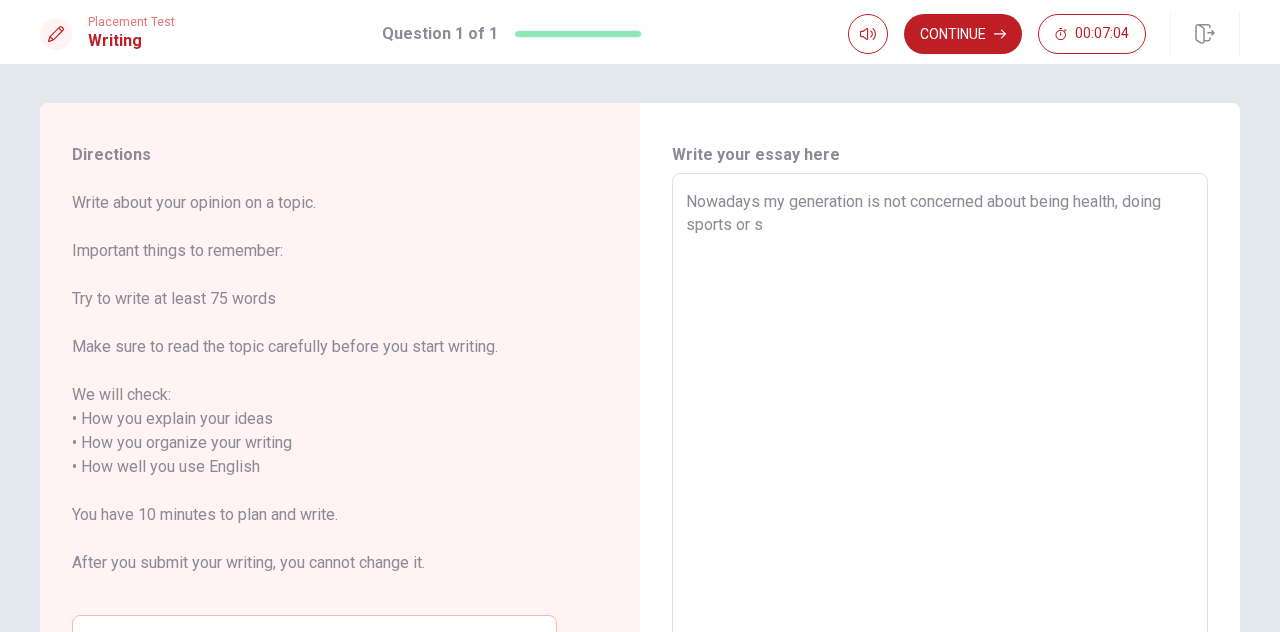 type on "Nowadays my generation is not concerned about being health, doing sports or st" 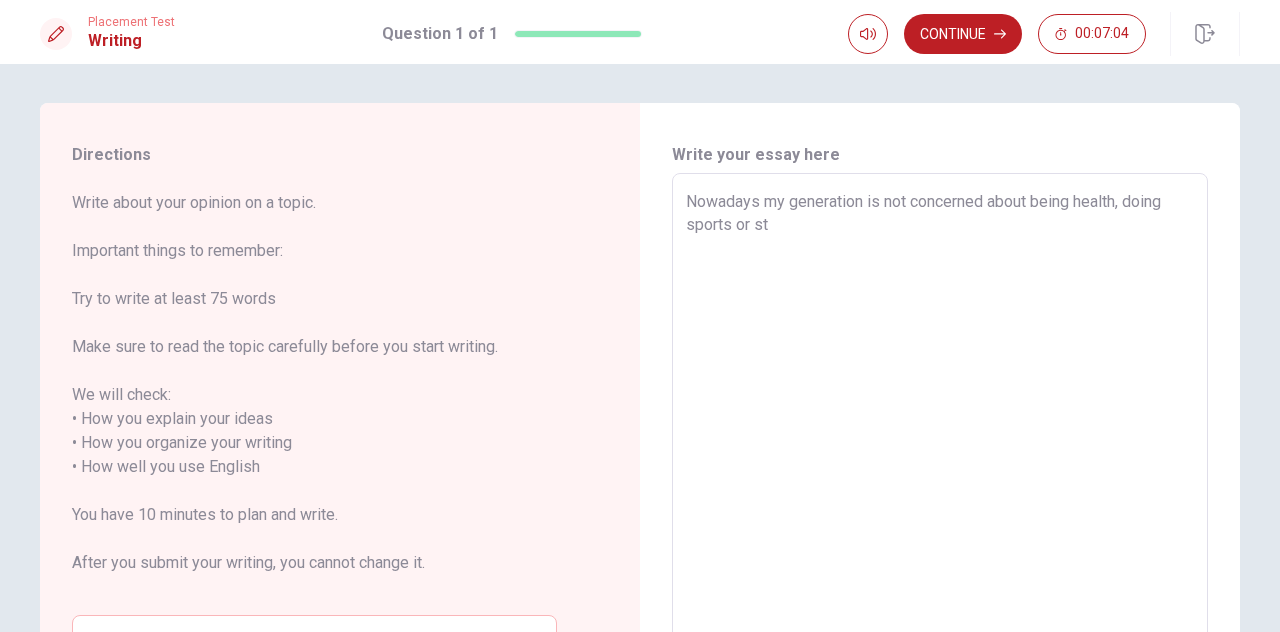 type on "x" 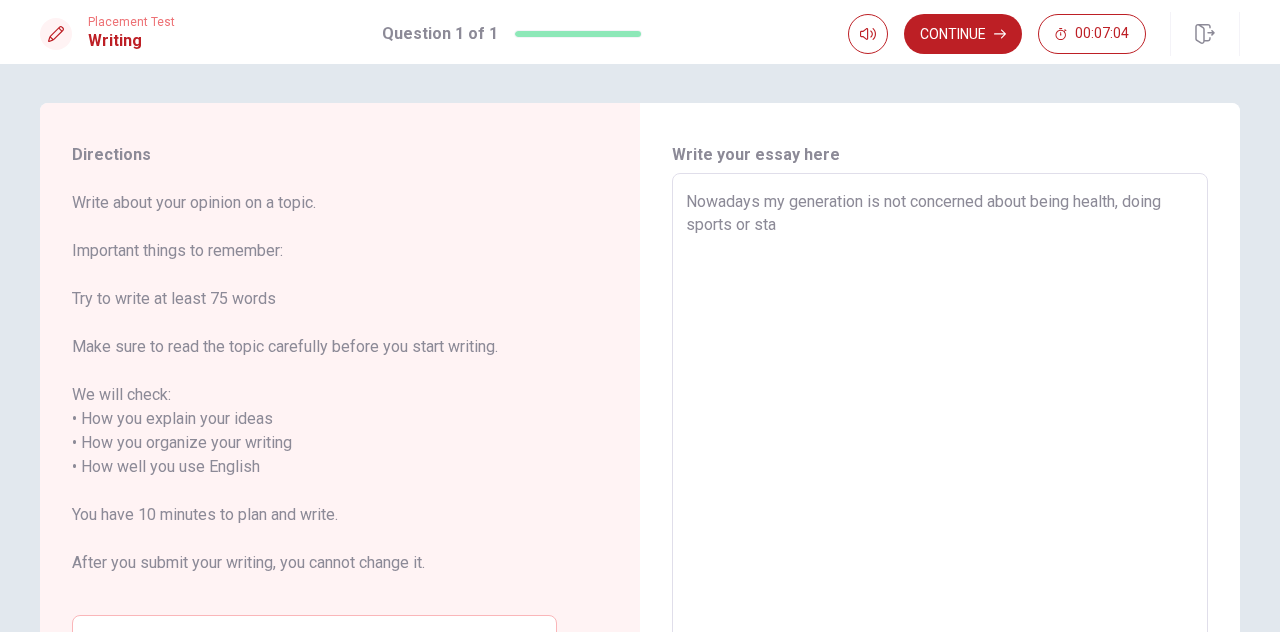 type on "x" 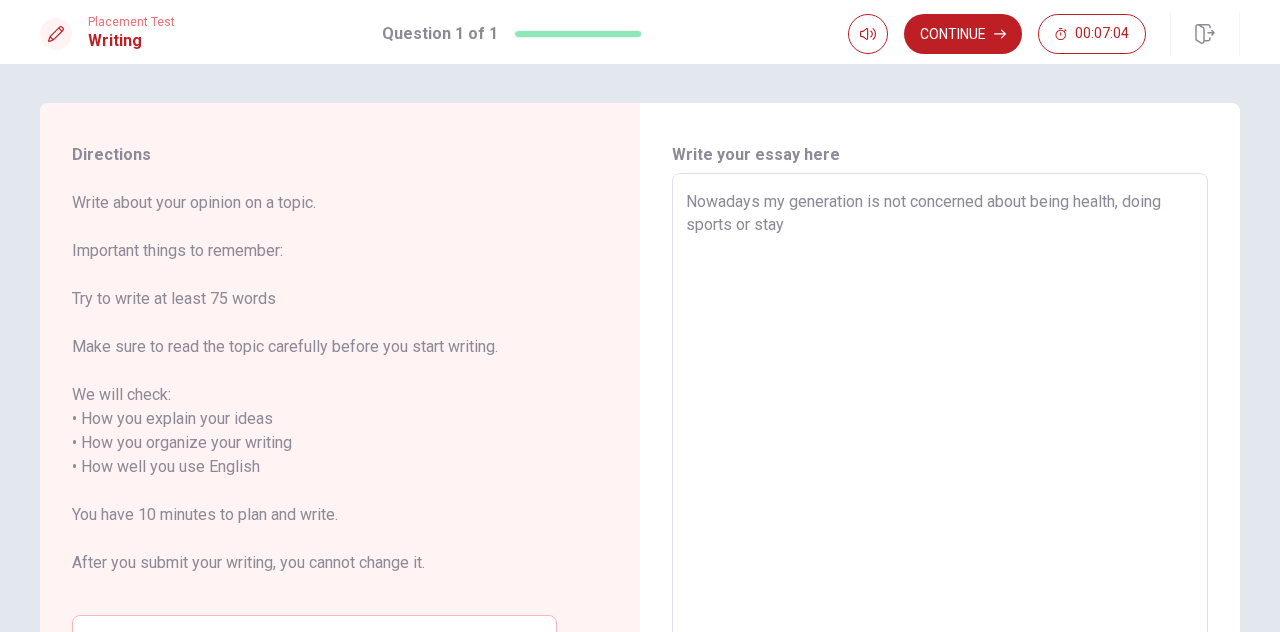 type on "x" 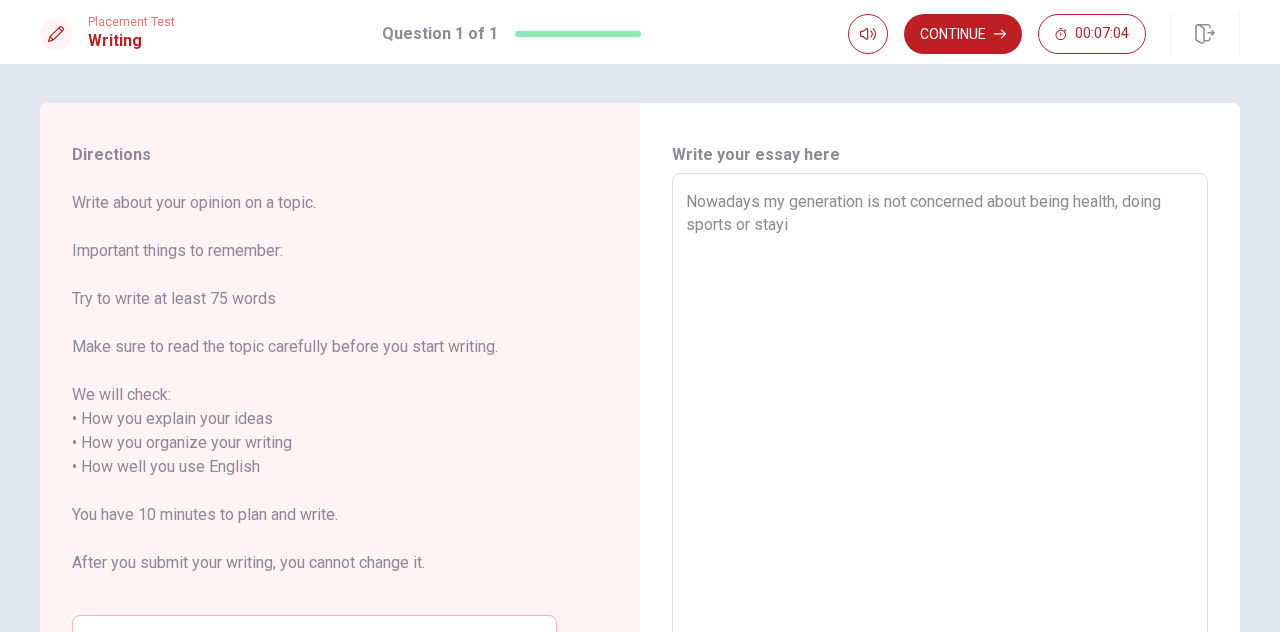 type on "x" 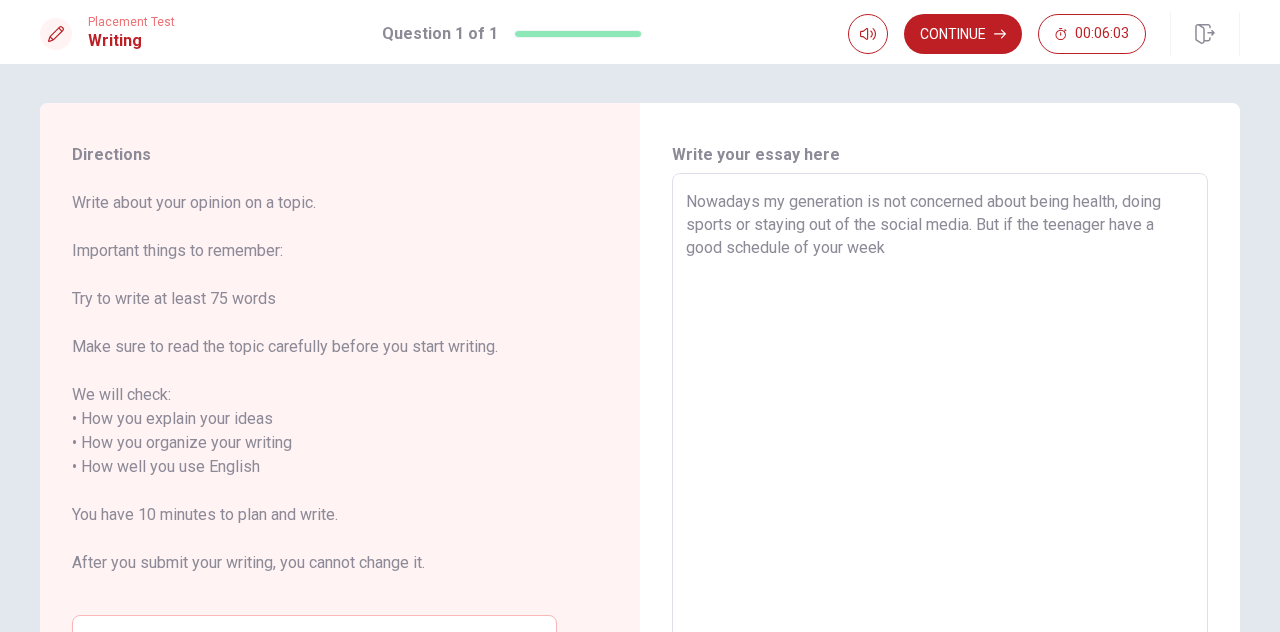 click on "Nowadays my generation is not concerned about being health, doing sports or staying out of the social media. But if the teenager have a good schedule of your week" at bounding box center [940, 455] 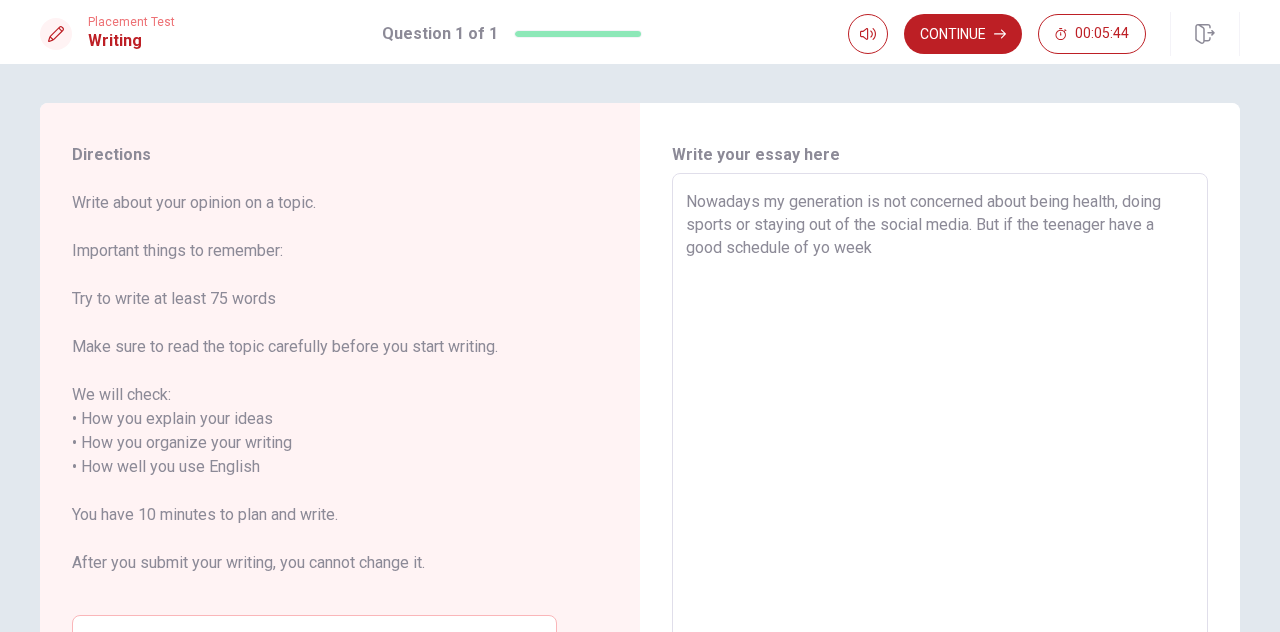 drag, startPoint x: 872, startPoint y: 239, endPoint x: 787, endPoint y: 243, distance: 85.09406 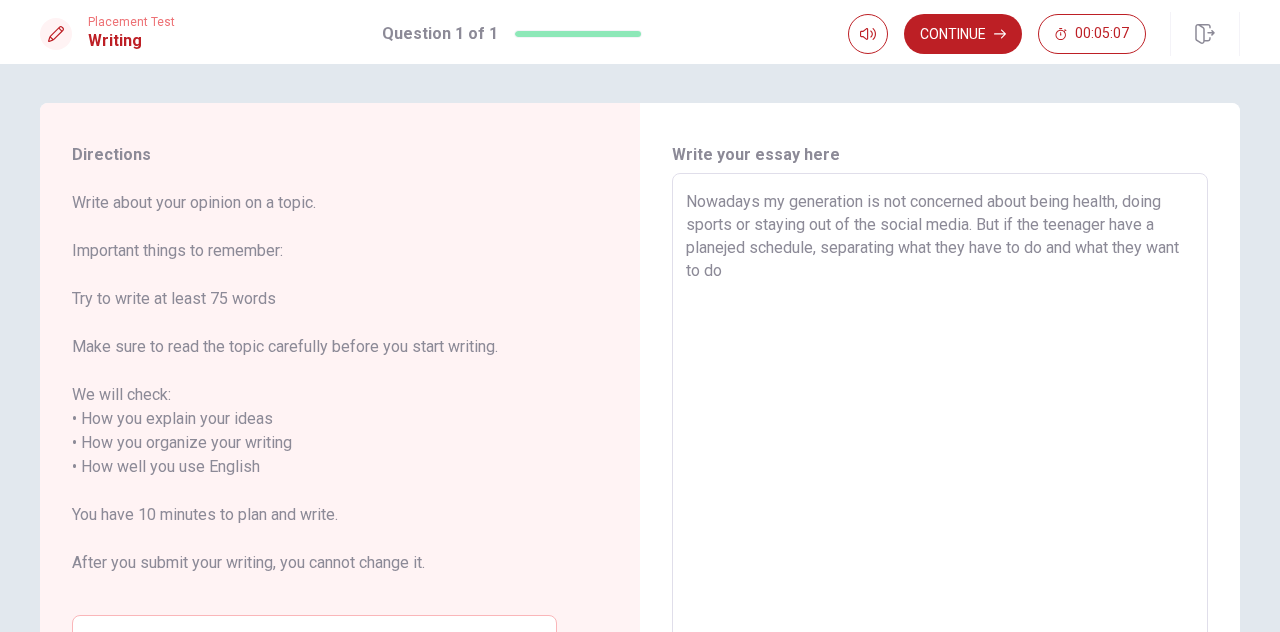 click on "Nowadays my generation is not concerned about being health, doing sports or staying out of the social media. But if the teenager have a planejed schedule, separating what they have to do and what they want to do" at bounding box center [940, 455] 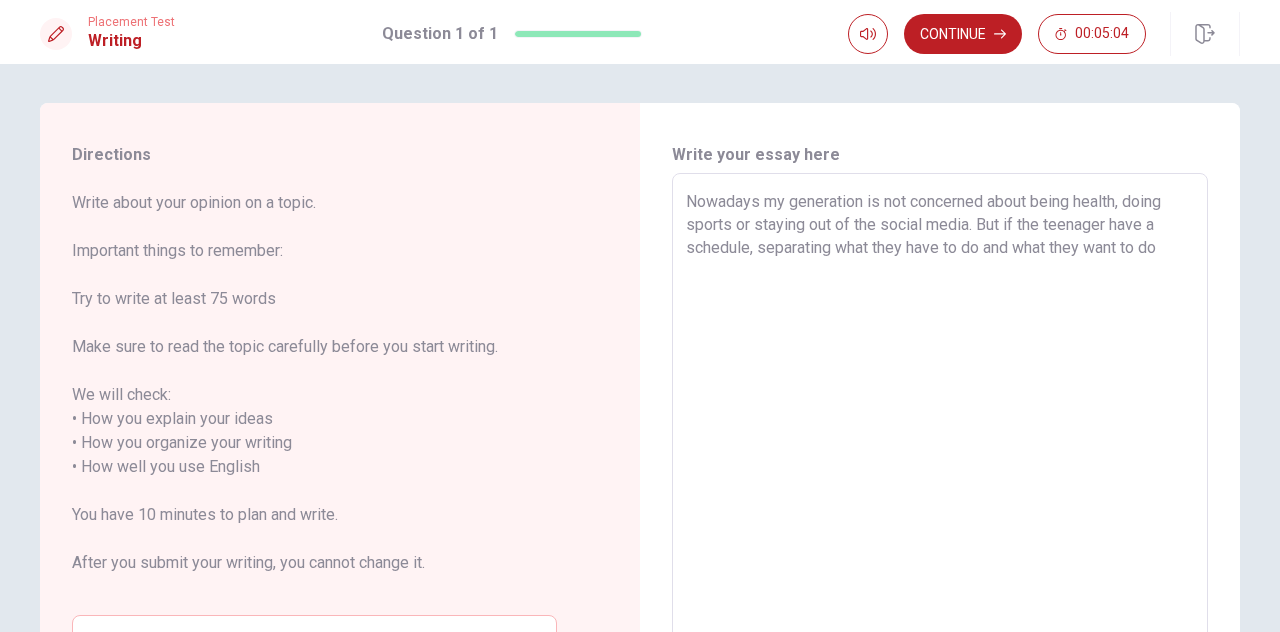 click on "Nowadays my generation is not concerned about being health, doing sports or staying out of the social media. But if the teenager have a schedule, separating what they have to do and what they want to do" at bounding box center [940, 455] 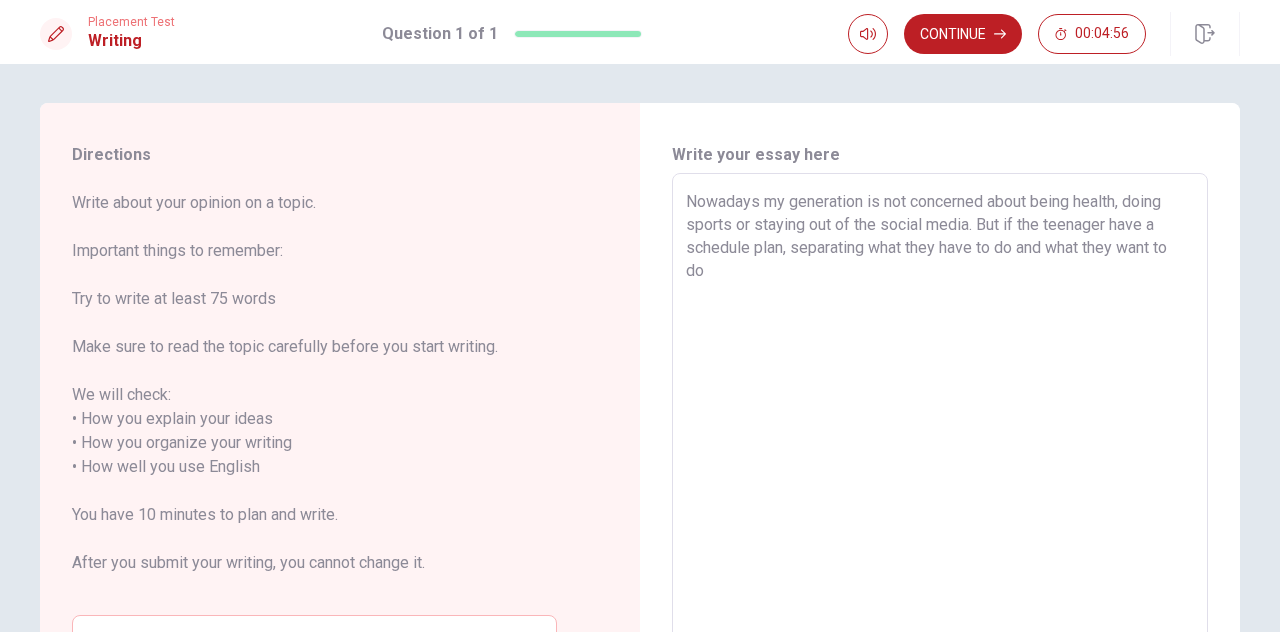 click on "Nowadays my generation is not concerned about being health, doing sports or staying out of the social media. But if the teenager have a schedule plan, separating what they have to do and what they want to do" at bounding box center (940, 455) 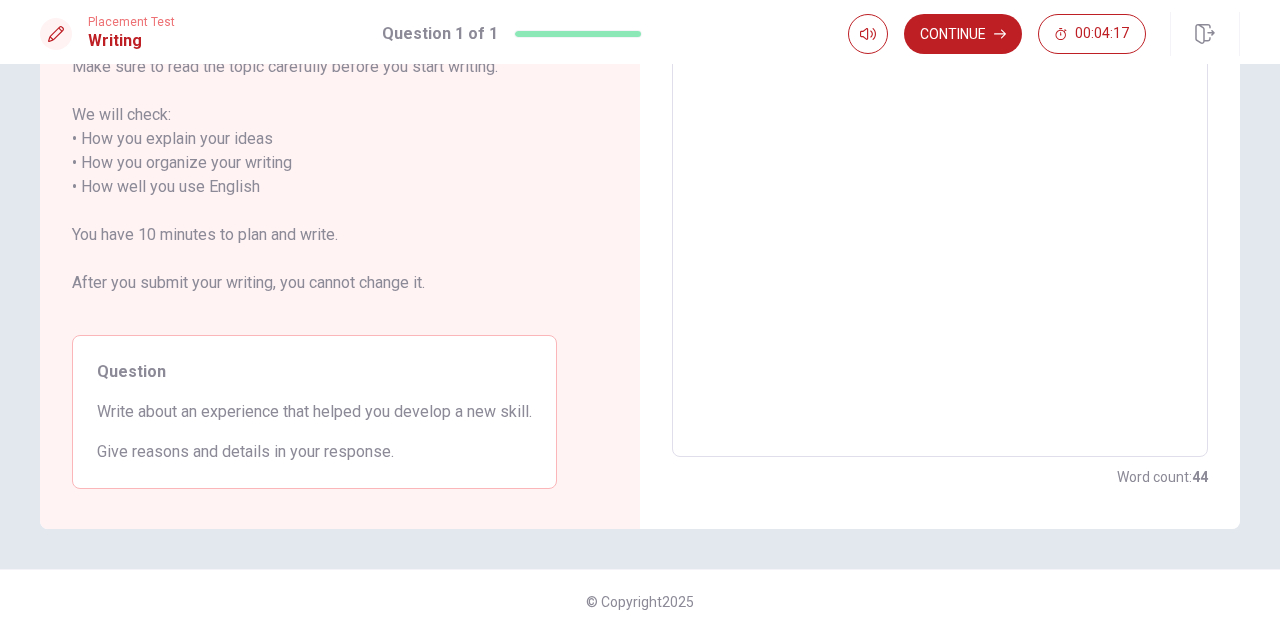 scroll, scrollTop: 1, scrollLeft: 0, axis: vertical 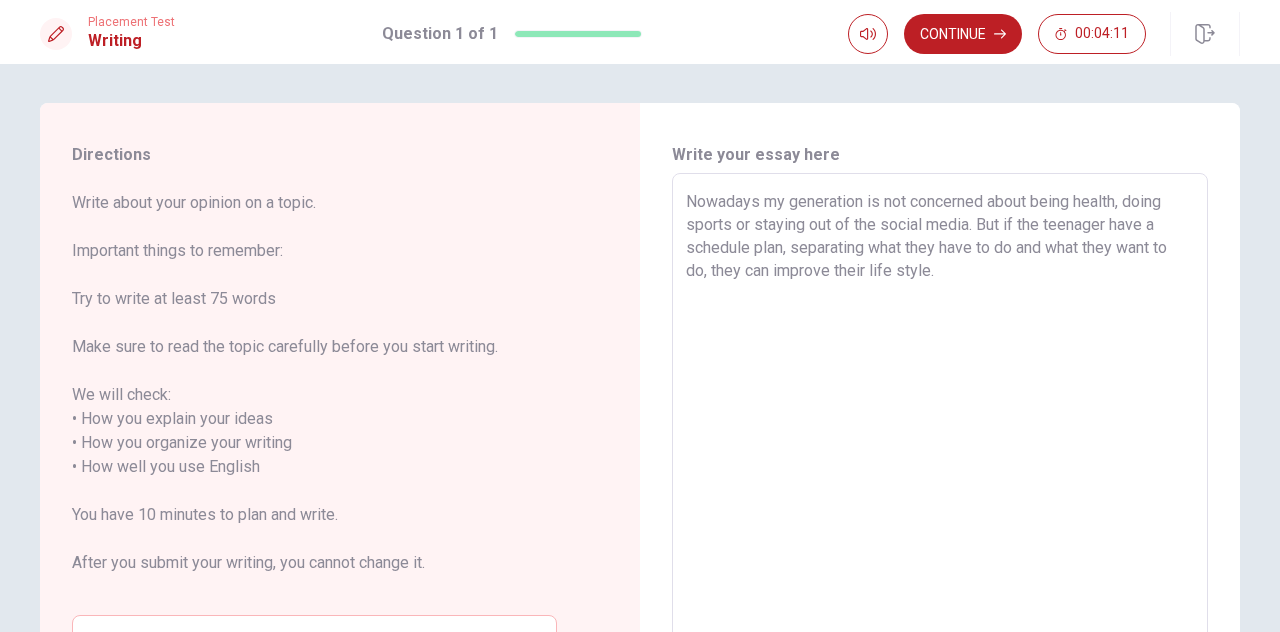 click on "Nowadays my generation is not concerned about being health, doing sports or staying out of the social media. But if the teenager have a schedule plan, separating what they have to do and what they want to do, they can improve their life style." at bounding box center [940, 455] 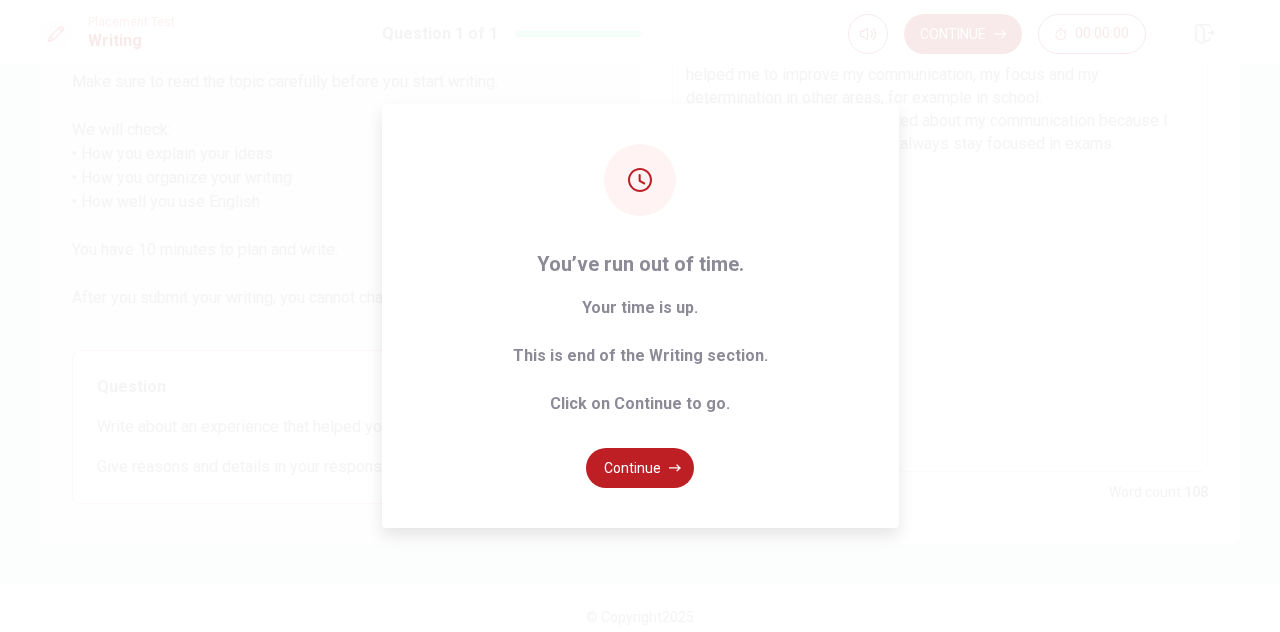 scroll, scrollTop: 281, scrollLeft: 0, axis: vertical 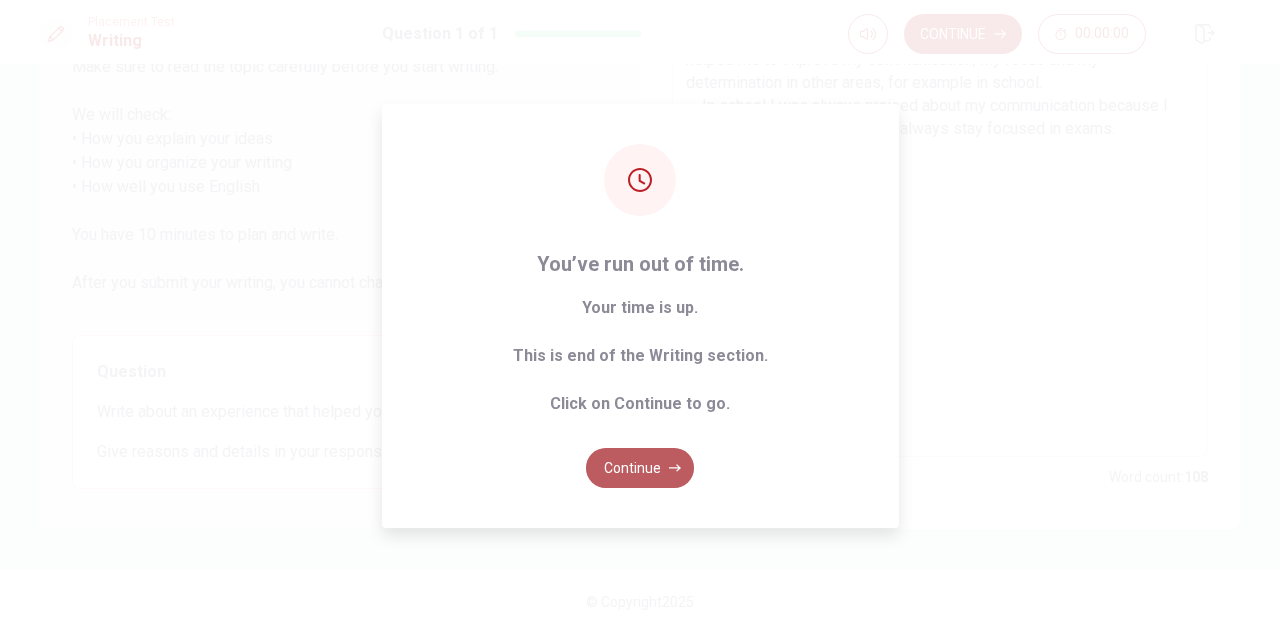 click on "Continue" at bounding box center (640, 468) 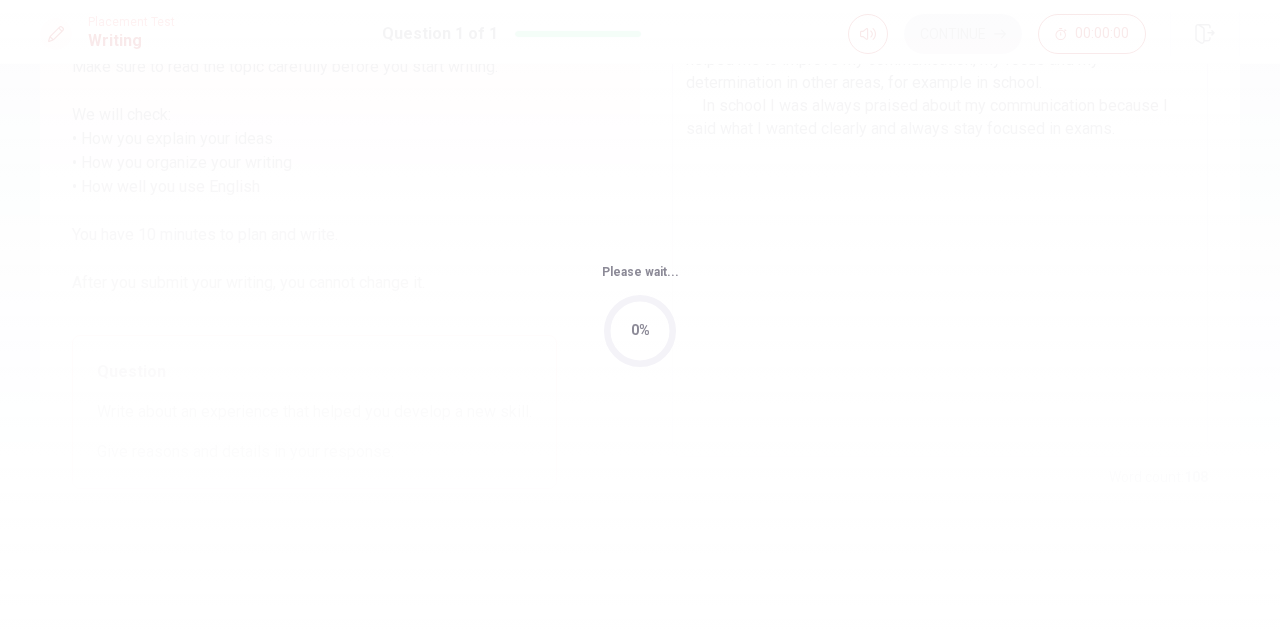 scroll, scrollTop: 0, scrollLeft: 0, axis: both 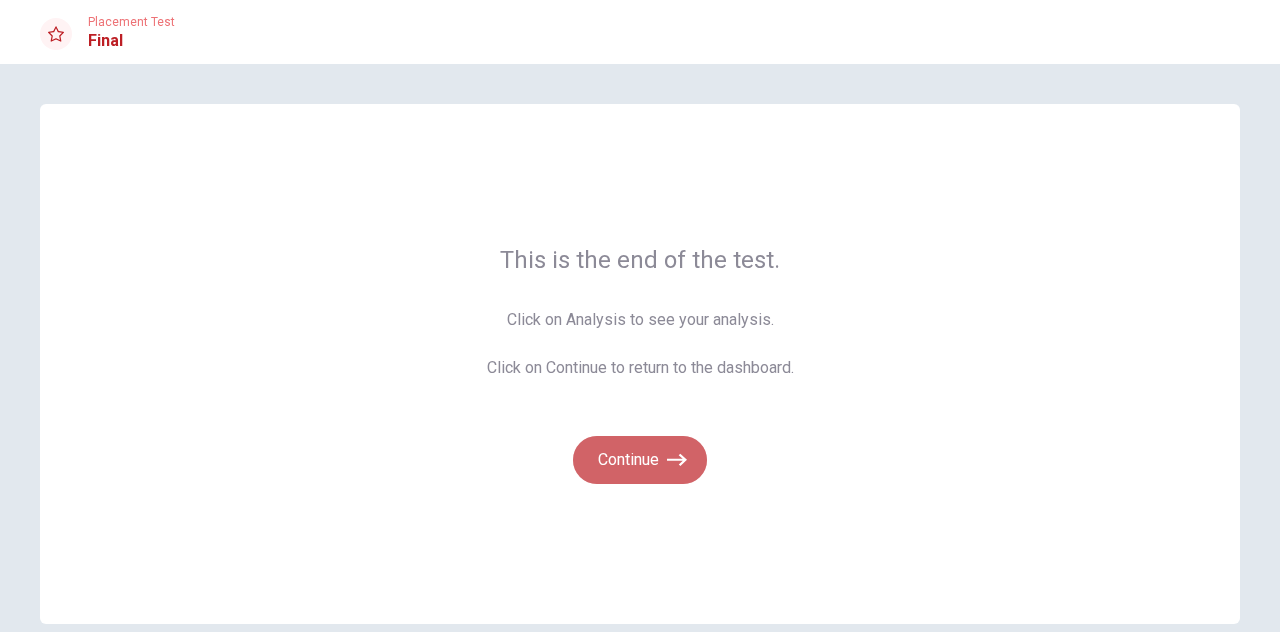 click on "Continue" at bounding box center (640, 460) 